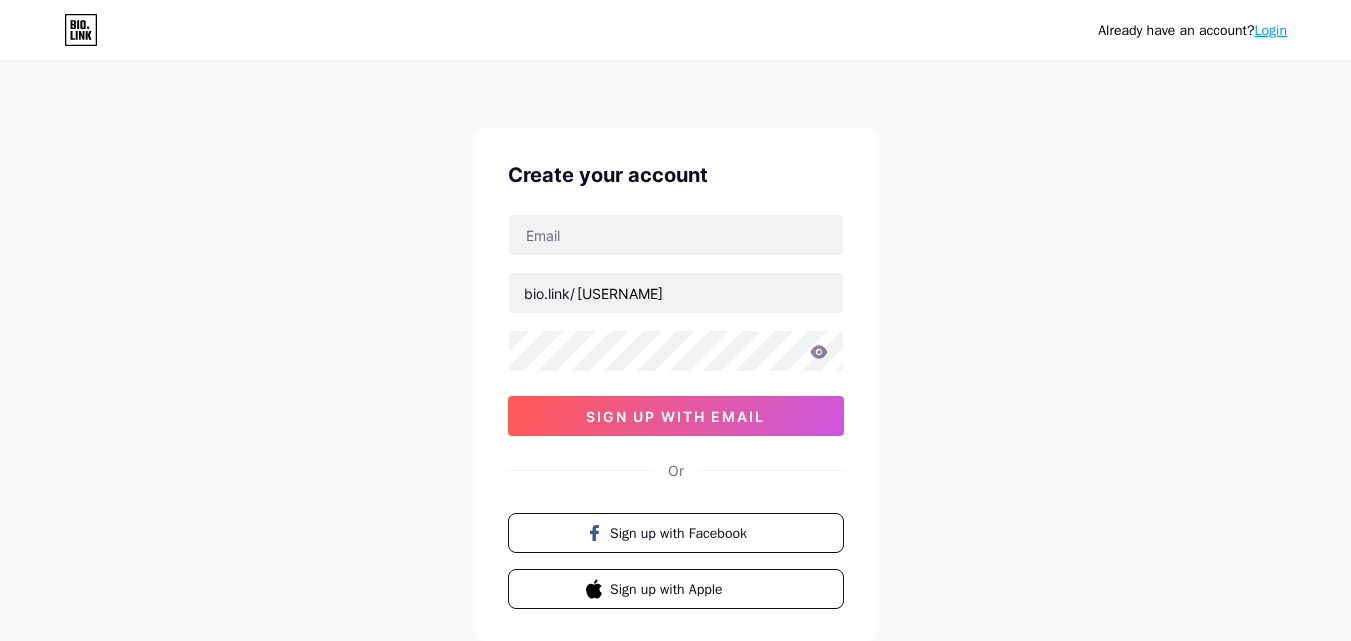 scroll, scrollTop: 0, scrollLeft: 0, axis: both 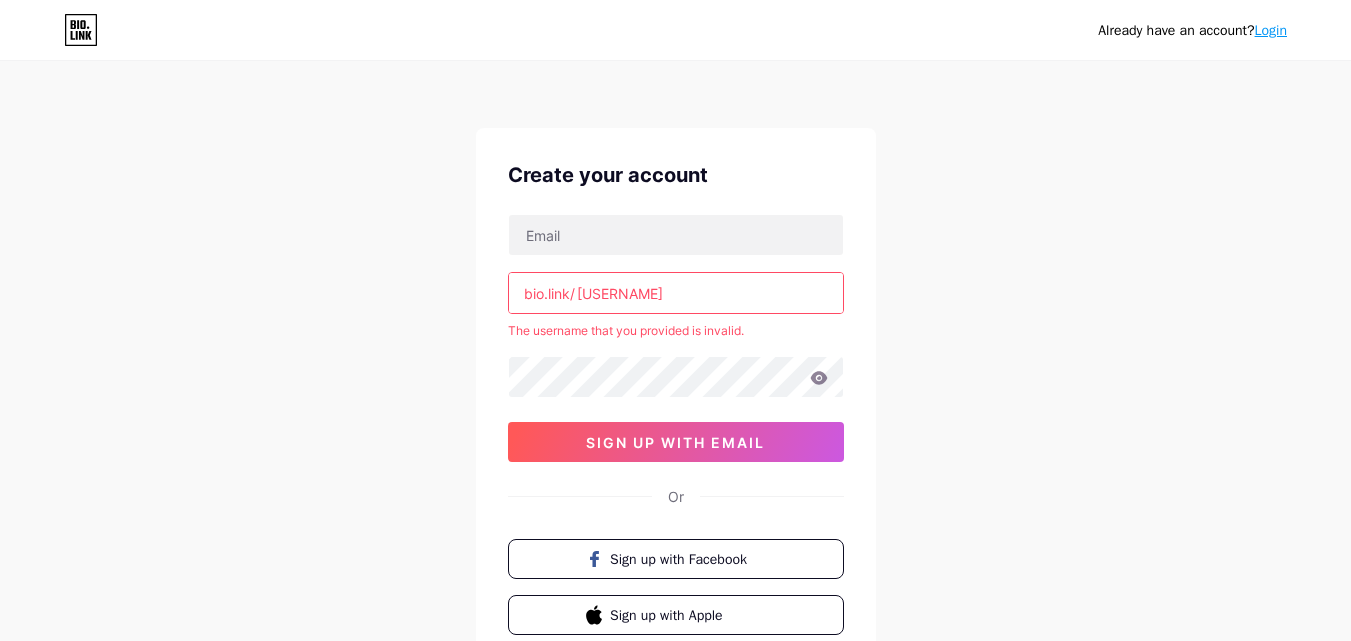 click on "[USERNAME]" at bounding box center [676, 293] 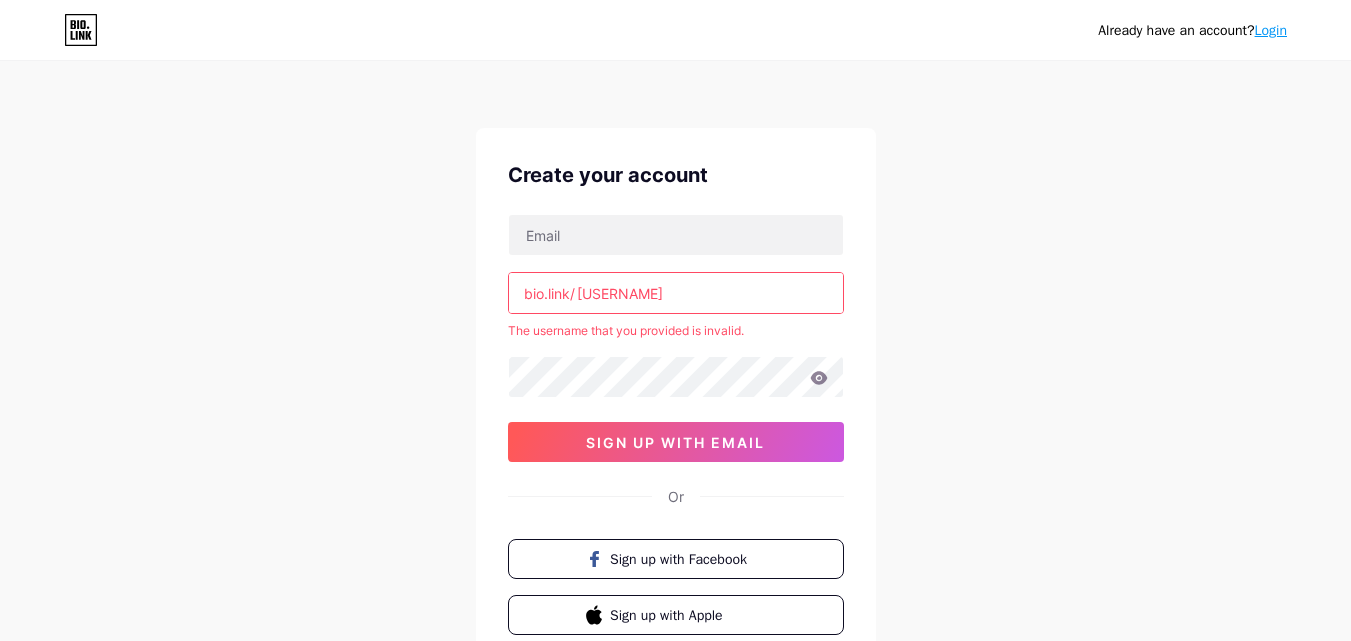 type on "[USERNAME]" 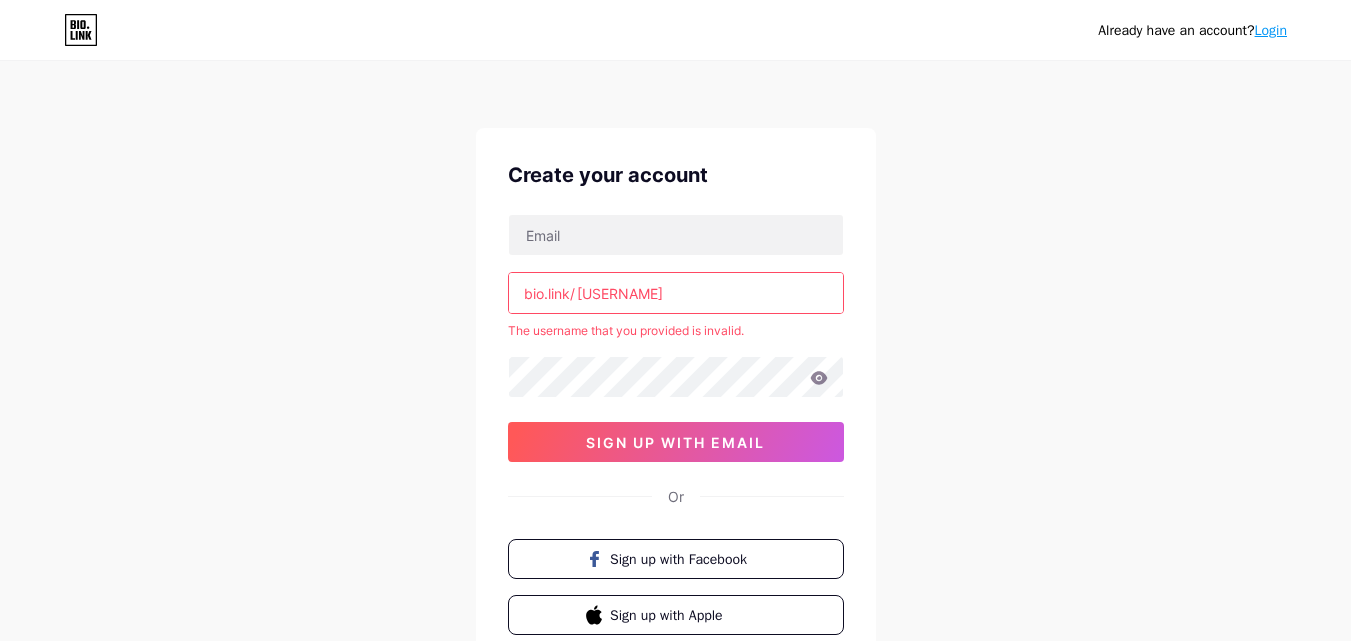 click on "Already have an account?  Login   Create your account         bio.link/[USERNAME]     The username that you provided is invalid.                 sign up with email         Or       Sign up with Facebook
Sign up with Apple
By signing up, you agree to our  Terms of Service  and  Privacy Policy ." at bounding box center [675, 395] 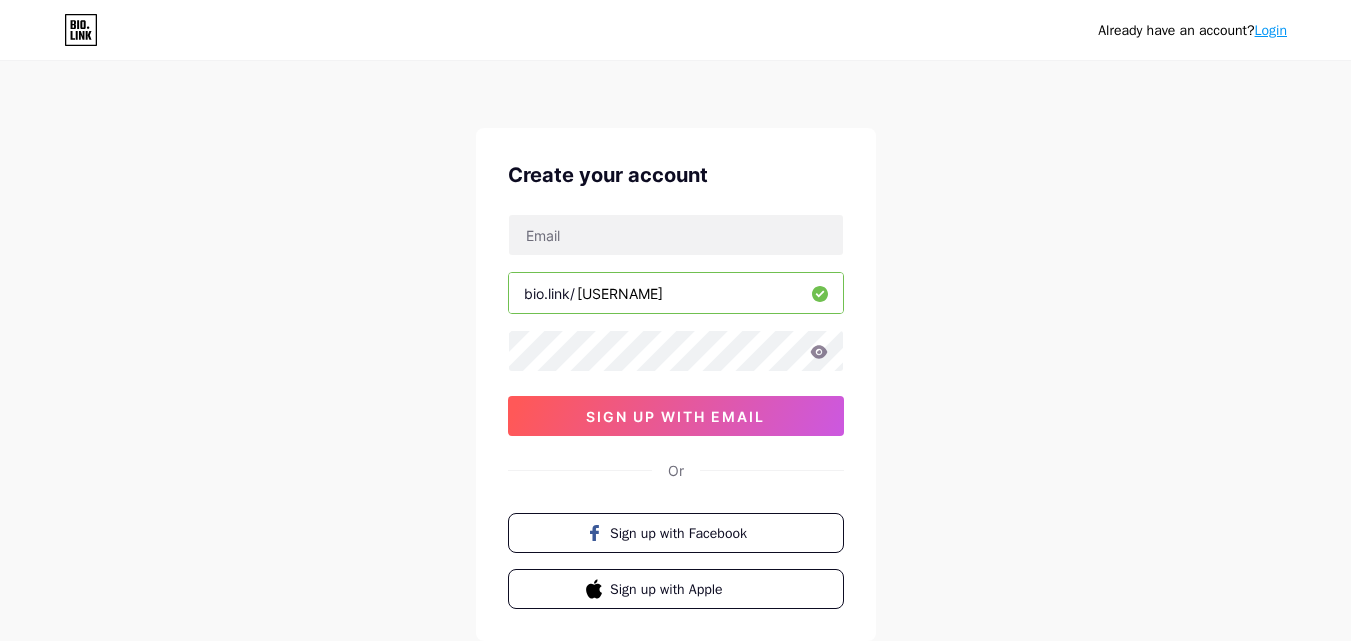 click on "Already have an account?  Login   Create your account         bio.link/[USERNAME]                     sign up with email         Or       Sign up with Facebook
Sign up with Apple
By signing up, you agree to our  Terms of Service  and  Privacy Policy ." at bounding box center (675, 382) 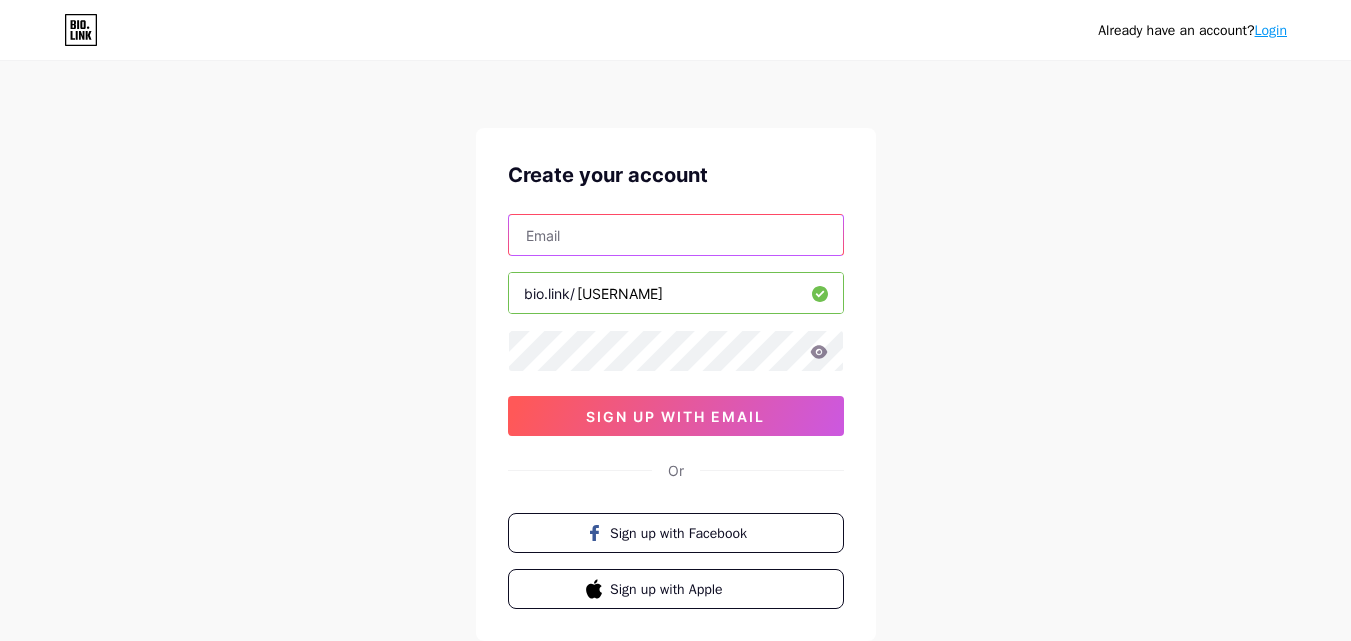 click at bounding box center [676, 235] 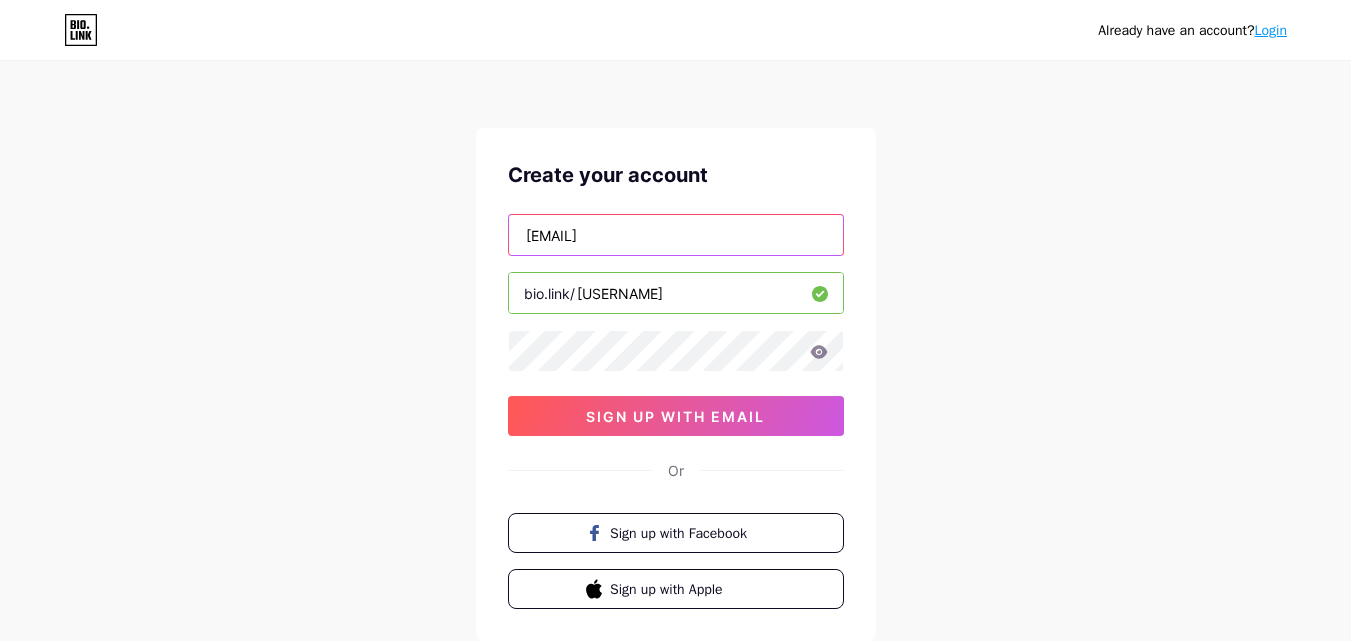 type on "[EMAIL]" 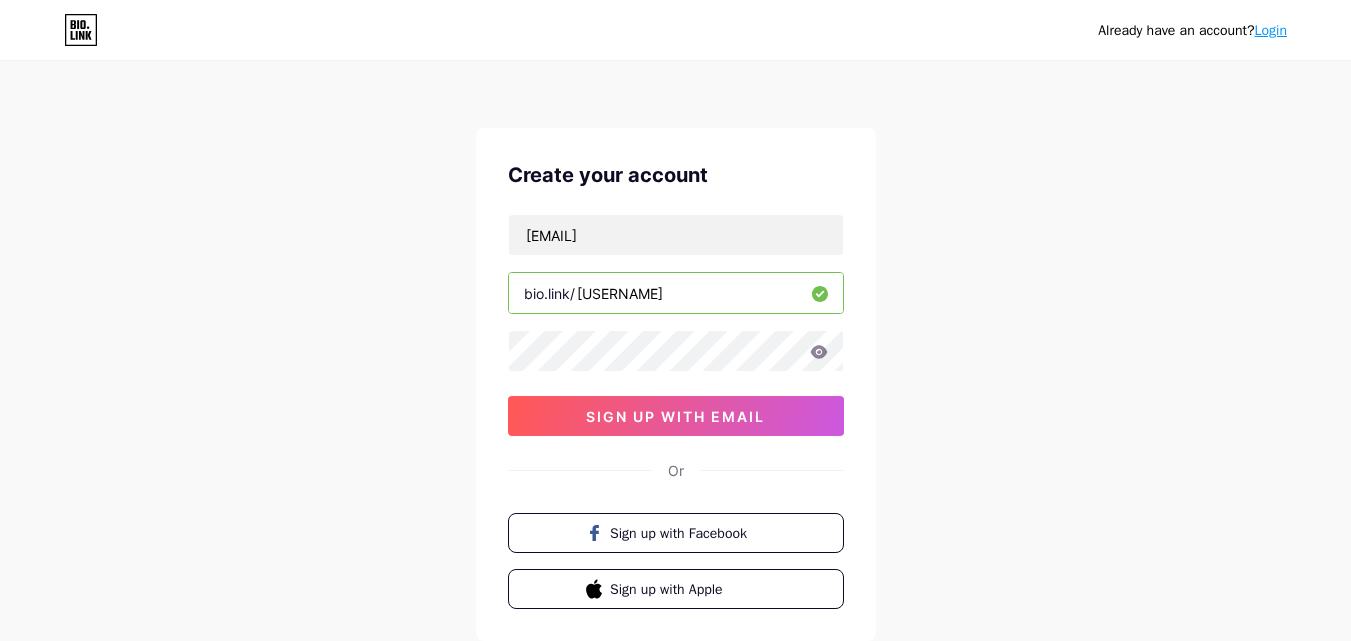 click on "Already have an account?  Login   Create your account     [EMAIL]     bio.link/[USERNAME]                     sign up with email         Or       Sign up with Facebook
Sign up with Apple
By signing up, you agree to our  Terms of Service  and  Privacy Policy ." at bounding box center [675, 382] 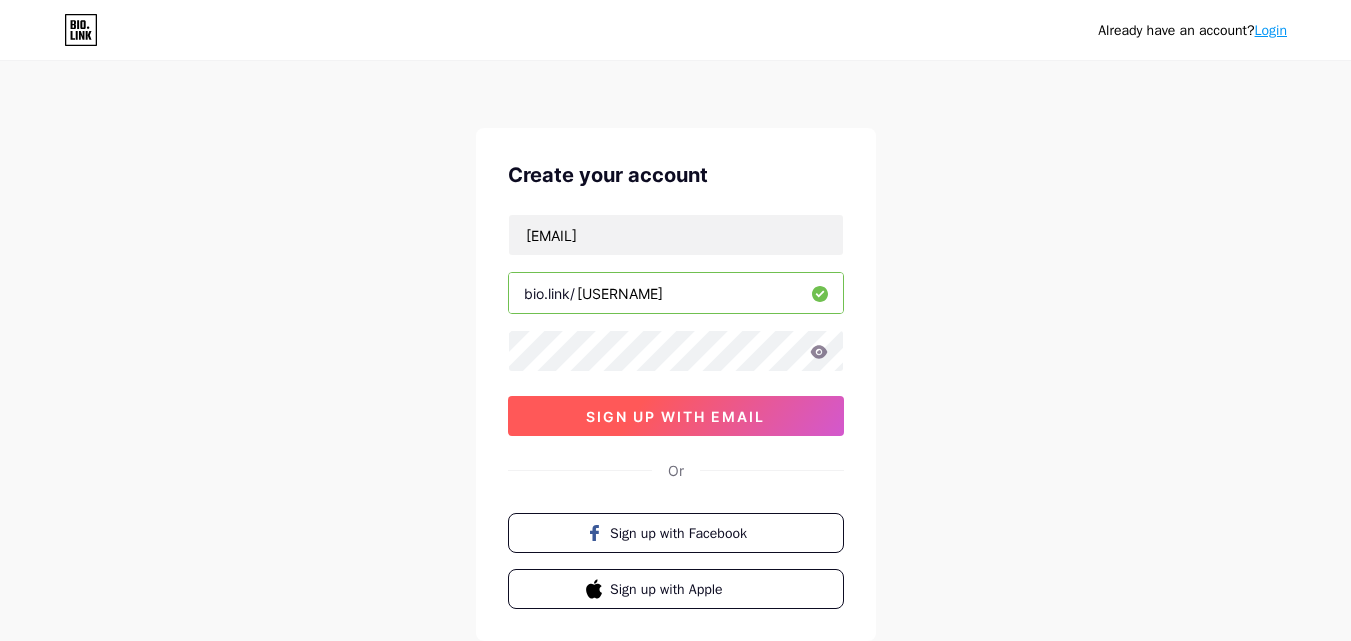 click on "sign up with email" at bounding box center (675, 416) 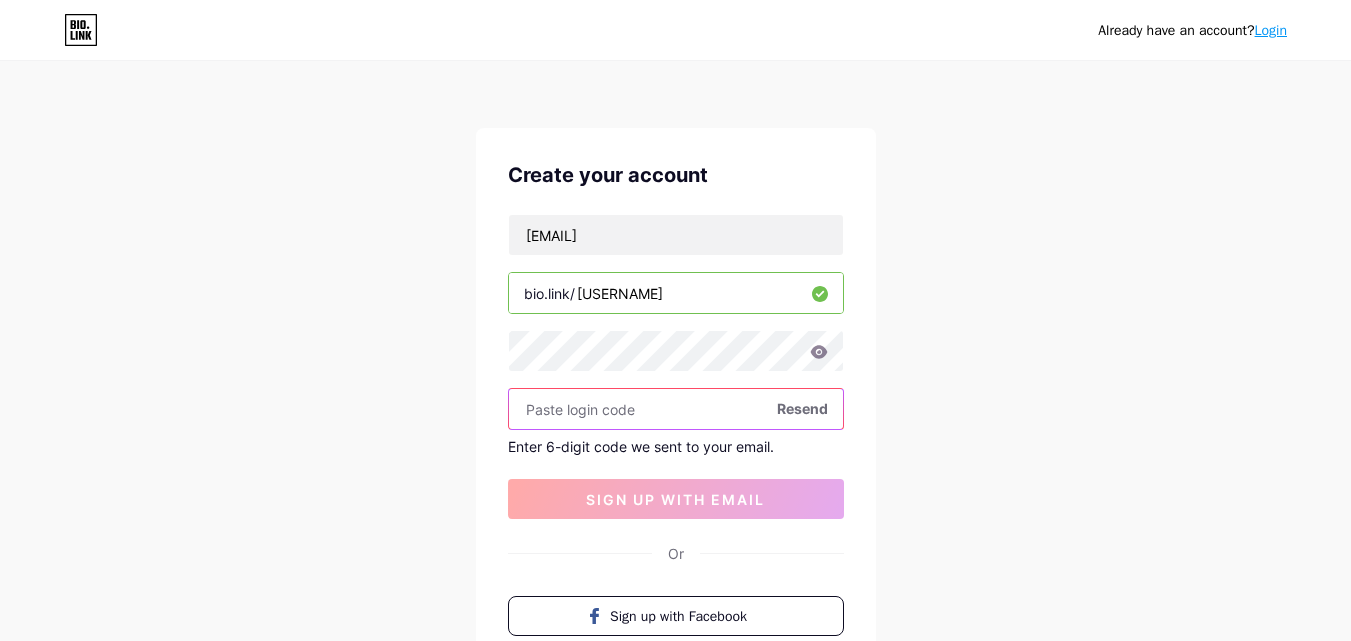 paste on "997517" 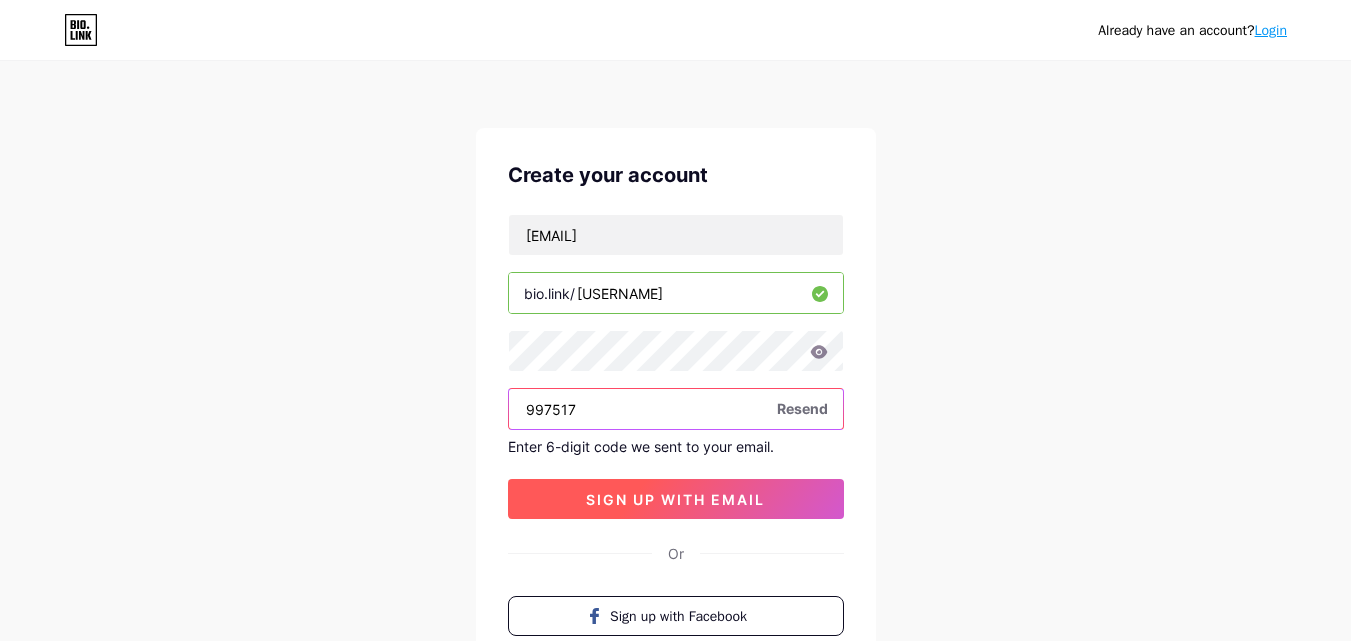 type on "997517" 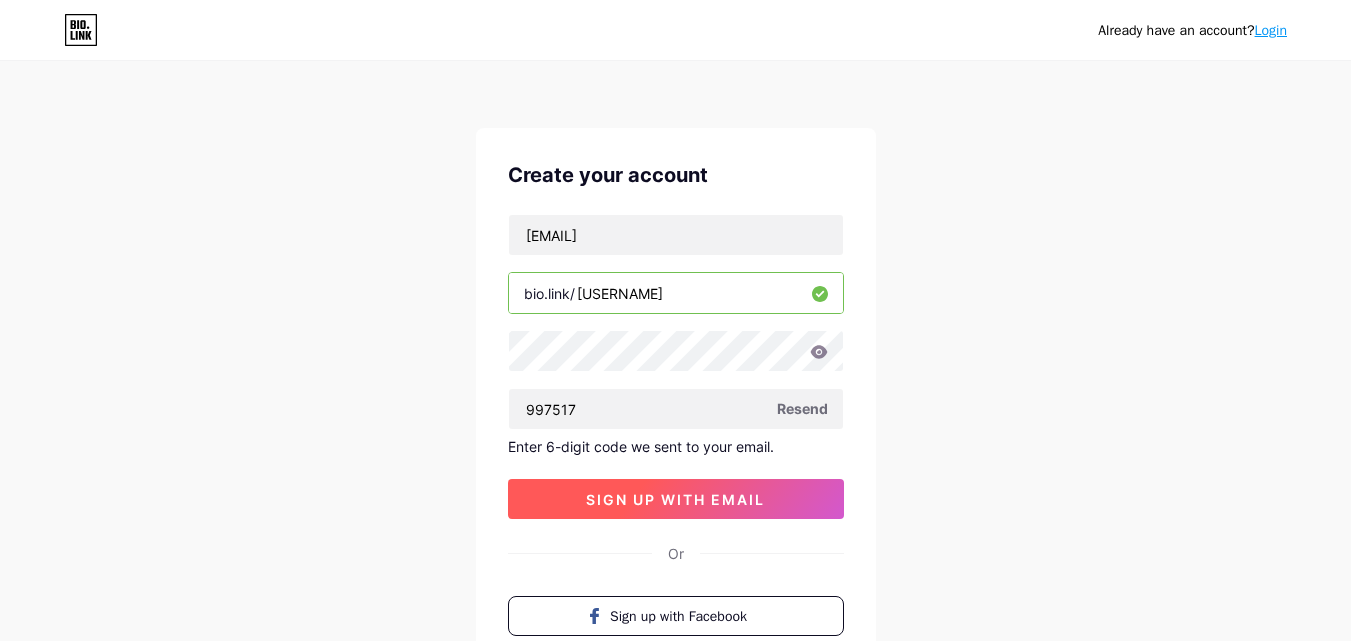 click on "sign up with email" at bounding box center (675, 499) 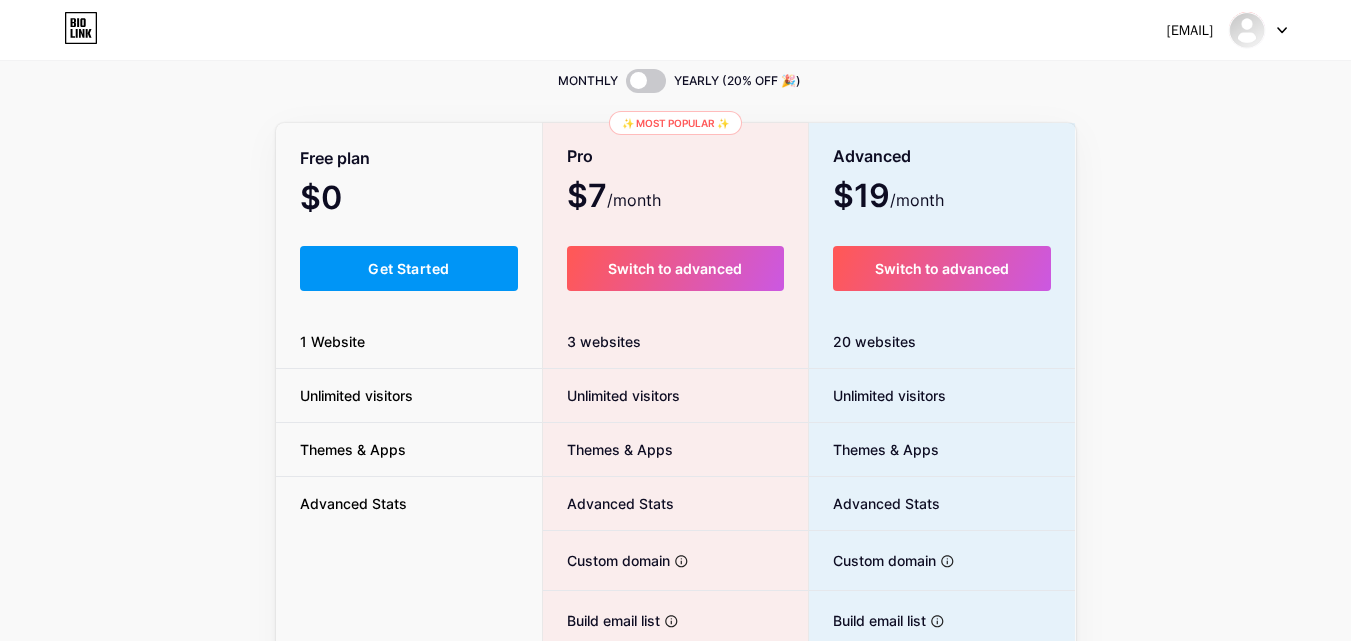 scroll, scrollTop: 67, scrollLeft: 0, axis: vertical 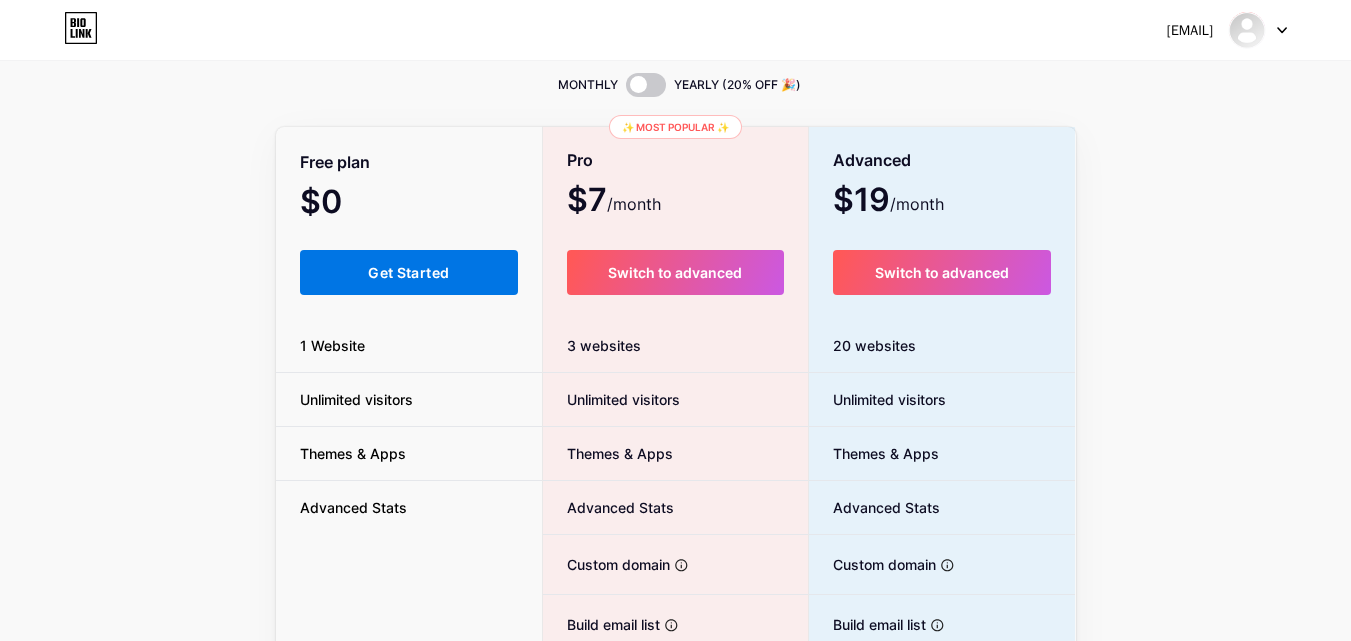 click on "Get Started" at bounding box center (408, 272) 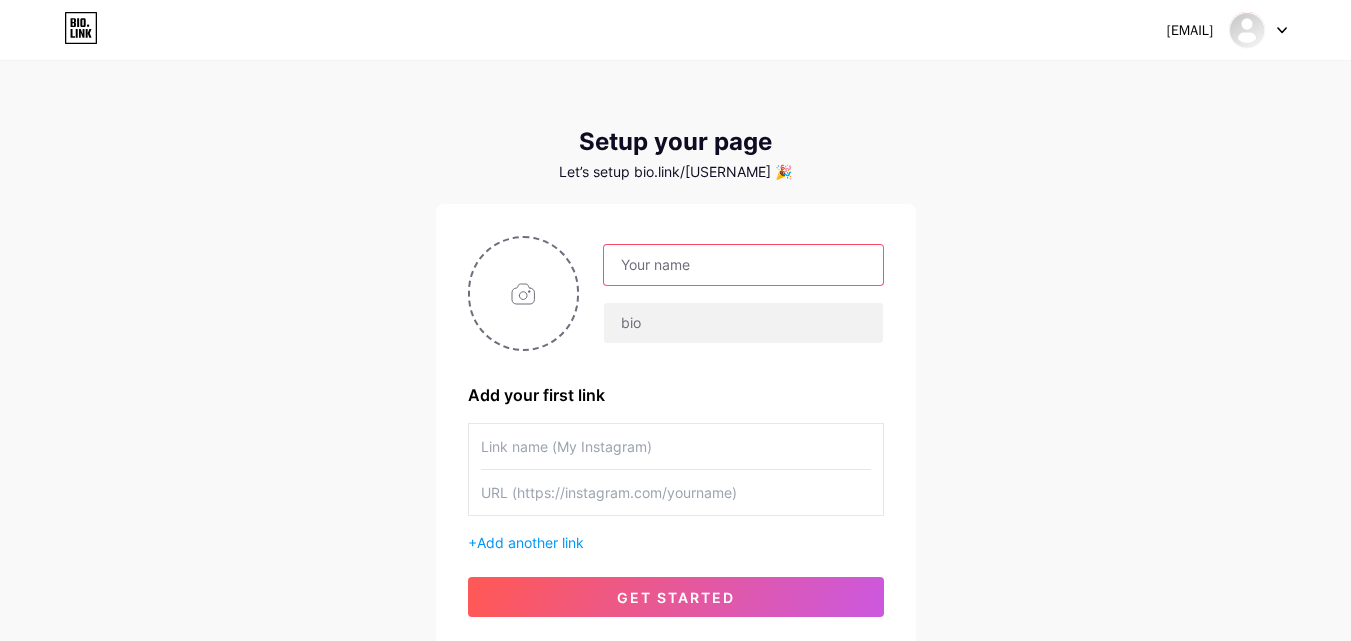 click at bounding box center (743, 265) 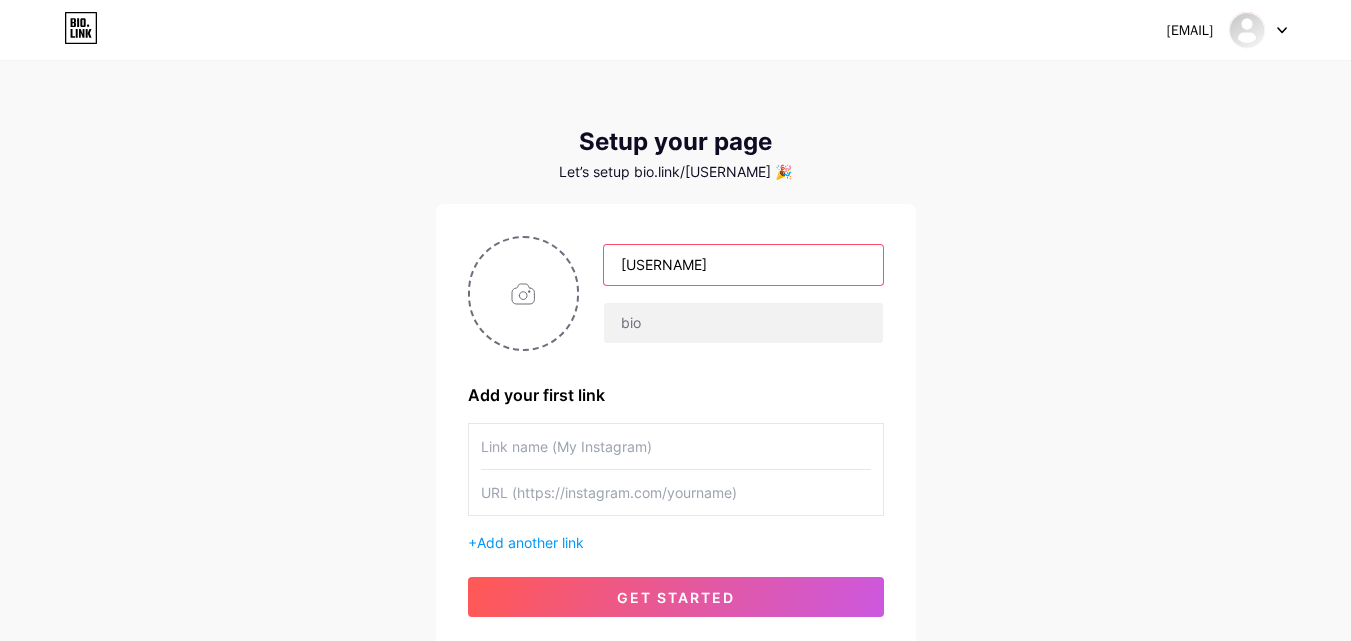 type on "[USERNAME]" 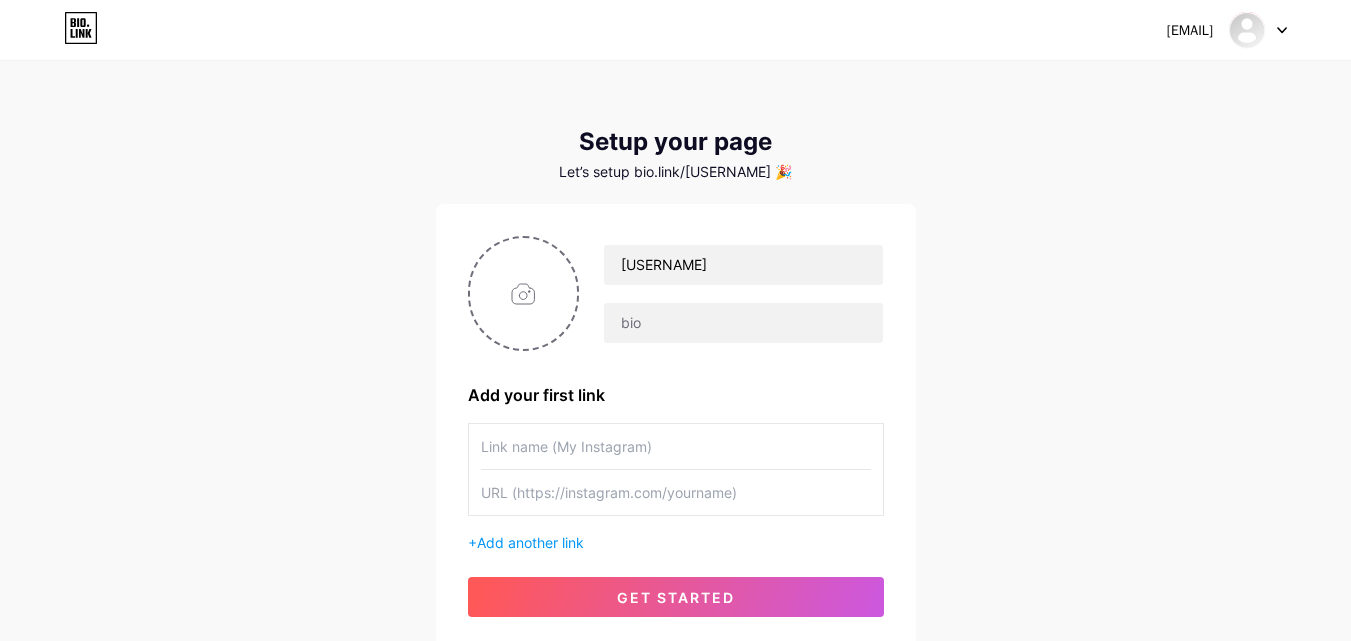 click on "[EMAIL]           Dashboard     Logout   Setup your page   Let’s setup bio.link/[USERNAME] 🎉               [USERNAME]         Add your first link
+  Add another link     get started" at bounding box center [675, 356] 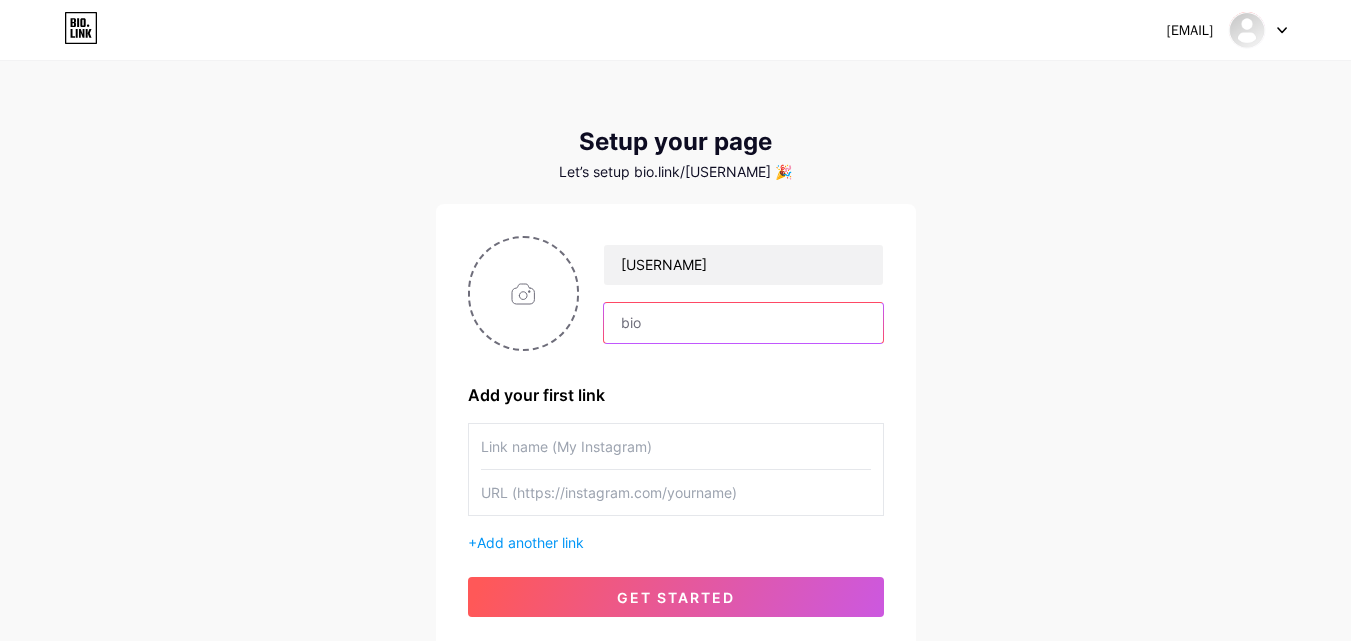 click at bounding box center [743, 323] 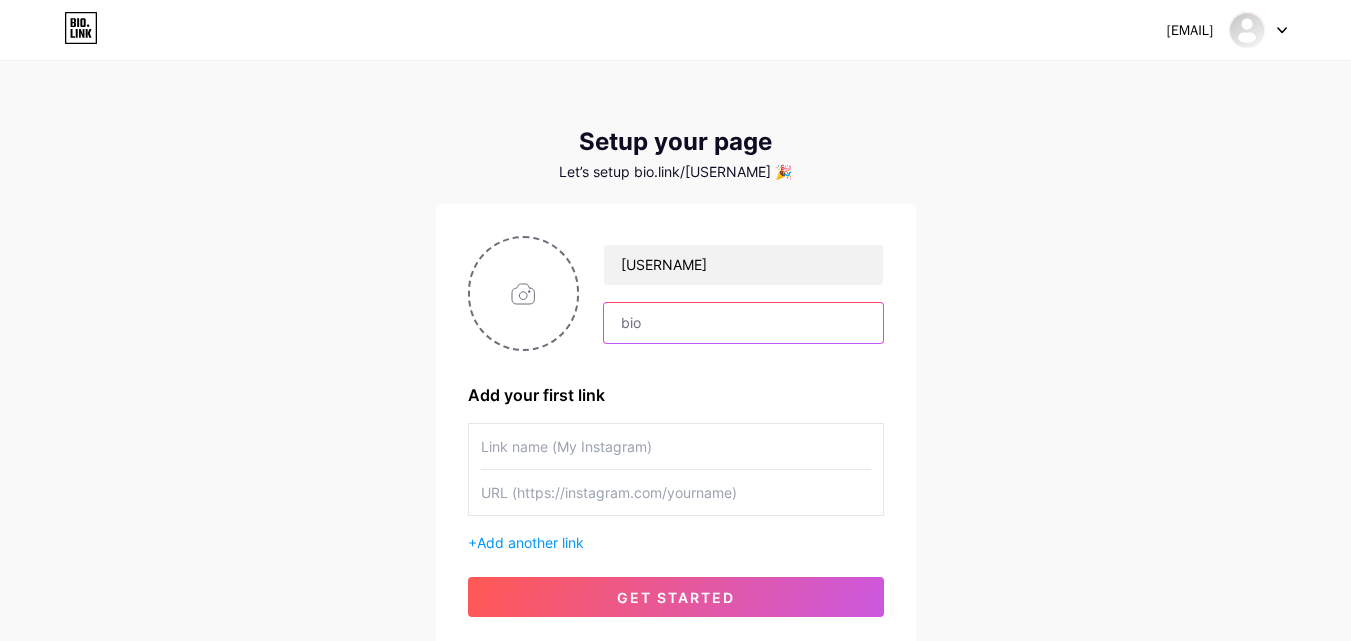 paste on "Hey there! I'm [USERNAME], an entertainment enthusiast, and online money-making expert. Let's connect and make some money together! 💰💻" 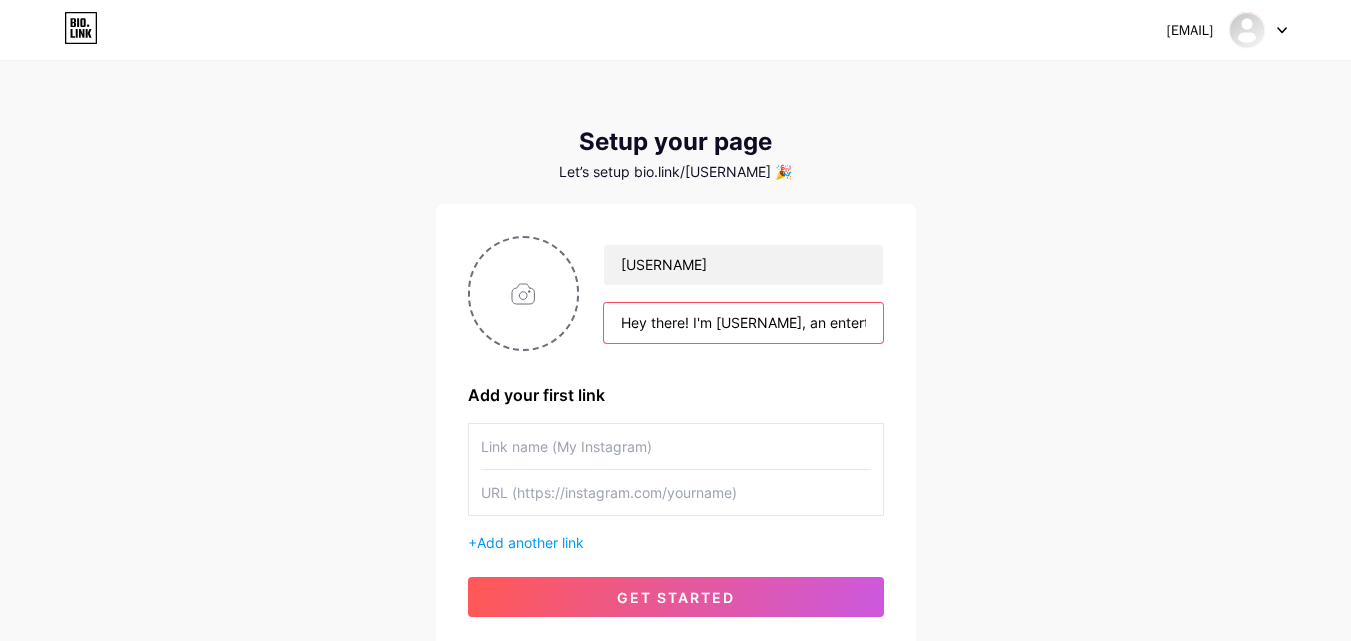 scroll, scrollTop: 0, scrollLeft: 730, axis: horizontal 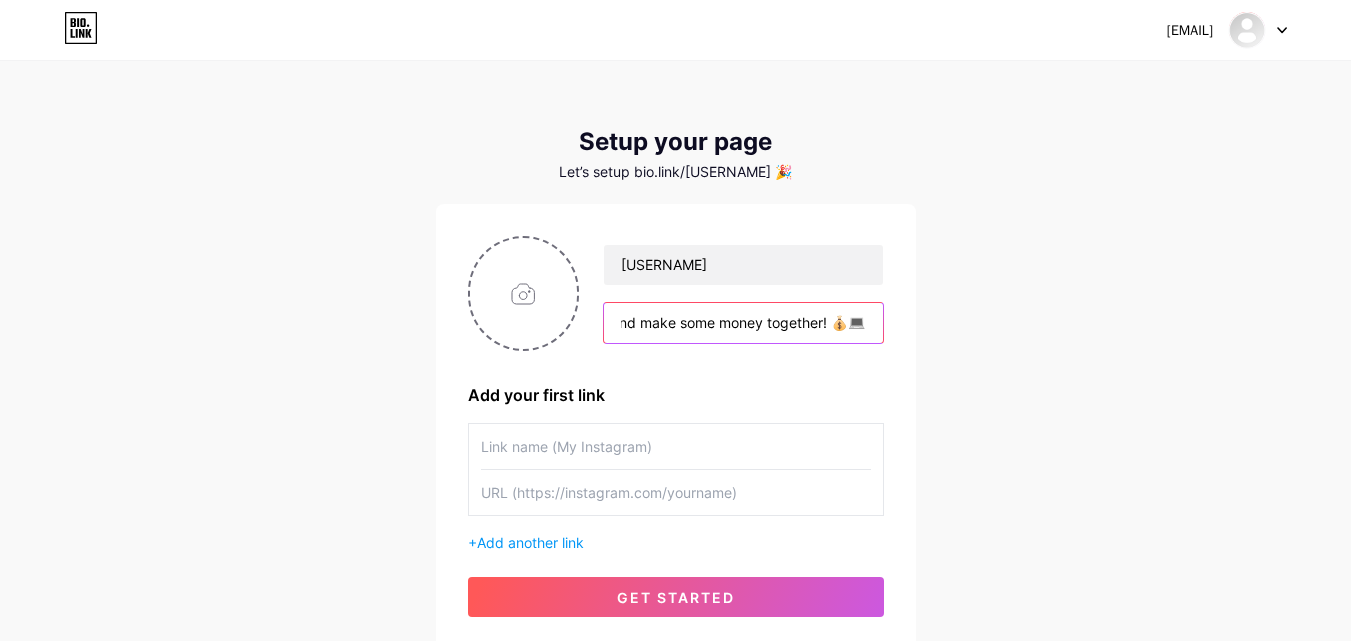 type on "Hey there! I'm [USERNAME], an entertainment enthusiast, and online money-making expert. Let's connect and make some money together! 💰💻" 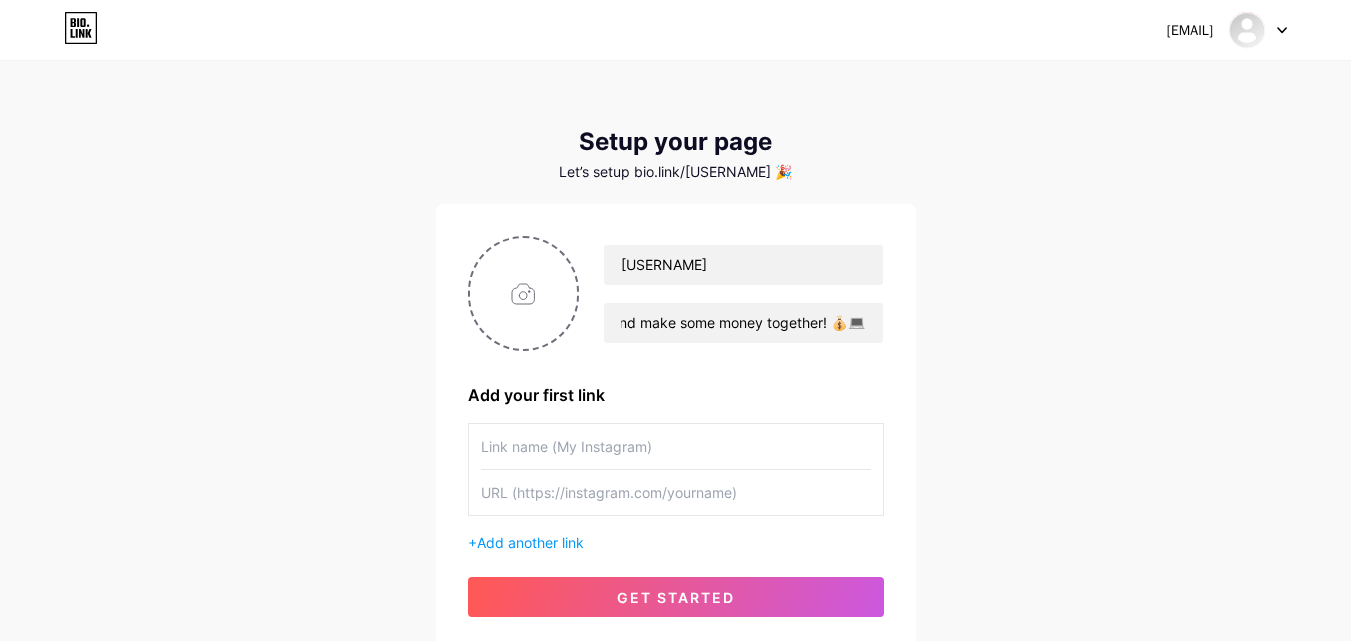 click on "[EMAIL]           Dashboard     Logout   Setup your page   Let’s setup bio.link/[USERNAME] 🎉               [USERNAME]     Hey there! I'm [USERNAME], an entertainment enthusiast, and online money-making expert. Let's connect and make some money together! 💰💻     Add your first link
+  Add another link     get started" at bounding box center (675, 356) 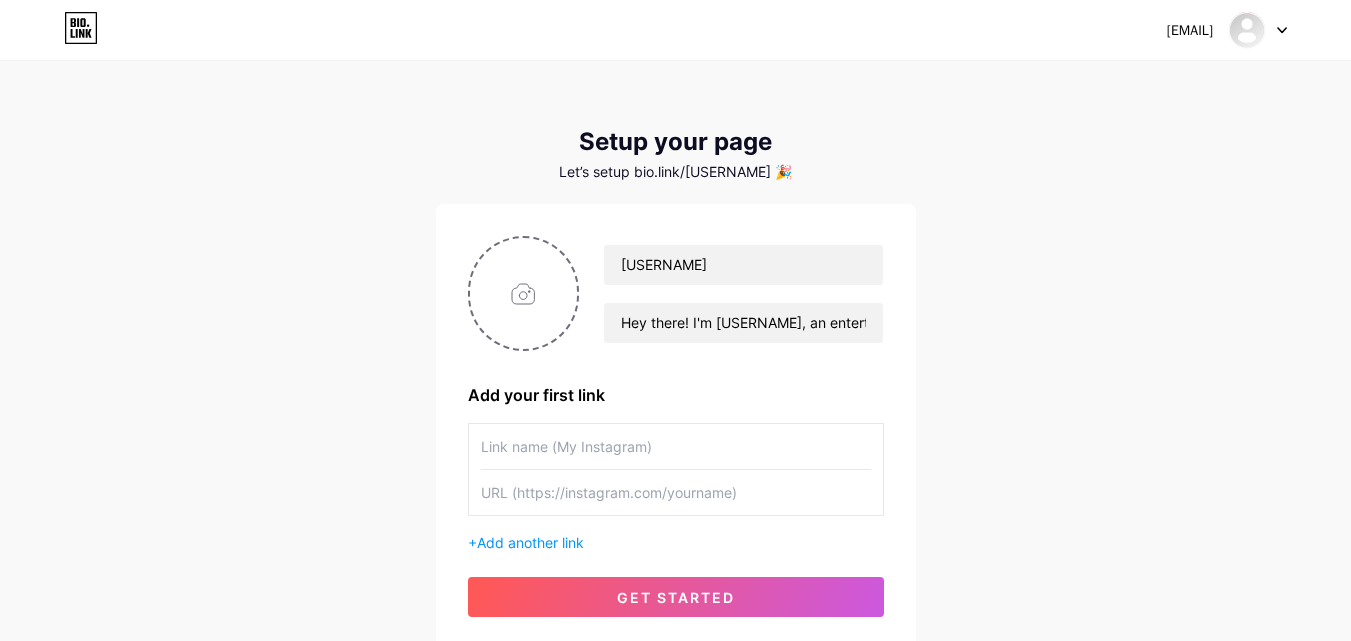 click at bounding box center [676, 446] 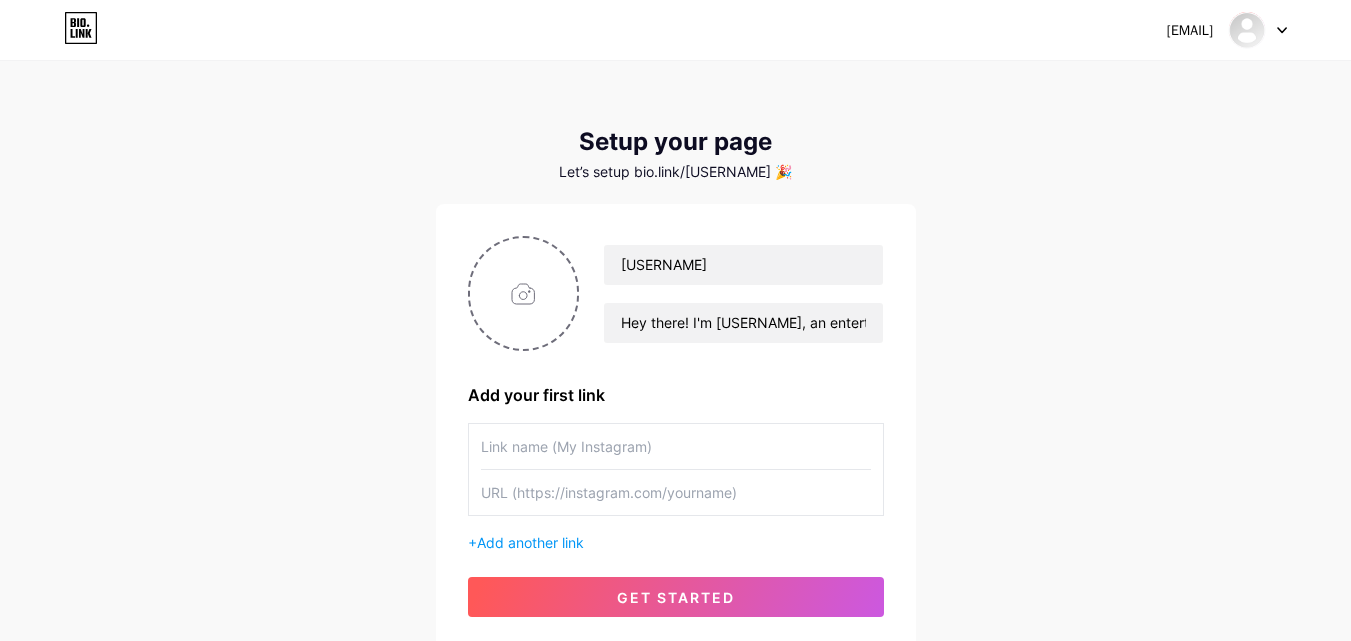 paste on "https://sites.google.com/view/wfaopportunities/make-the-ai-sell-you-chill" 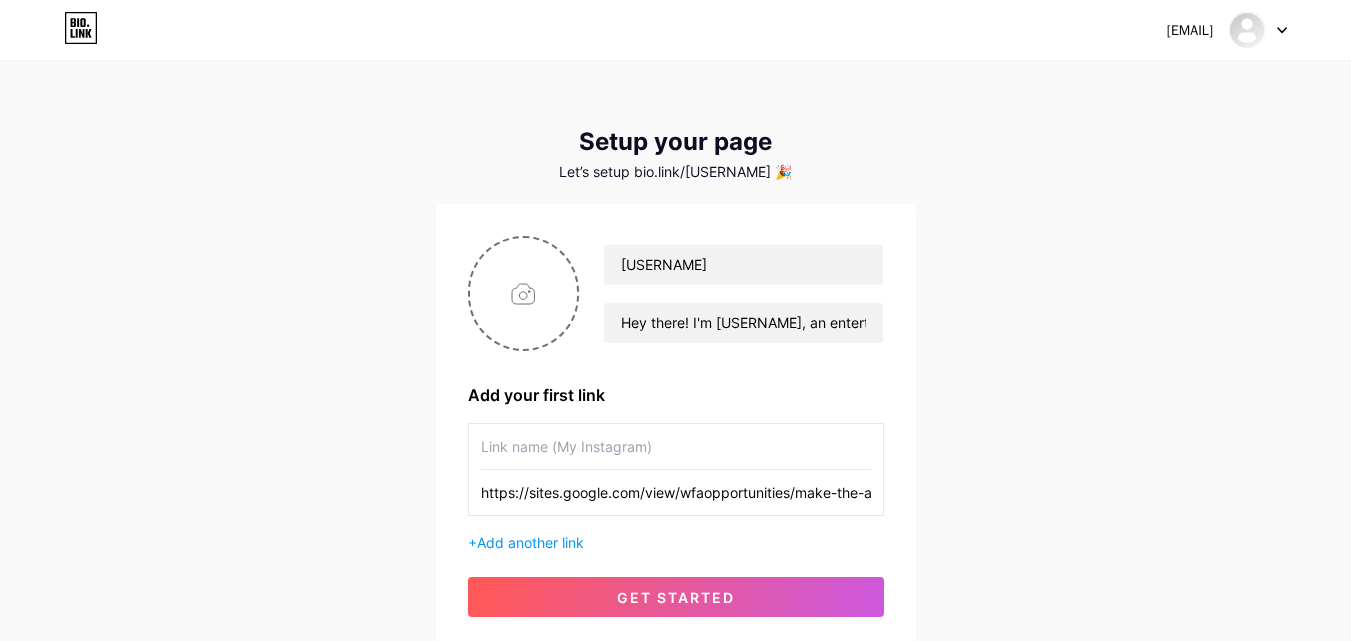 scroll, scrollTop: 0, scrollLeft: 101, axis: horizontal 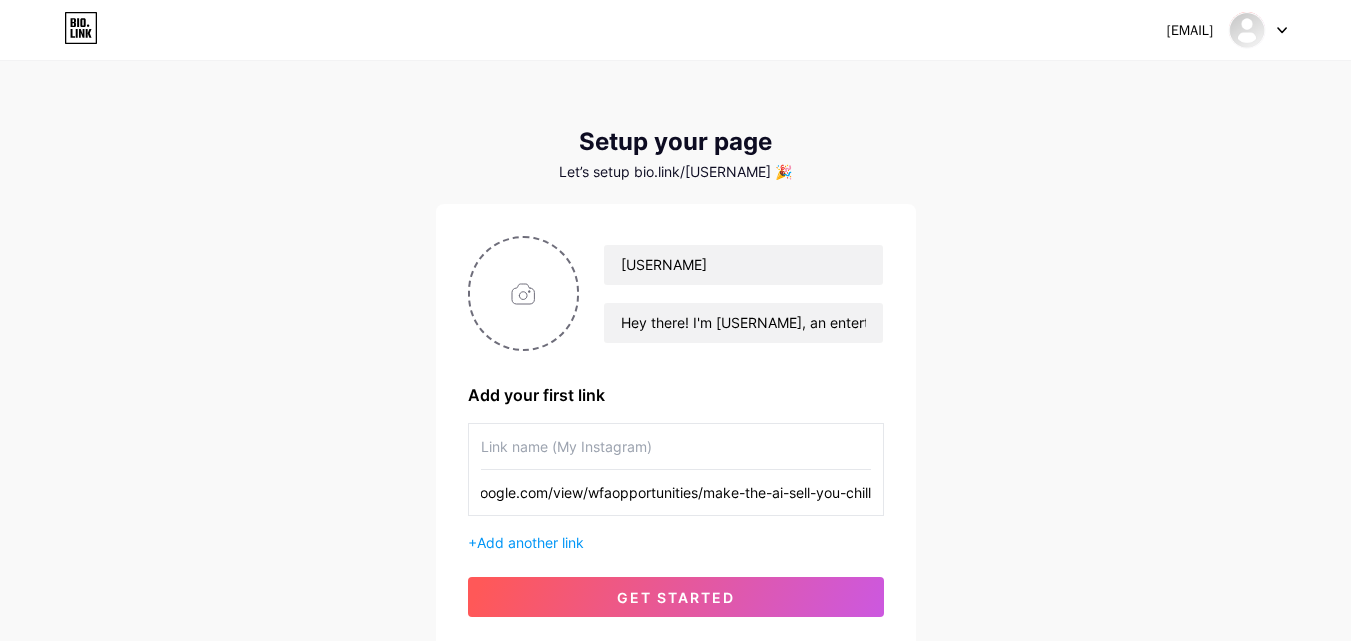 type on "https://sites.google.com/view/wfaopportunities/make-the-ai-sell-you-chill" 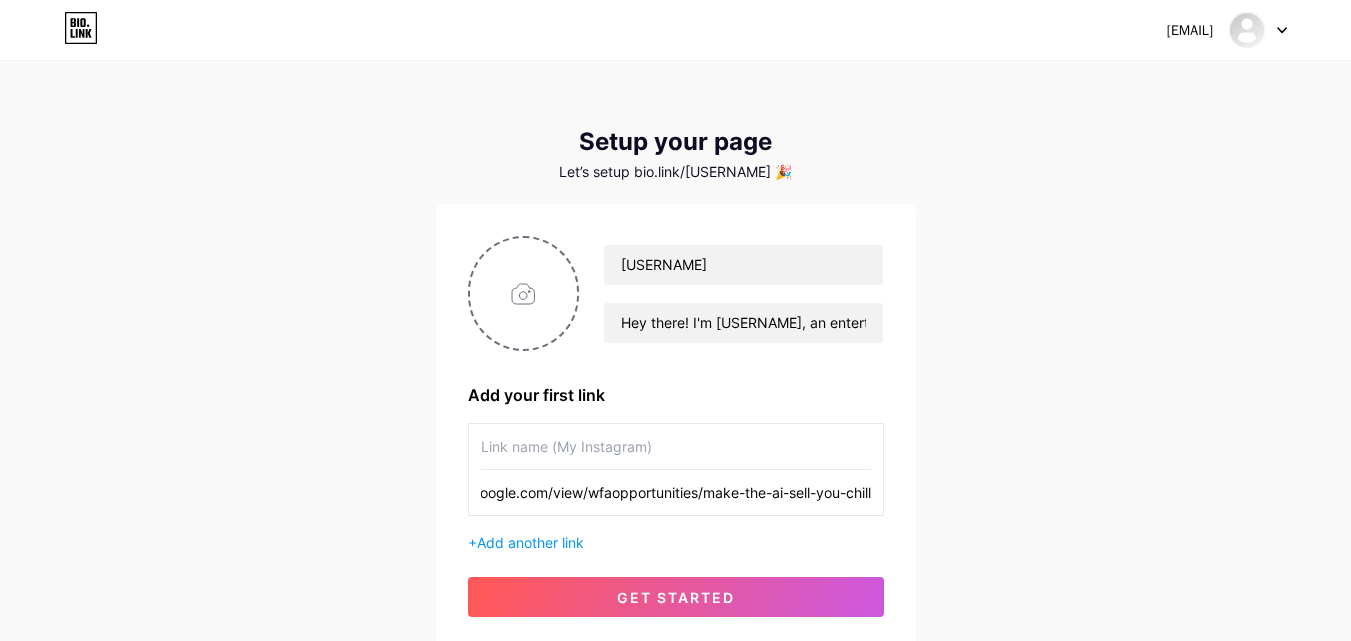 click at bounding box center (676, 446) 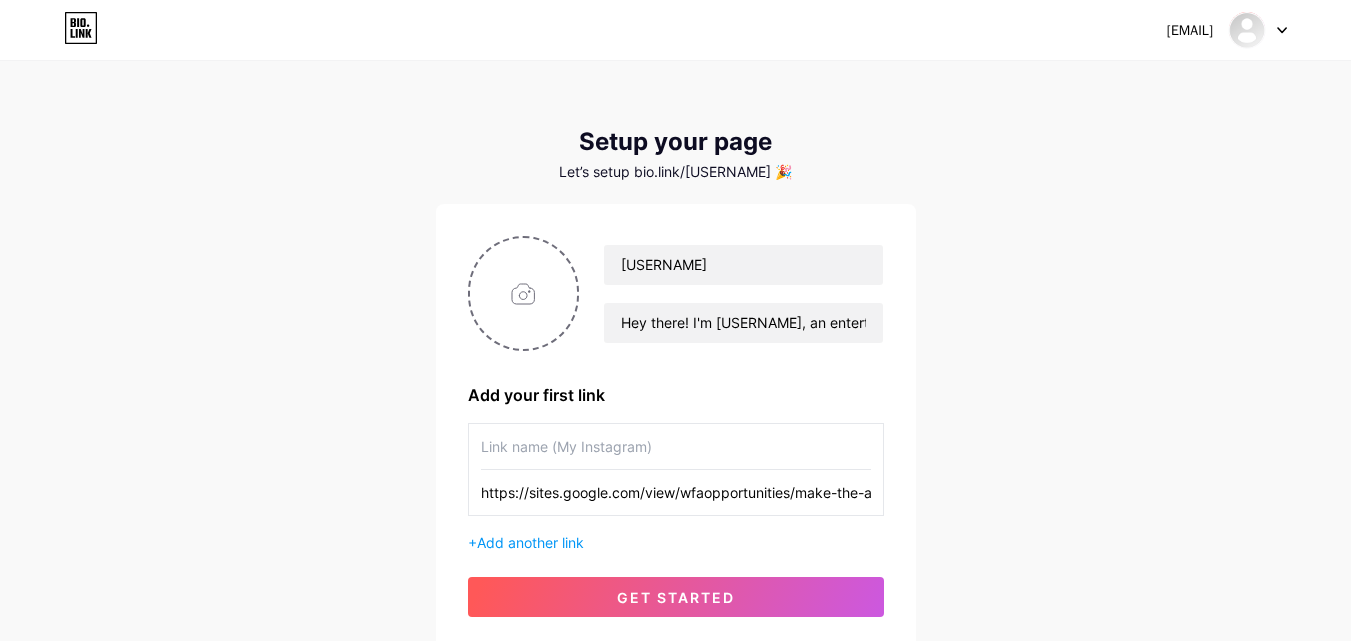 drag, startPoint x: 153, startPoint y: 353, endPoint x: 177, endPoint y: 353, distance: 24 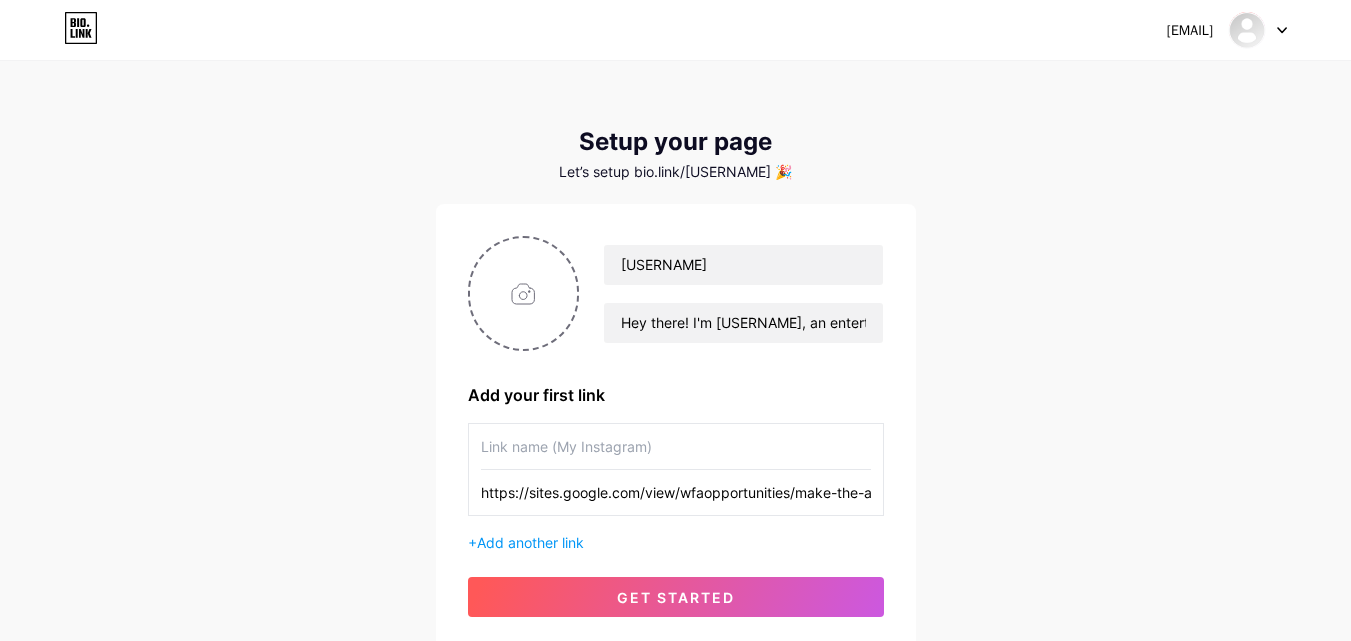 paste on "Mini Money Machine" 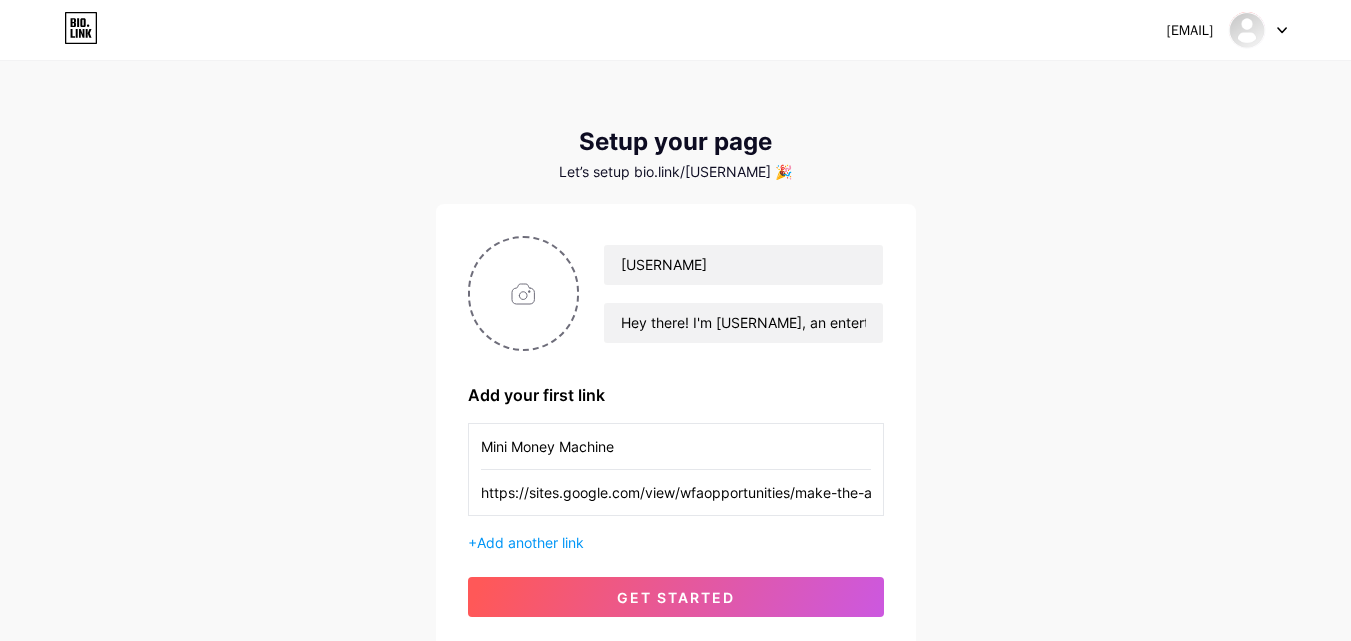 type on "Mini Money Machine" 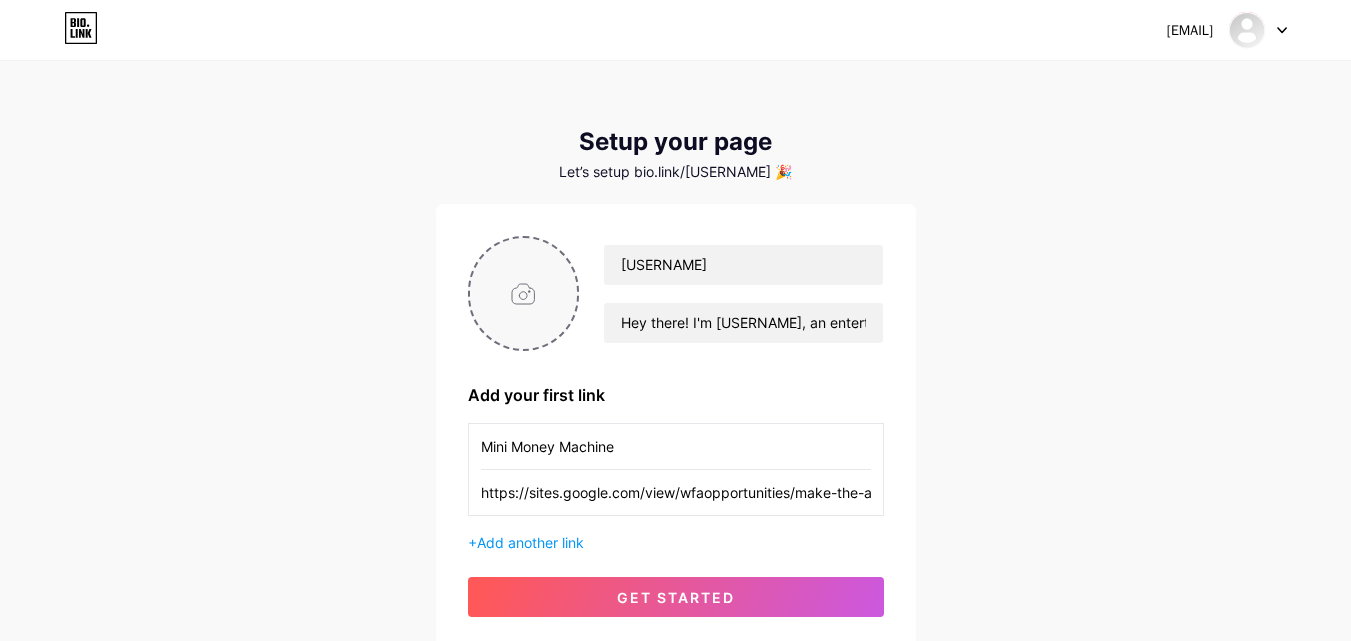 click at bounding box center [524, 293] 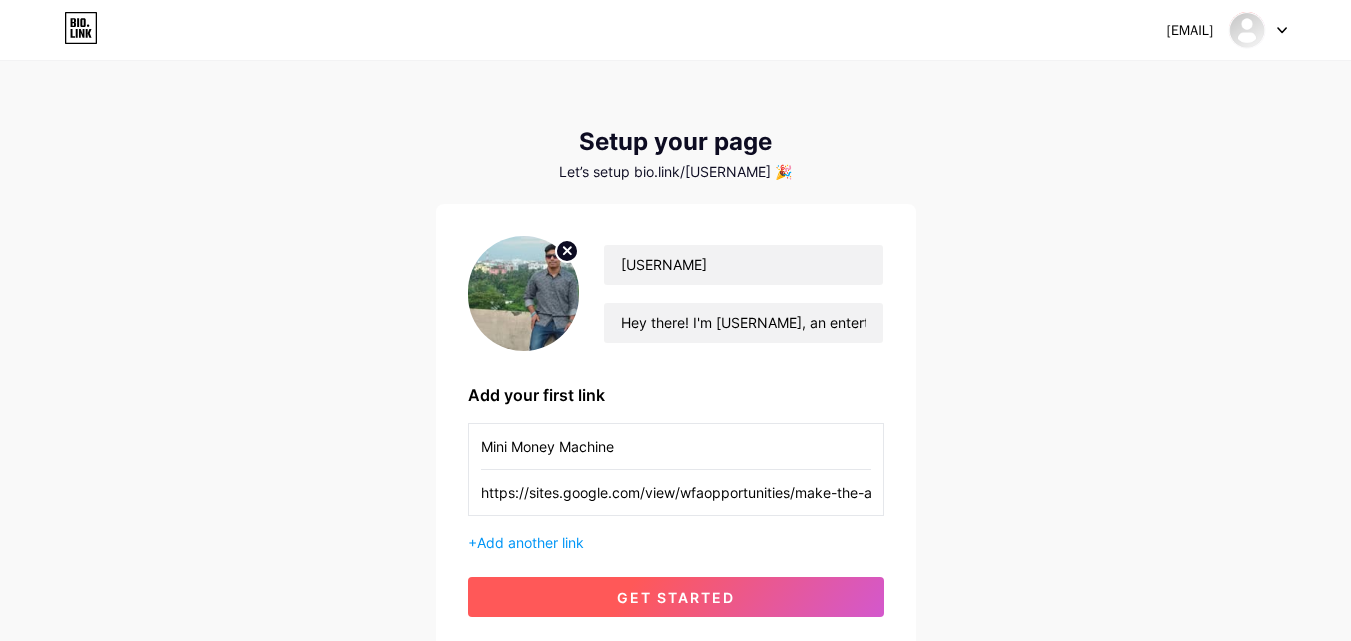 click on "get started" at bounding box center (676, 597) 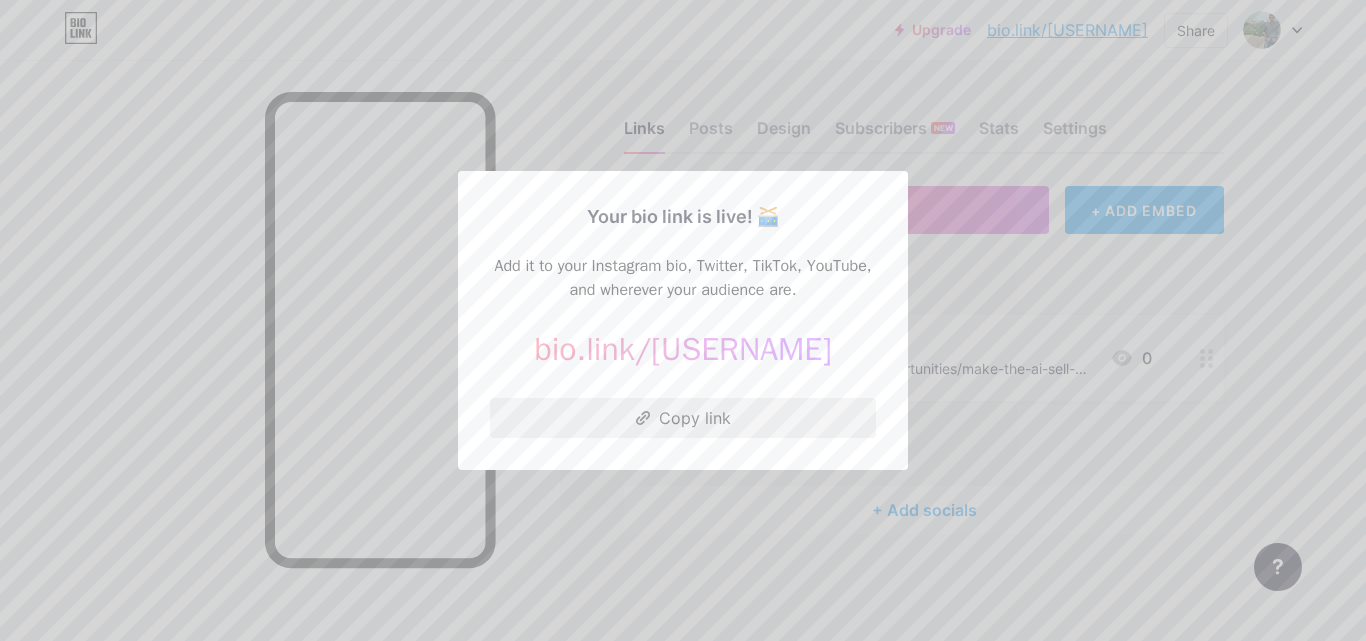 click on "Copy link" at bounding box center (683, 418) 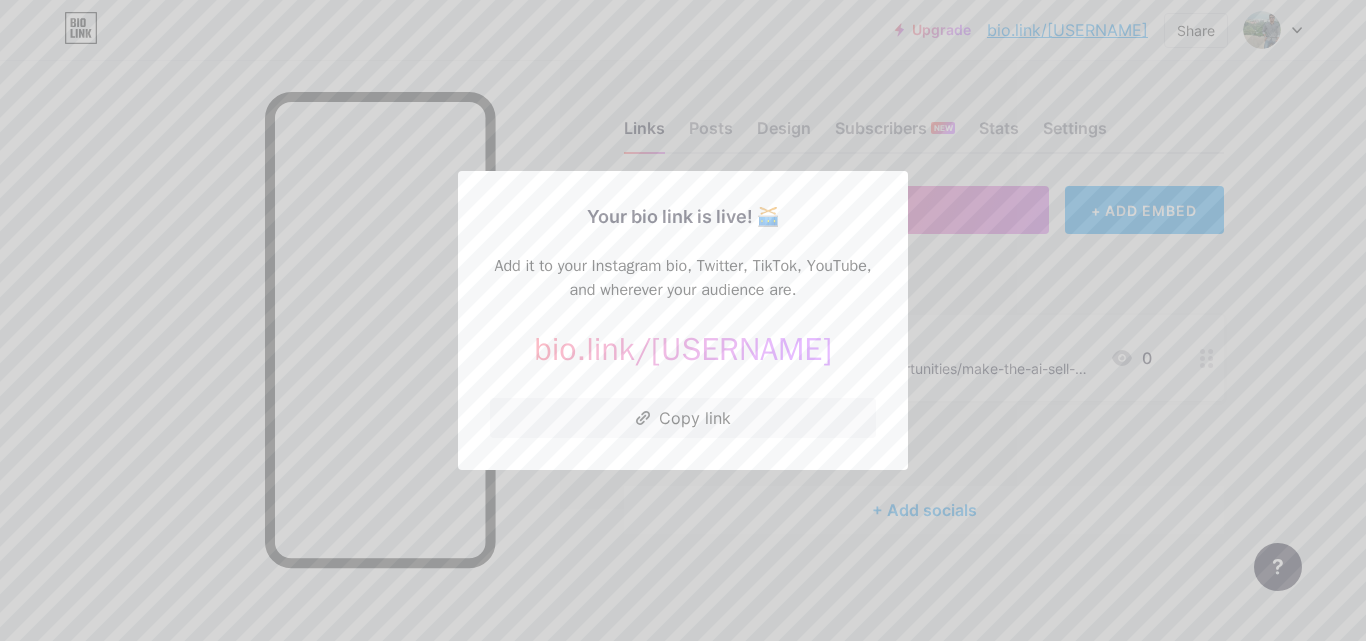 click at bounding box center (683, 320) 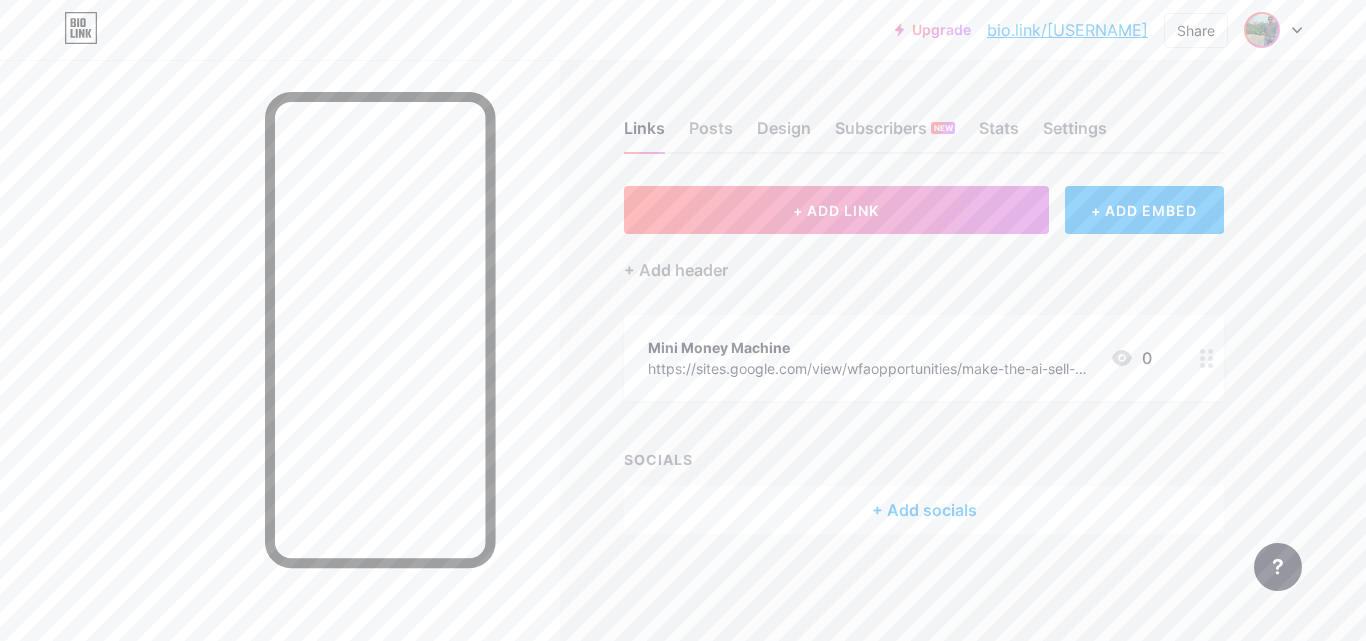 click at bounding box center [1262, 30] 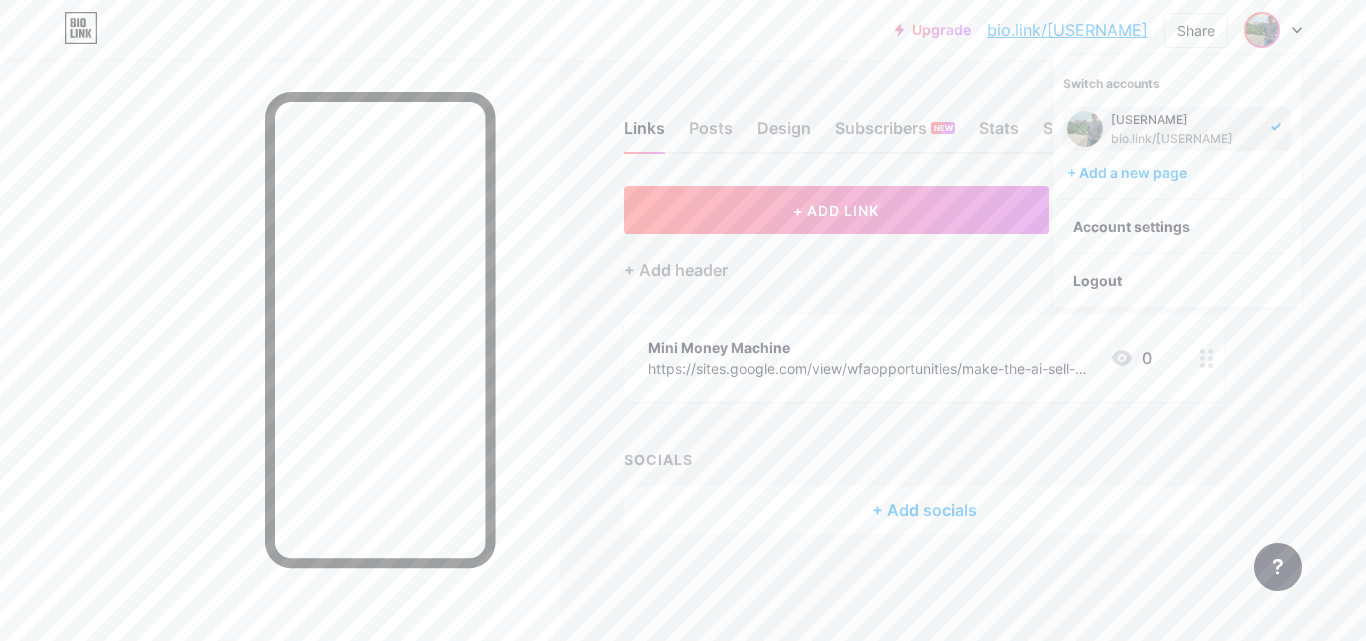click on "Upgrade   bio.link/[USERNAME]   bio.link/[USERNAME]   Share               Switch accounts     [USERNAME]   bio.link/[USERNAME]       + Add a new page        Account settings   Logout" at bounding box center (683, 30) 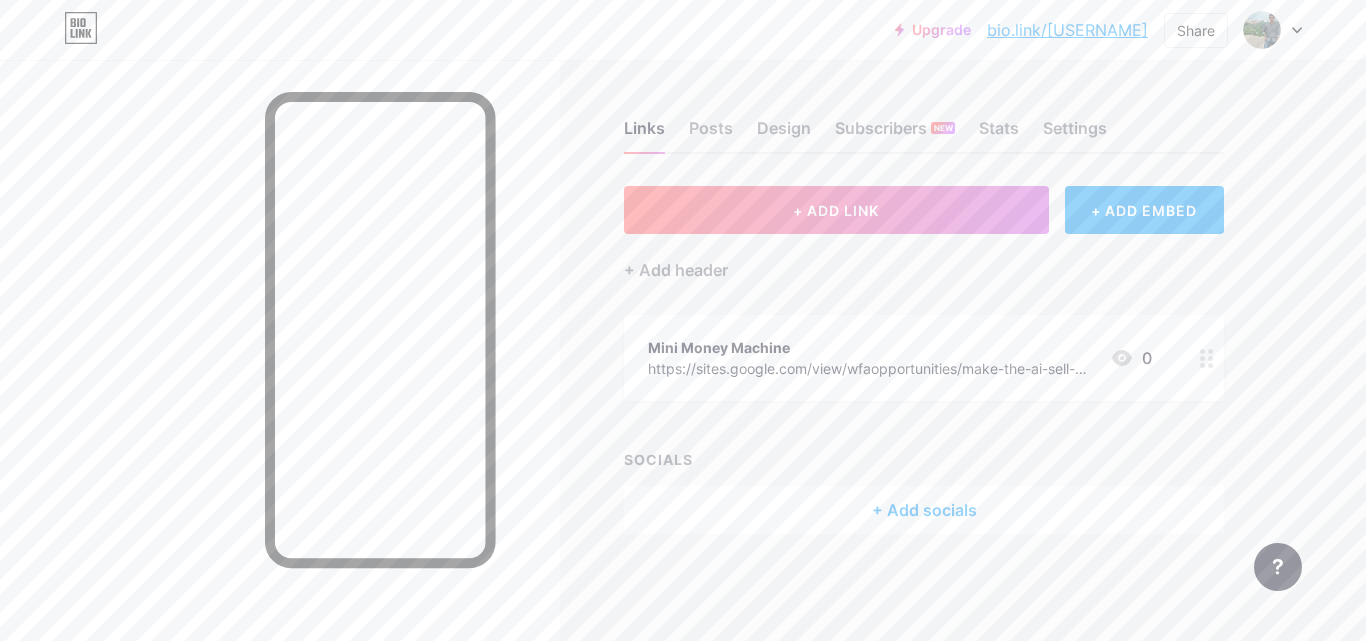 click on "Upgrade   bio.link/[USERNAME]   bio.link/[USERNAME]   Share               Switch accounts     [USERNAME]   bio.link/[USERNAME]       + Add a new page        Account settings   Logout" at bounding box center (683, 30) 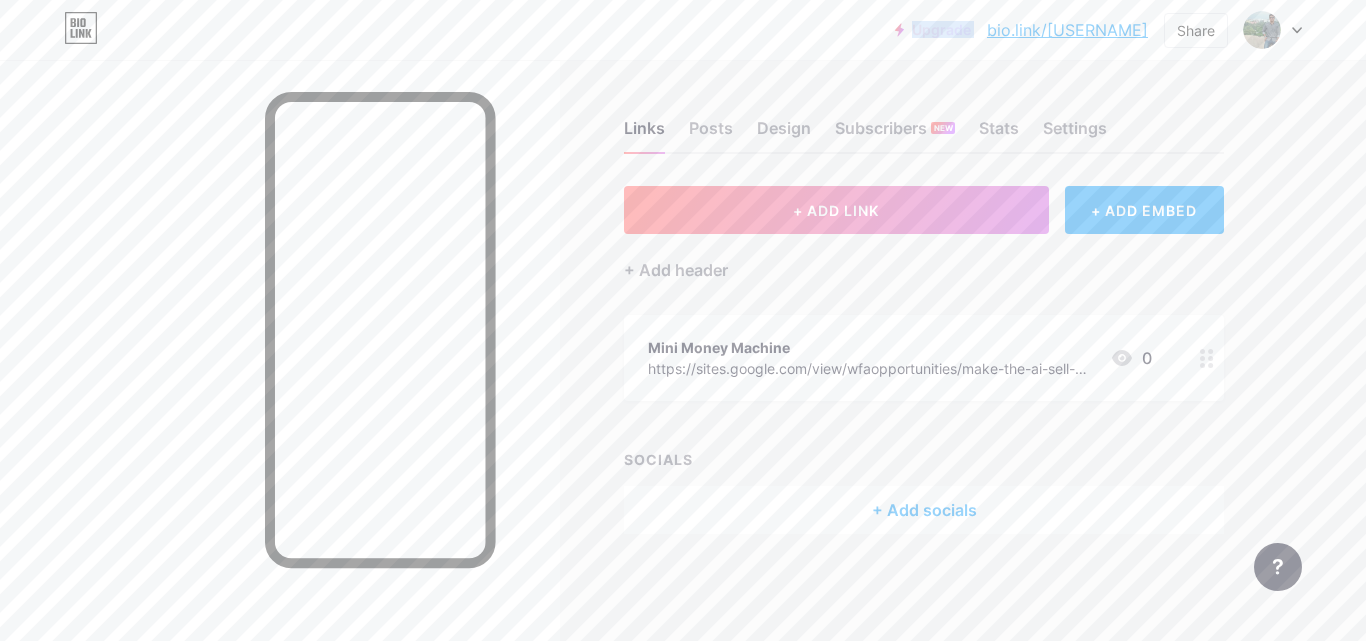 click on "Upgrade   bio.link/[USERNAME]   bio.link/[USERNAME]   Share               Switch accounts     [USERNAME]   bio.link/[USERNAME]       + Add a new page        Account settings   Logout" at bounding box center [683, 30] 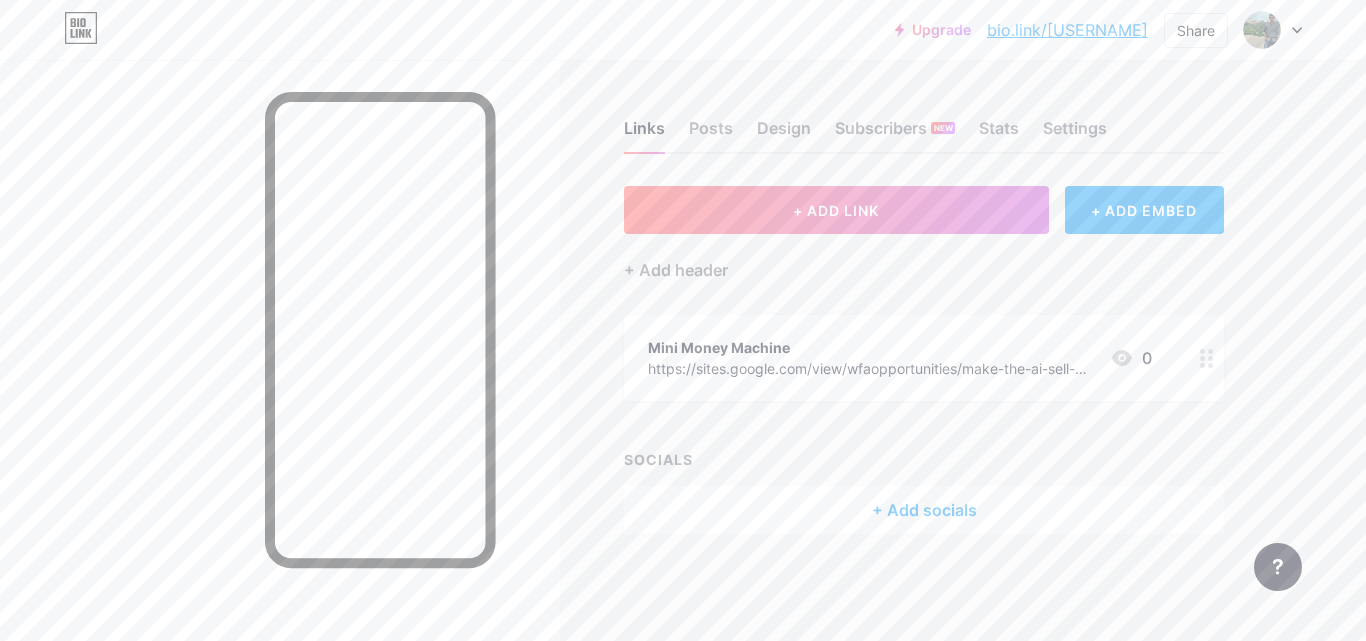 click on "Upgrade   bio.link/[USERNAME]   bio.link/[USERNAME]   Share               Switch accounts     [USERNAME]   bio.link/[USERNAME]       + Add a new page        Account settings   Logout" at bounding box center (683, 30) 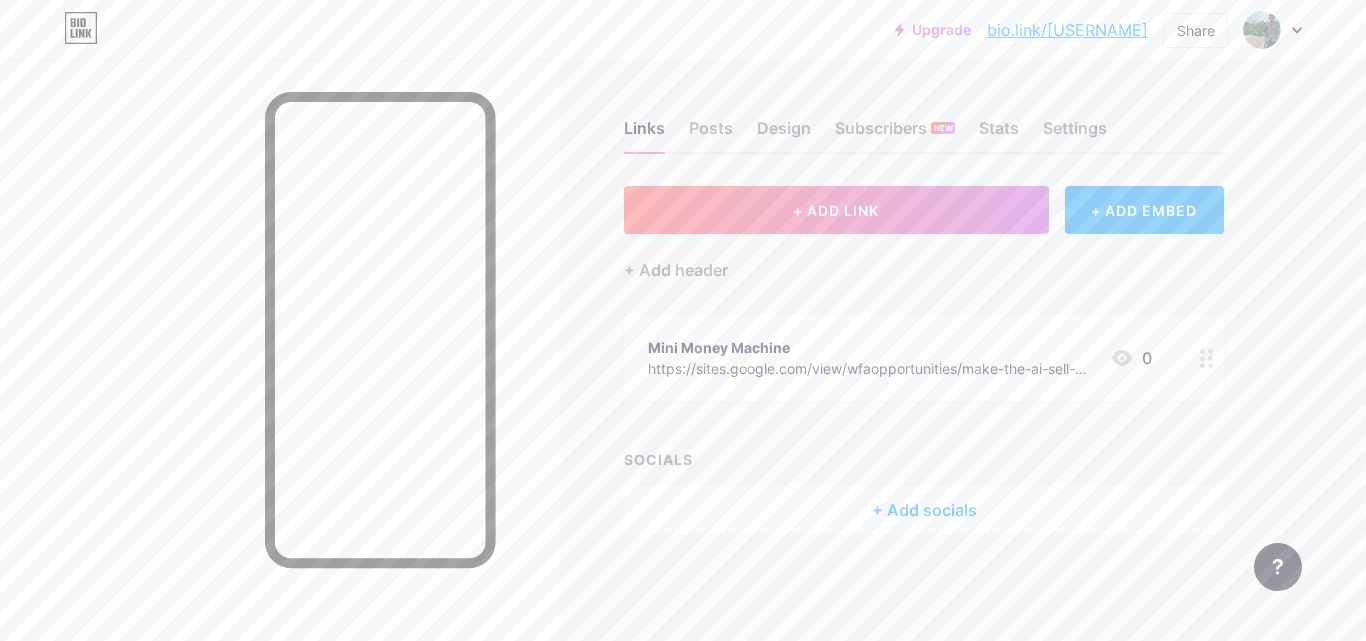 click on "Upgrade   bio.link/[USERNAME]   bio.link/[USERNAME]   Share               Switch accounts     [USERNAME]   bio.link/[USERNAME]       + Add a new page        Account settings   Logout" at bounding box center [683, 30] 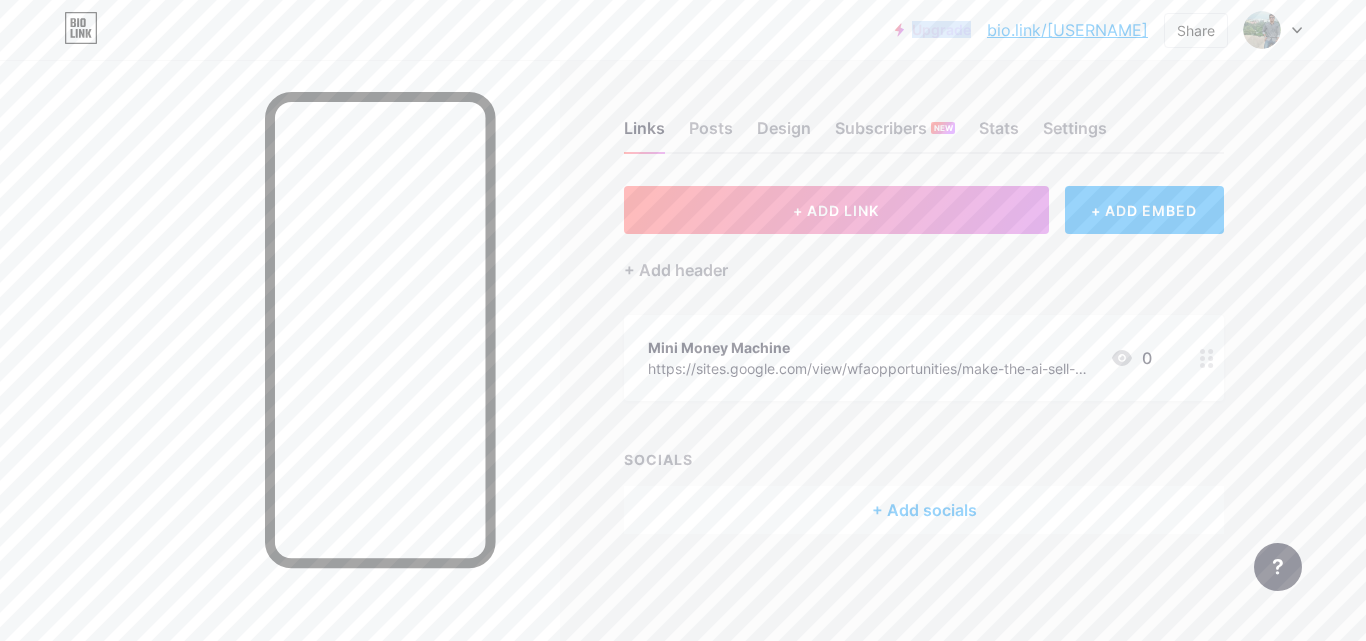 click on "Upgrade   bio.link/[USERNAME]   bio.link/[USERNAME]   Share               Switch accounts     [USERNAME]   bio.link/[USERNAME]       + Add a new page        Account settings   Logout" at bounding box center [683, 30] 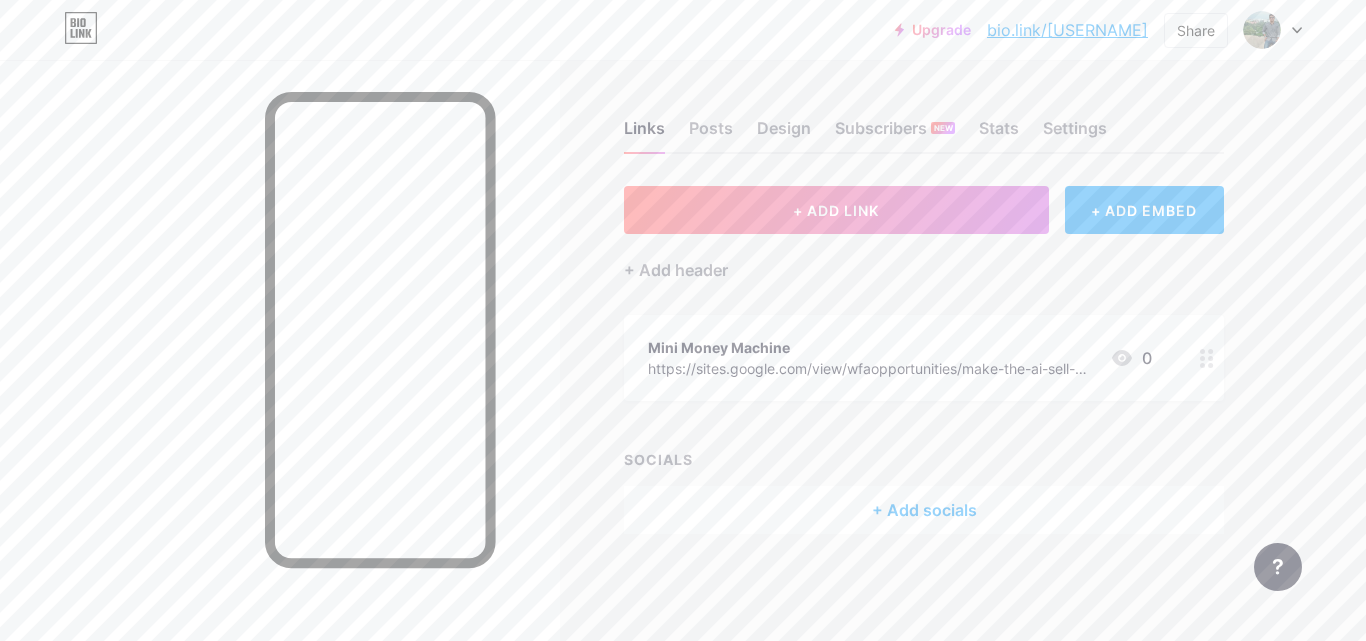 click on "Upgrade   bio.link/[USERNAME]   bio.link/[USERNAME]   Share               Switch accounts     [USERNAME]   bio.link/[USERNAME]       + Add a new page        Account settings   Logout" at bounding box center [683, 30] 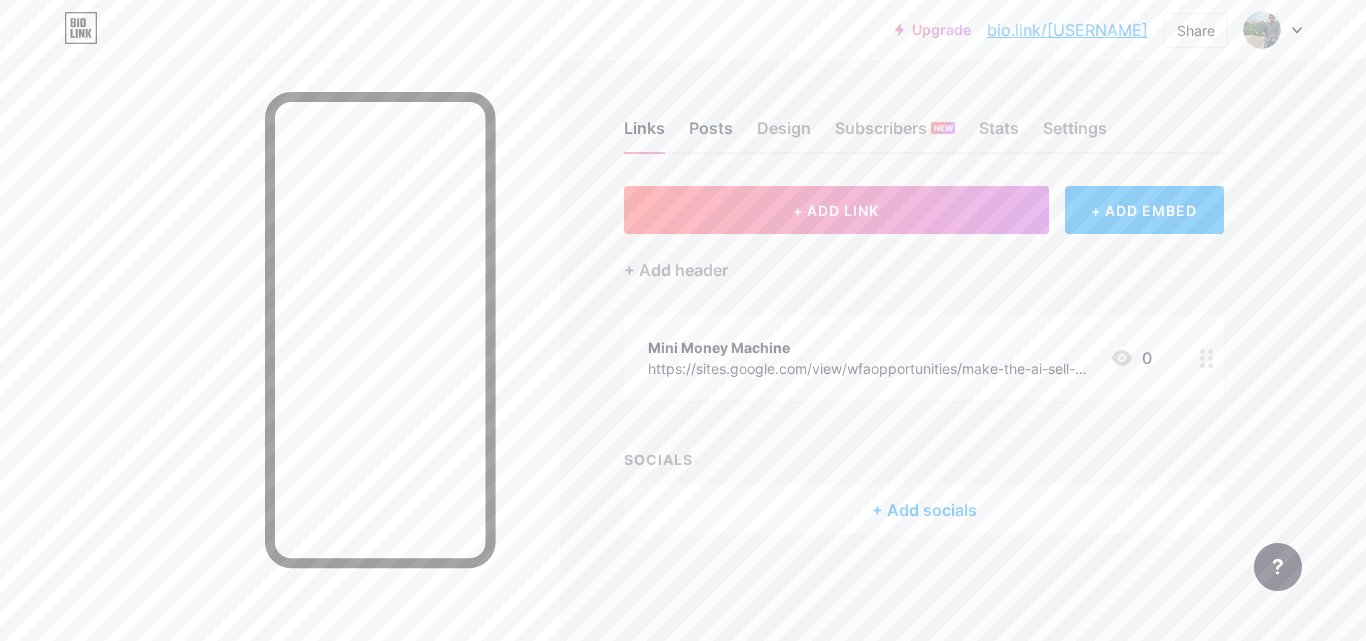 click on "Posts" at bounding box center (711, 134) 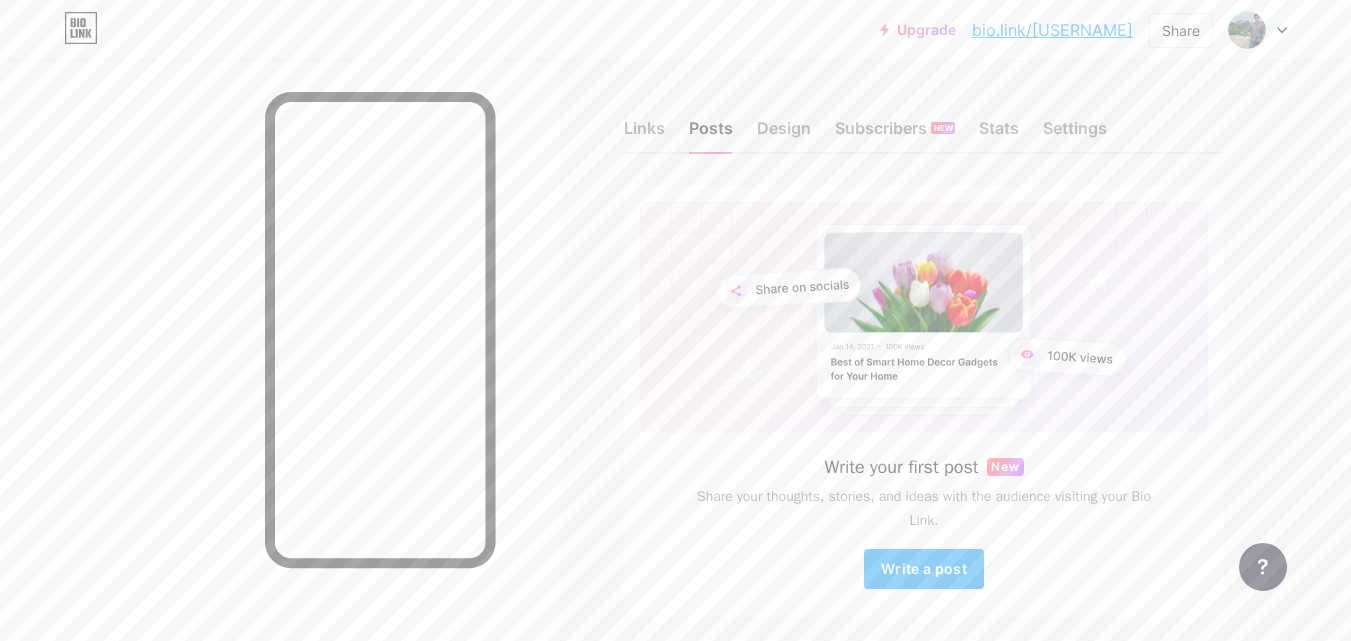 click on "Upgrade   bio.link/[USERNAME]   bio.link/[USERNAME]   Share               Switch accounts     [USERNAME]   bio.link/[USERNAME]       + Add a new page        Account settings   Logout" at bounding box center [675, 30] 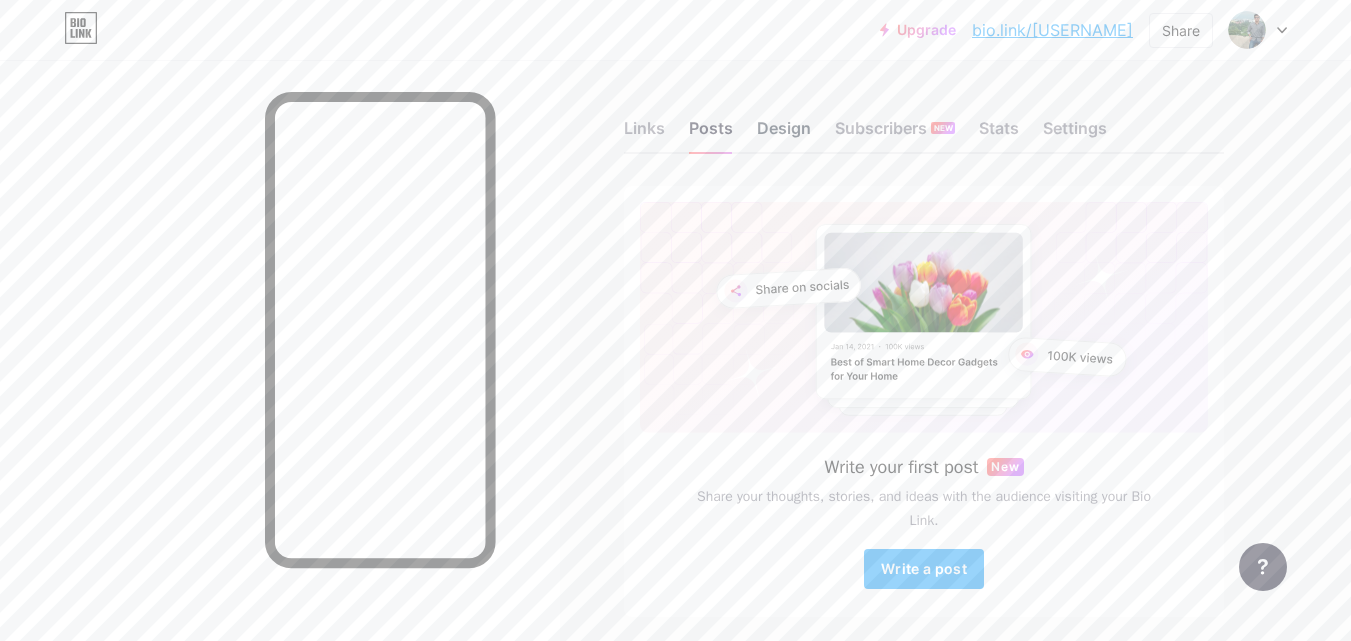 click on "Design" at bounding box center (784, 134) 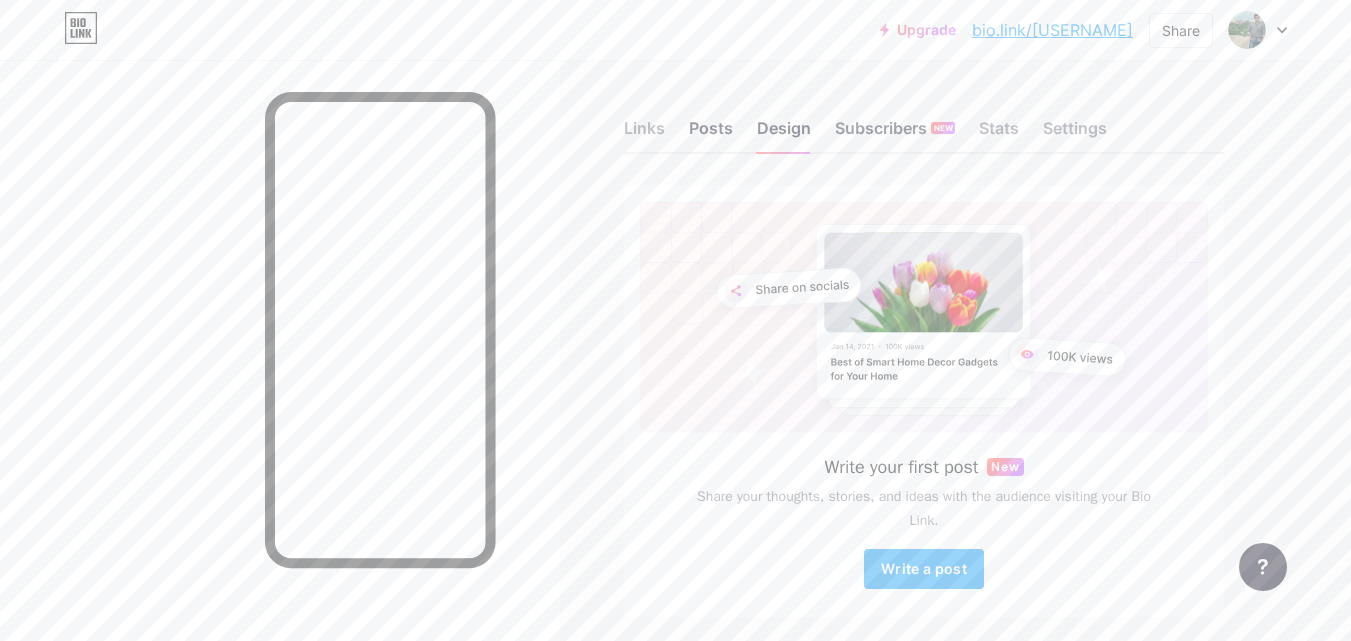 click on "Subscribers
NEW" at bounding box center (895, 134) 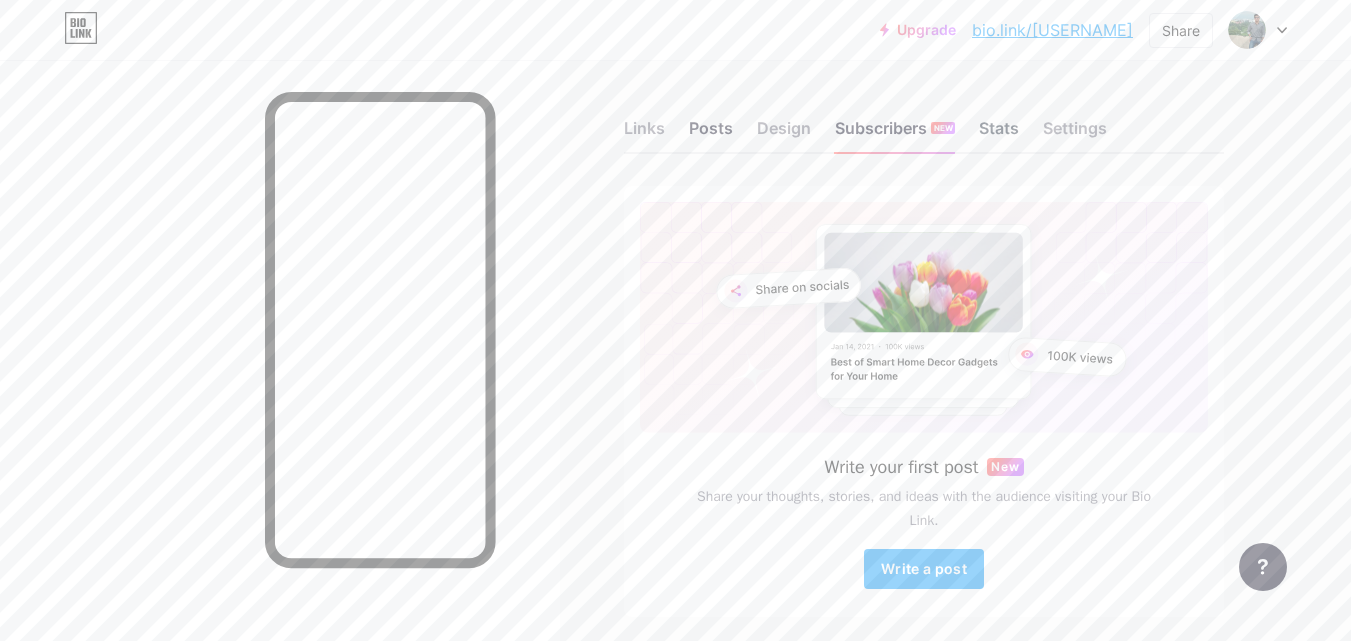 click on "Stats" at bounding box center [999, 134] 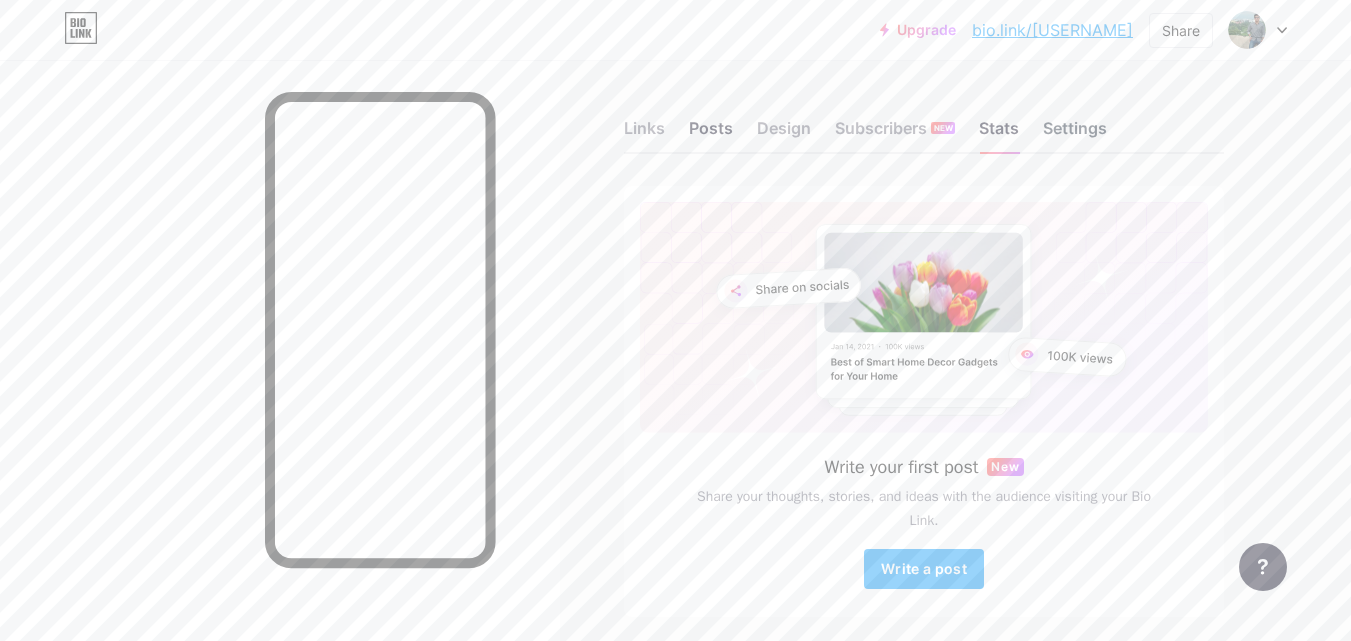 click on "Settings" at bounding box center (1075, 134) 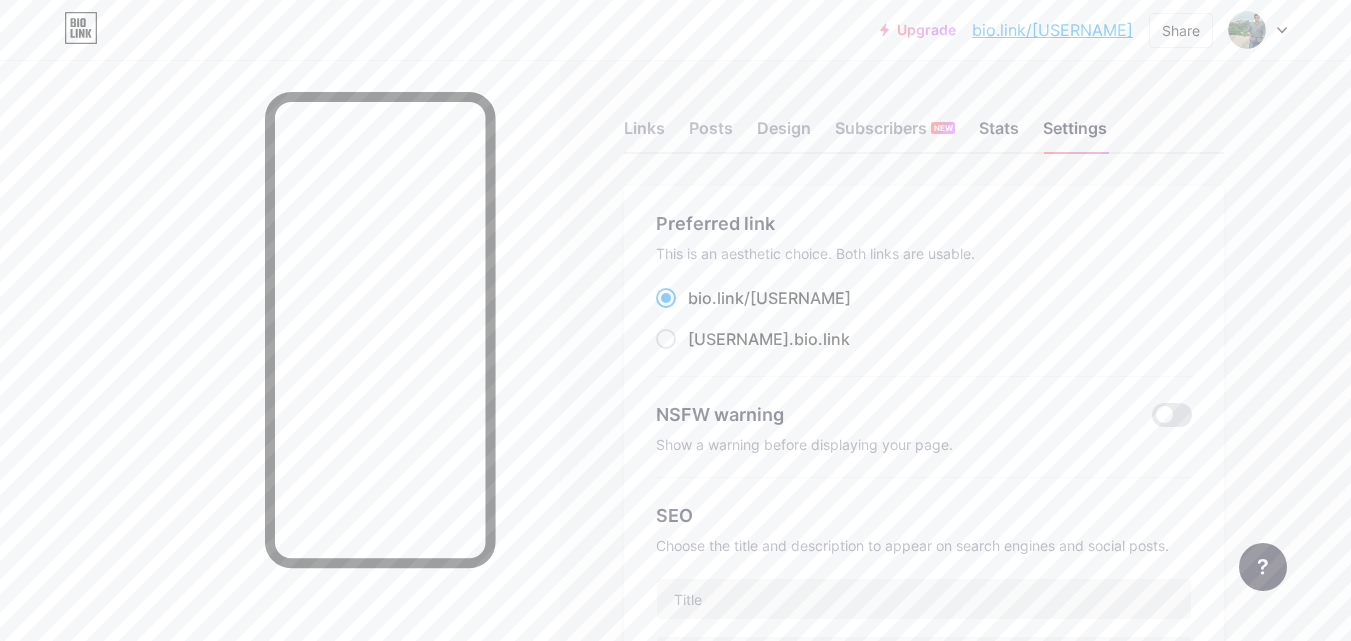 click on "Stats" at bounding box center [999, 134] 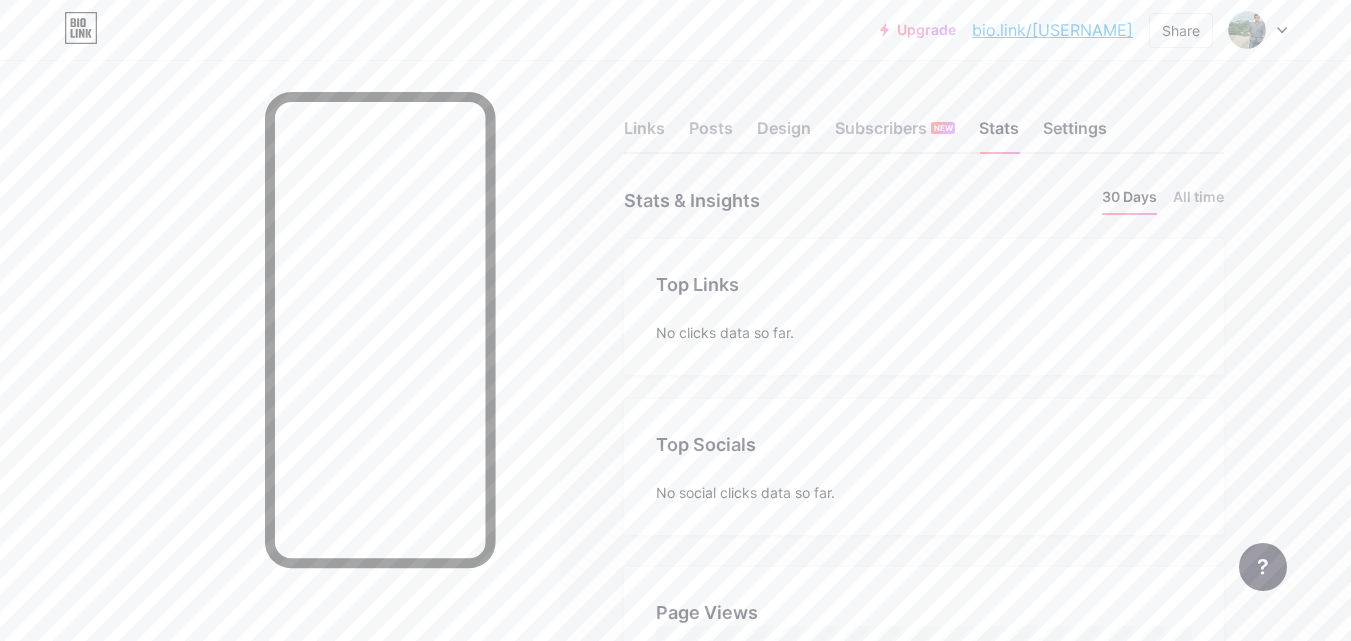 scroll, scrollTop: 999359, scrollLeft: 998649, axis: both 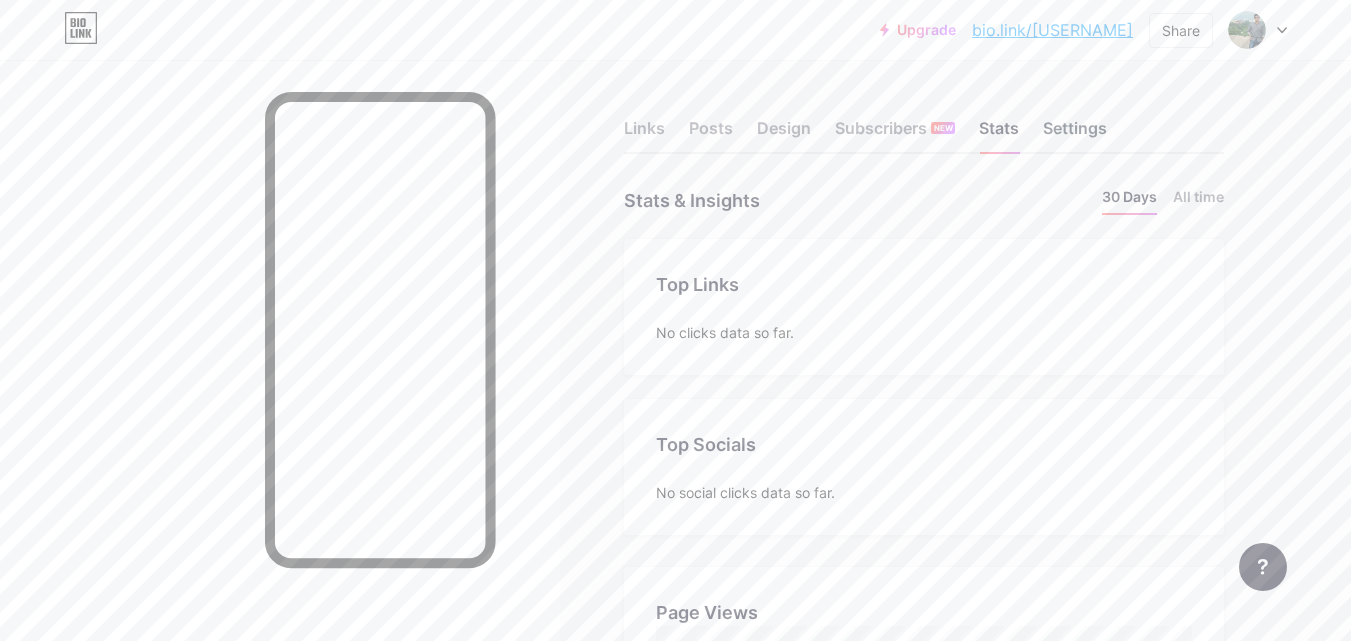 click on "Settings" at bounding box center (1075, 134) 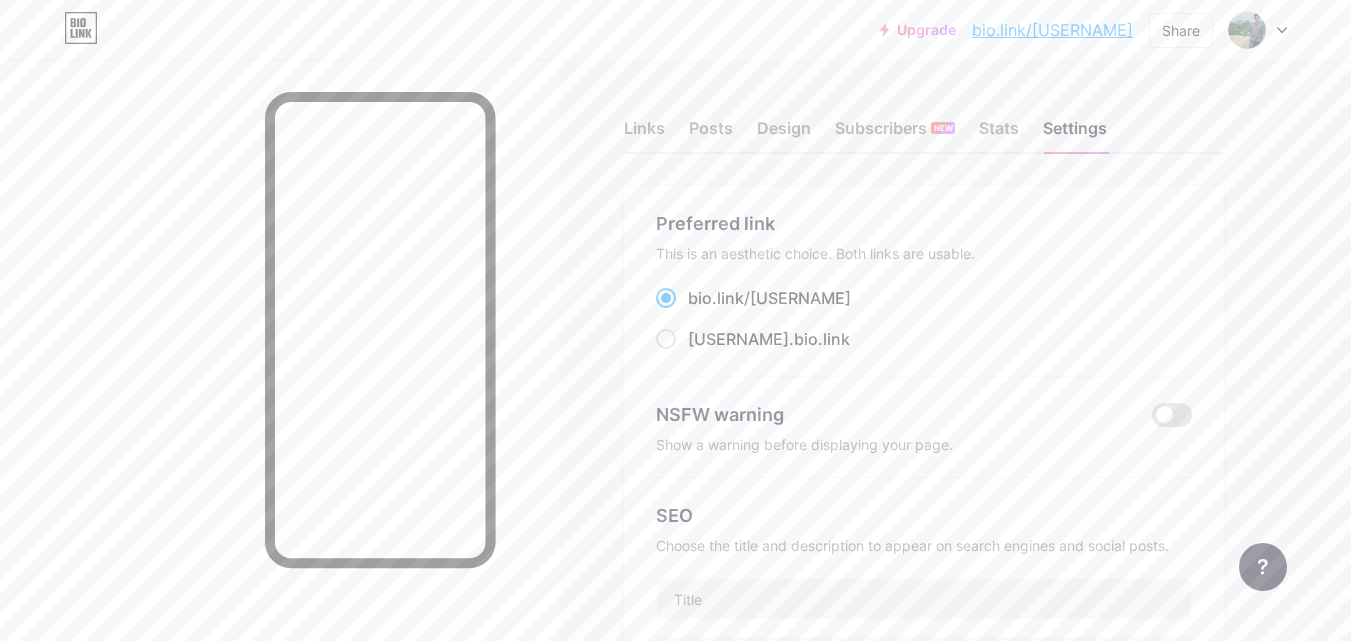 click on "Upgrade   bio.link/[USERNAME]   bio.link/[USERNAME]   Share               Switch accounts     [USERNAME]   bio.link/[USERNAME]       + Add a new page        Account settings   Logout" at bounding box center [675, 30] 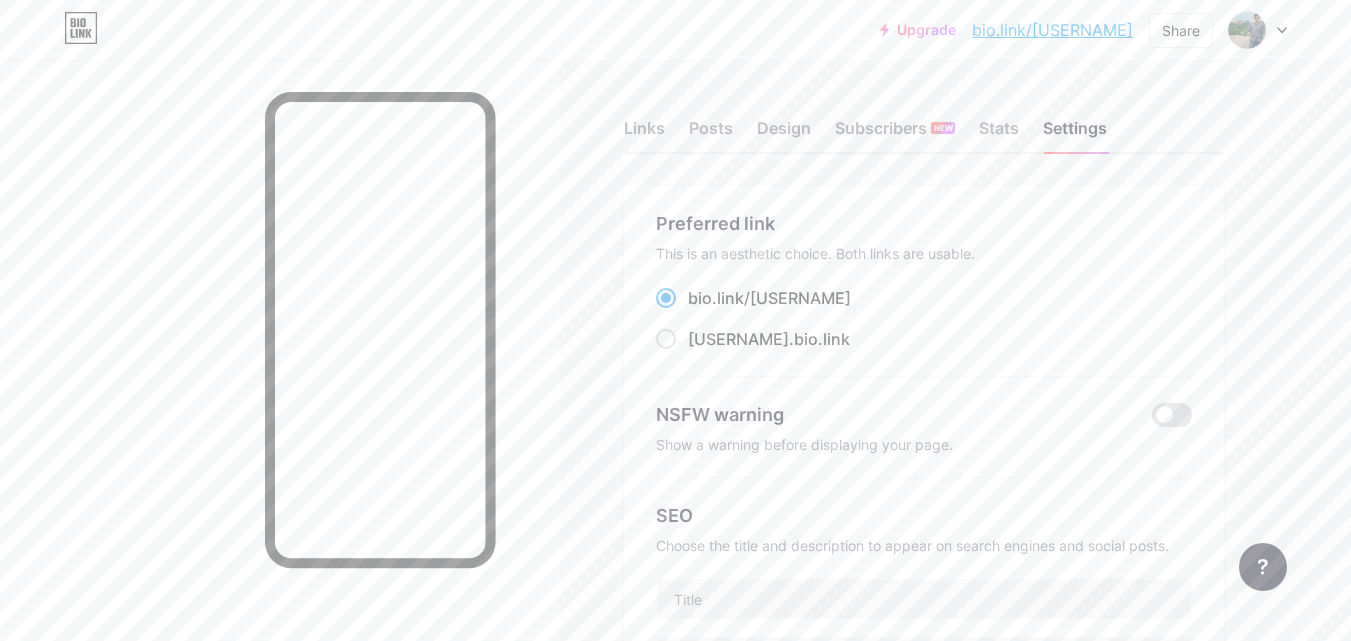 click on "Upgrade   bio.link/[USERNAME]   bio.link/[USERNAME]   Share               Switch accounts     [USERNAME]   bio.link/[USERNAME]       + Add a new page        Account settings   Logout" at bounding box center [675, 30] 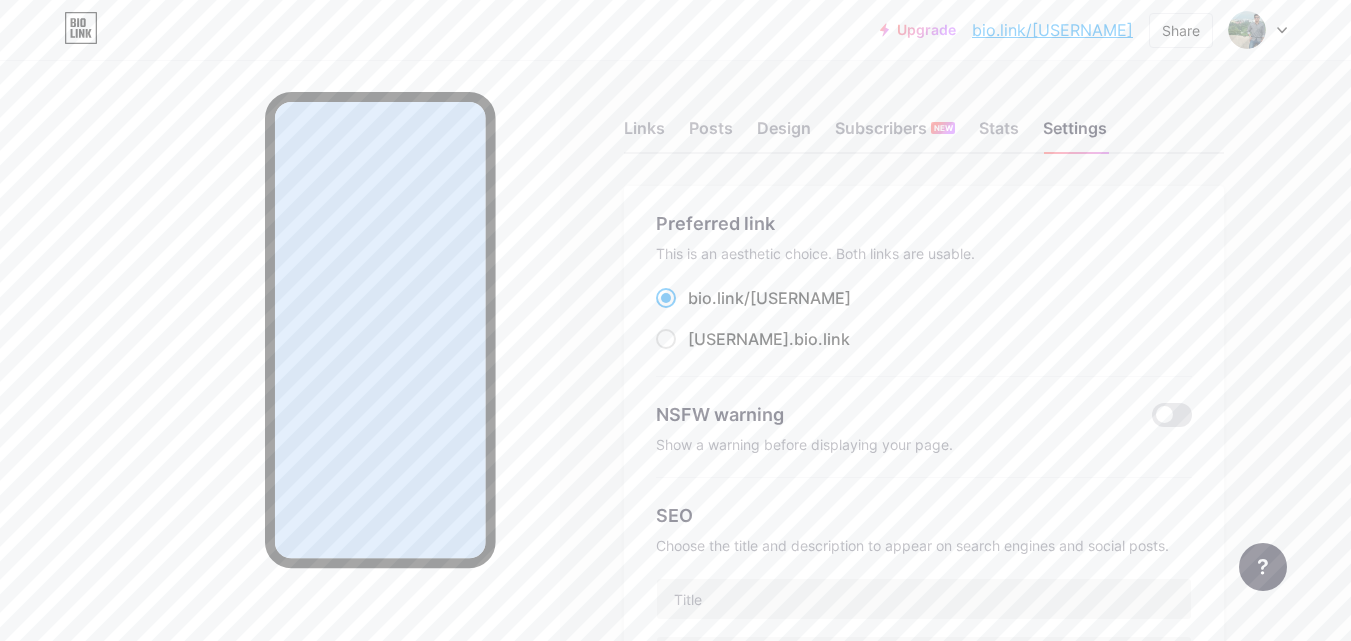 drag, startPoint x: 197, startPoint y: 548, endPoint x: 192, endPoint y: 536, distance: 13 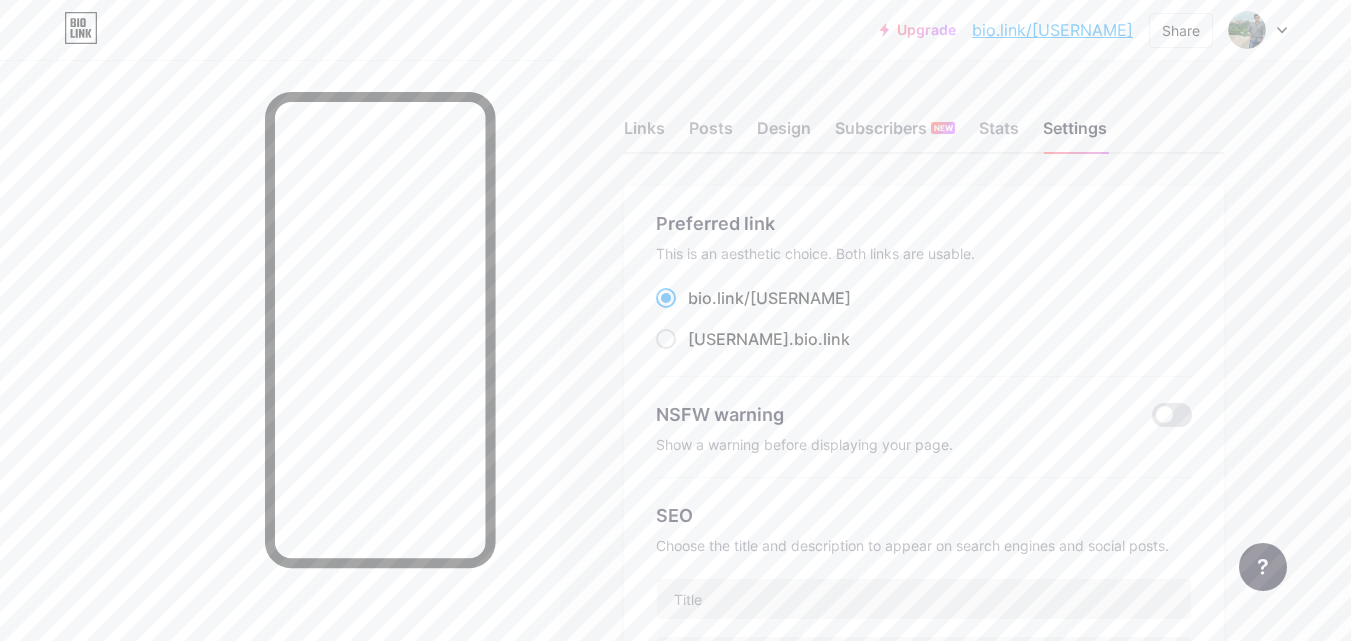 click on "Upgrade   bio.link/[USERNAME]   bio.link/[USERNAME]   Share               Switch accounts     [USERNAME]   bio.link/[USERNAME]       + Add a new page        Account settings   Logout" at bounding box center (675, 30) 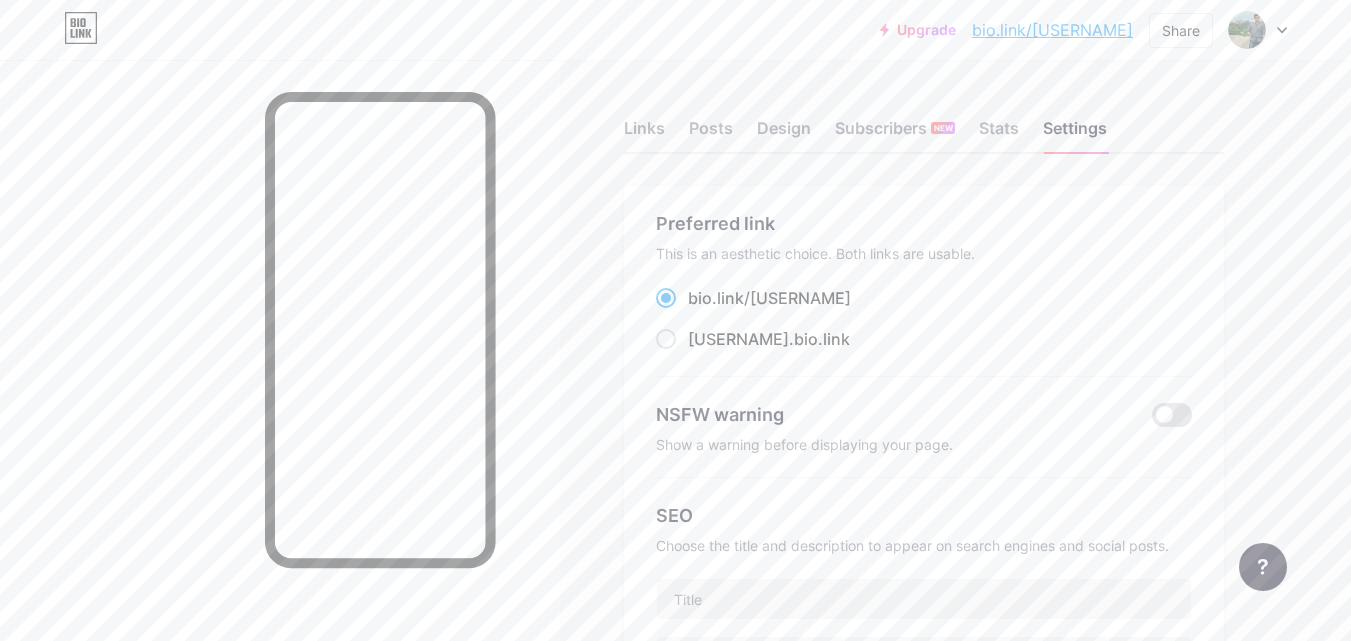 click at bounding box center [280, 380] 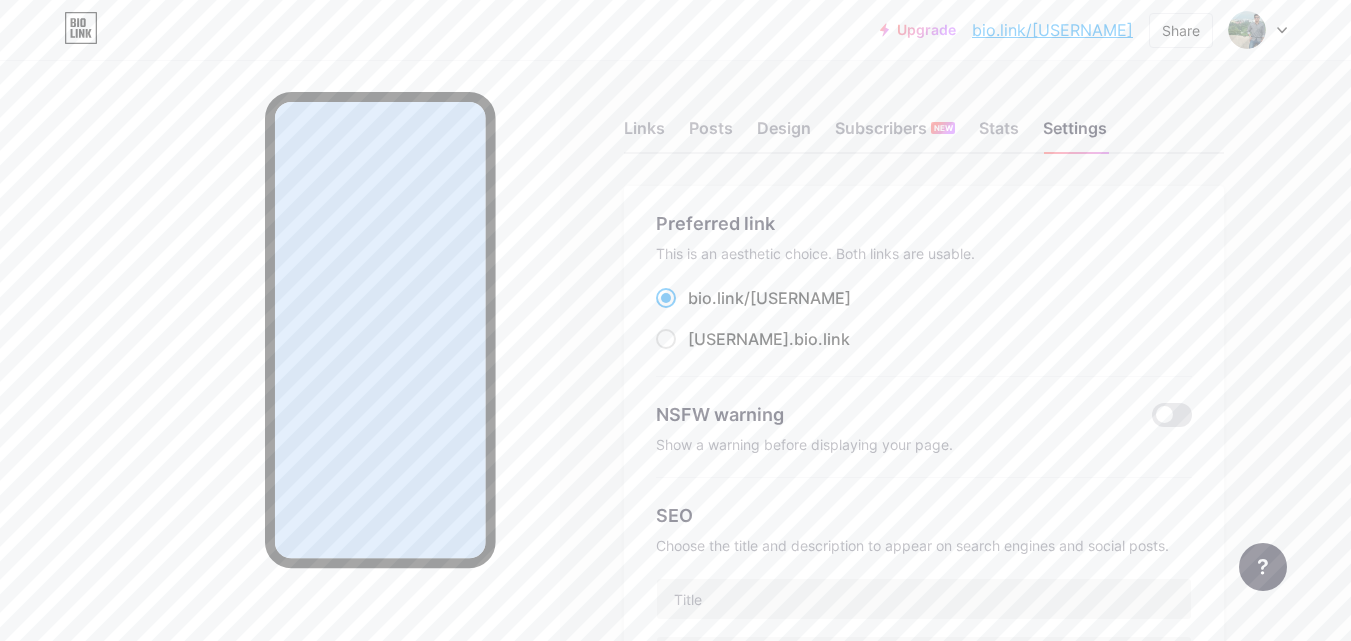 click at bounding box center (280, 380) 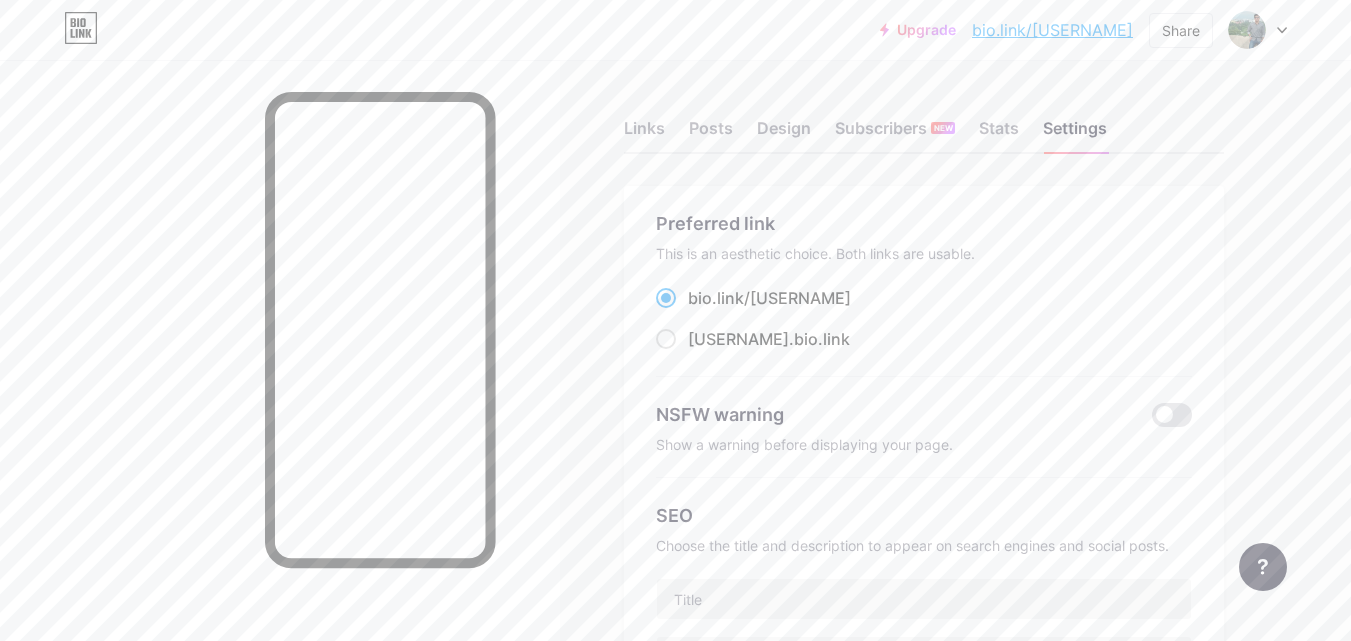 click at bounding box center (280, 380) 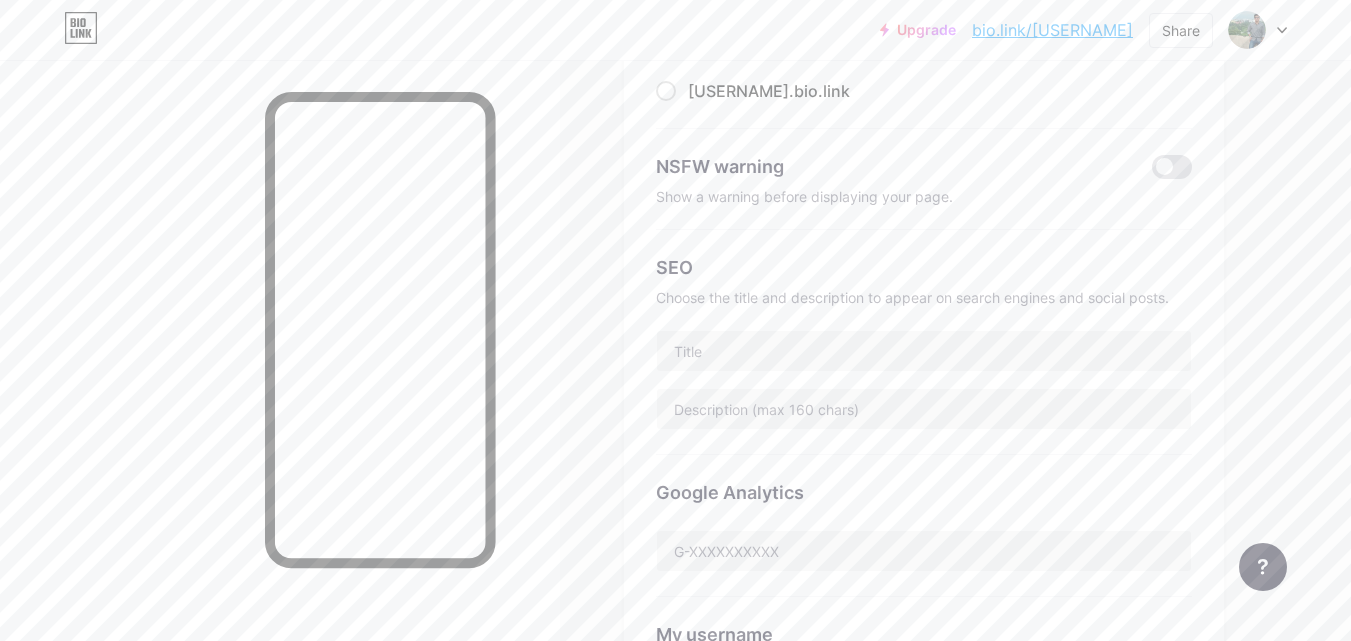 scroll, scrollTop: 266, scrollLeft: 0, axis: vertical 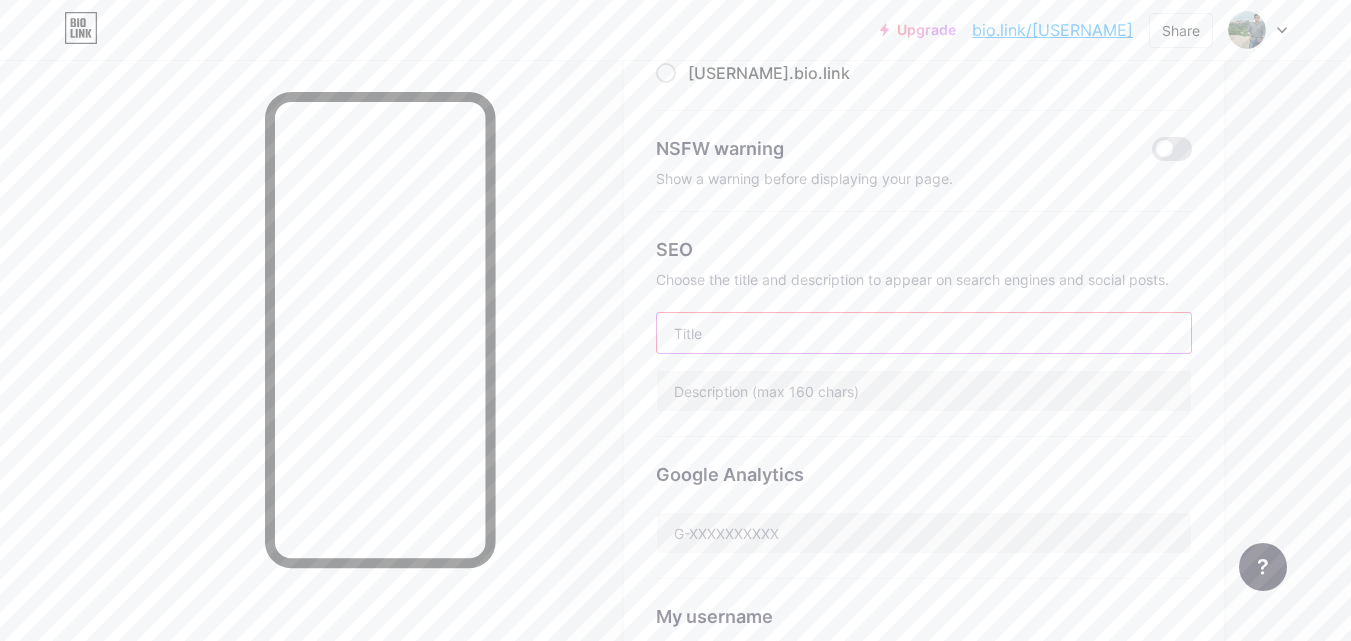 click at bounding box center (924, 333) 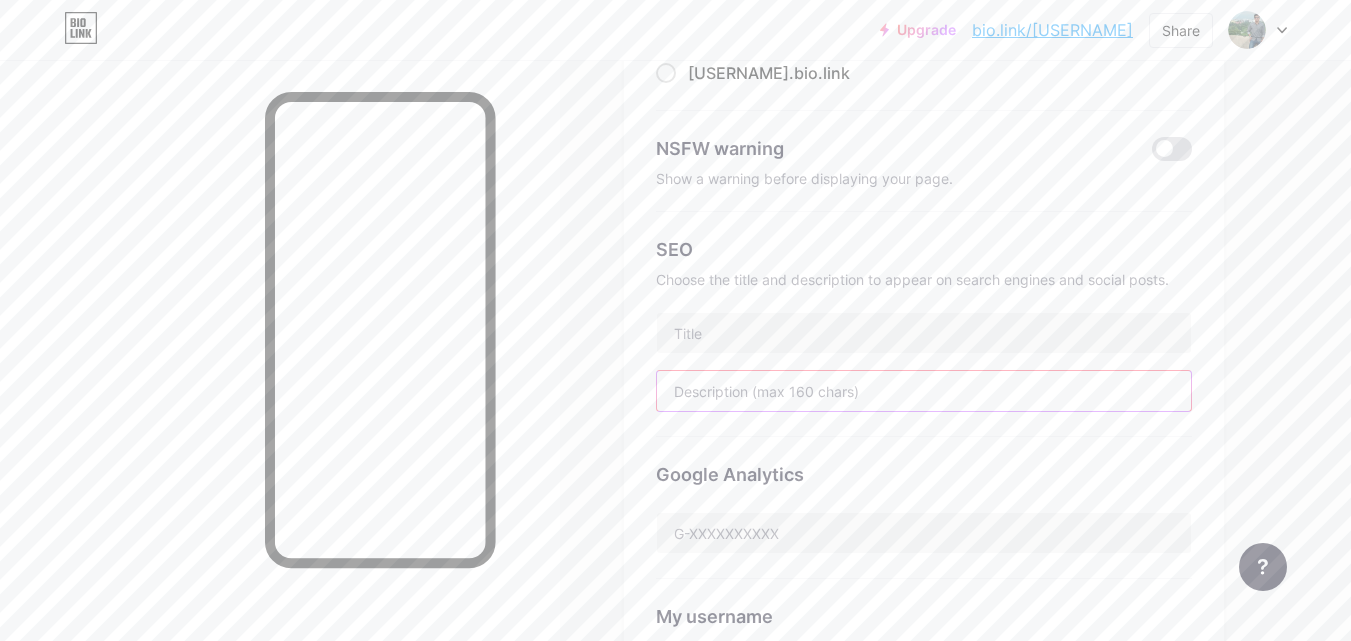 click at bounding box center (924, 391) 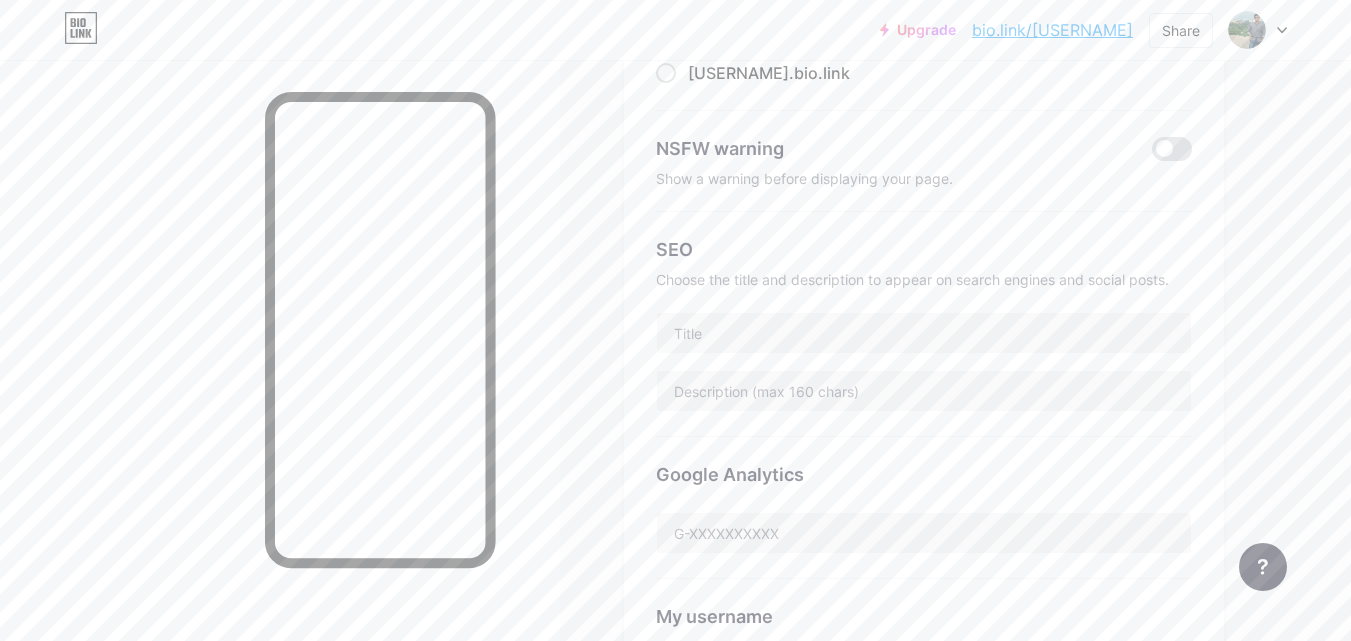 click on "Upgrade   bio.link/[USERNAME]   bio.link/[USERNAME]   Share               Switch accounts     [USERNAME]   bio.link/[USERNAME]       + Add a new page        Account settings   Logout   Link Copied
Links
Posts
Design
Subscribers
NEW
Stats
Settings     Preferred link   This is an aesthetic choice. Both links are usable.
bio.link/[USERNAME]       [USERNAME].bio.link
NSFW warning       Show a warning before displaying your page.     SEO   Choose the title and description to appear on search engines and social posts.           Google Analytics       My username   bio.link/[USERNAME]           Pro Links   PRO   Custom Domain   Try your own custom domain eg: jaseem.com   Set
up domain             Emoji link   Add emojis to your link eg: bio.link/😄😭🥵   Create
Go to  Help Center  to learn more or to contact support." at bounding box center (675, 517) 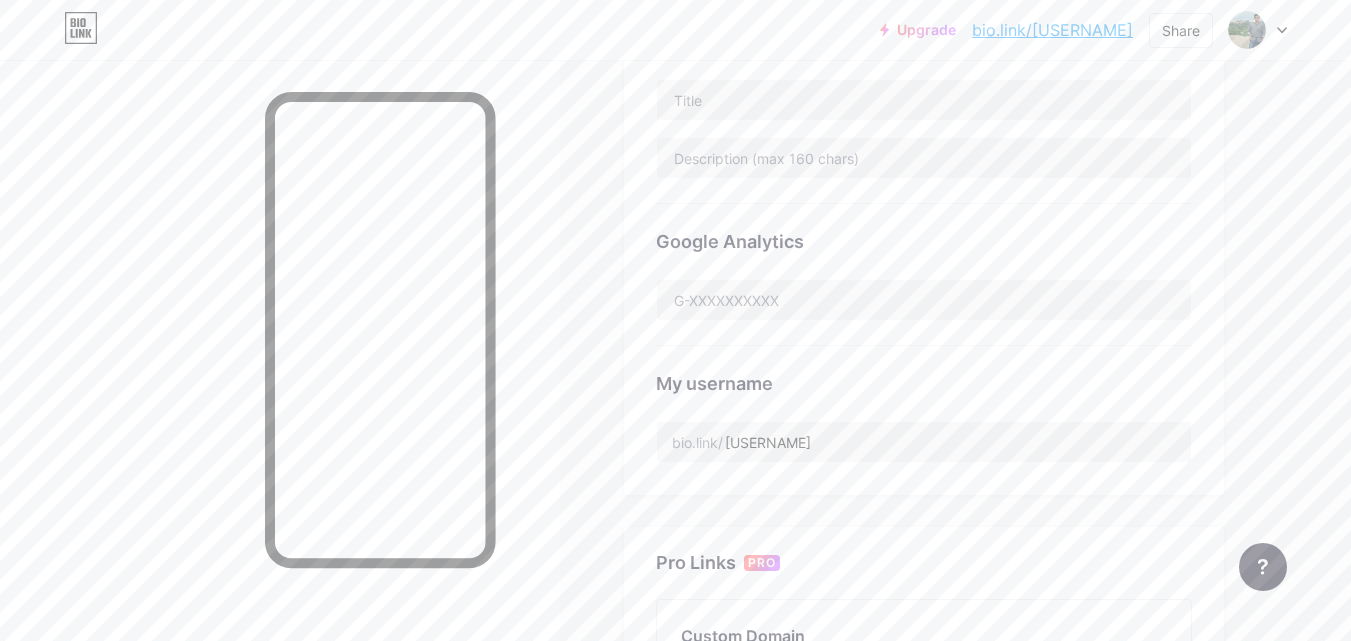 scroll, scrollTop: 517, scrollLeft: 0, axis: vertical 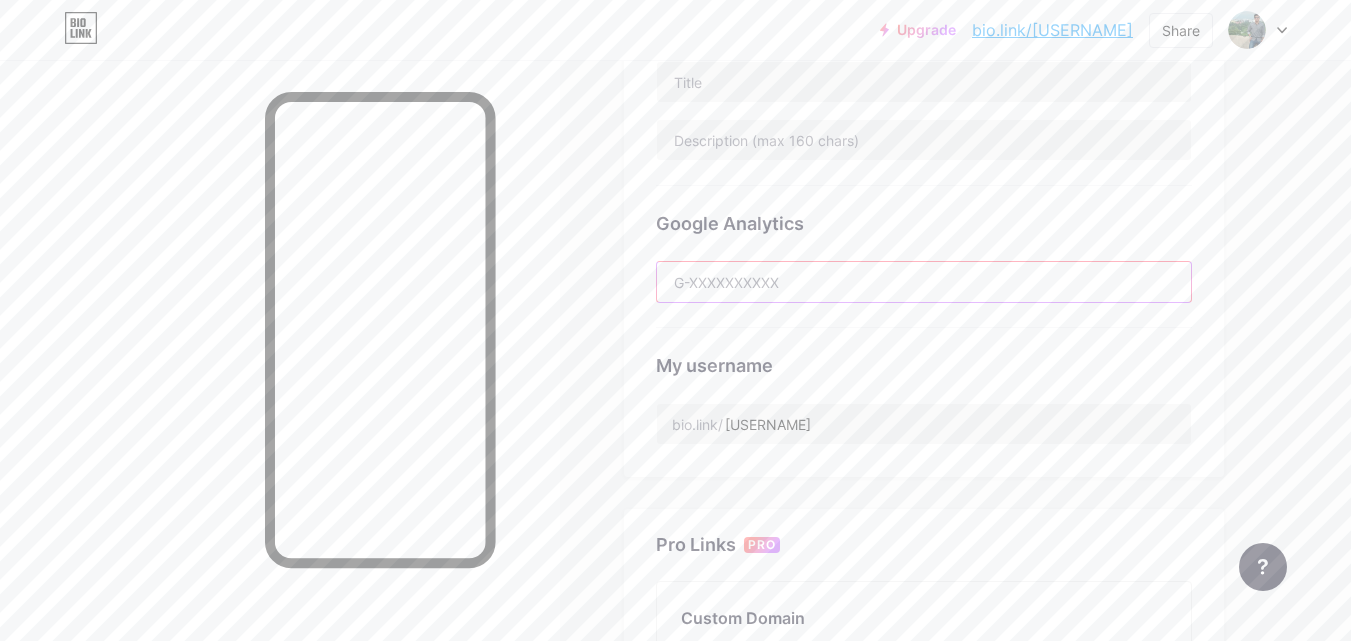 click at bounding box center [924, 282] 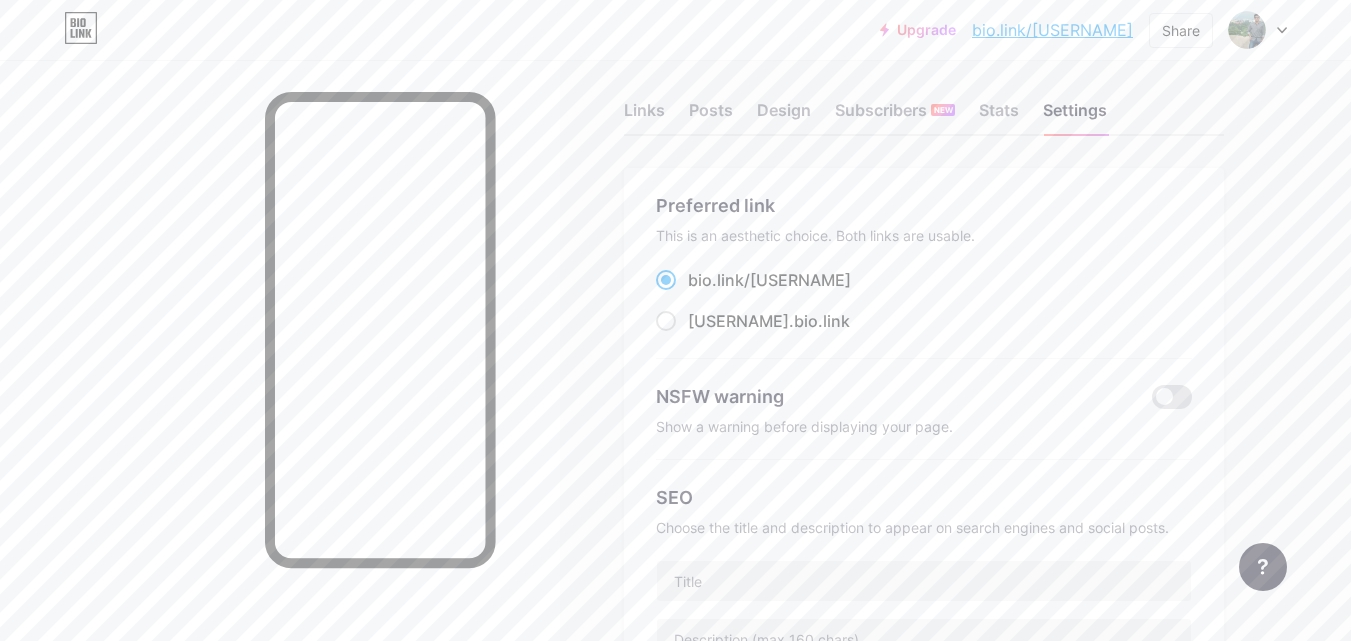 scroll, scrollTop: 0, scrollLeft: 0, axis: both 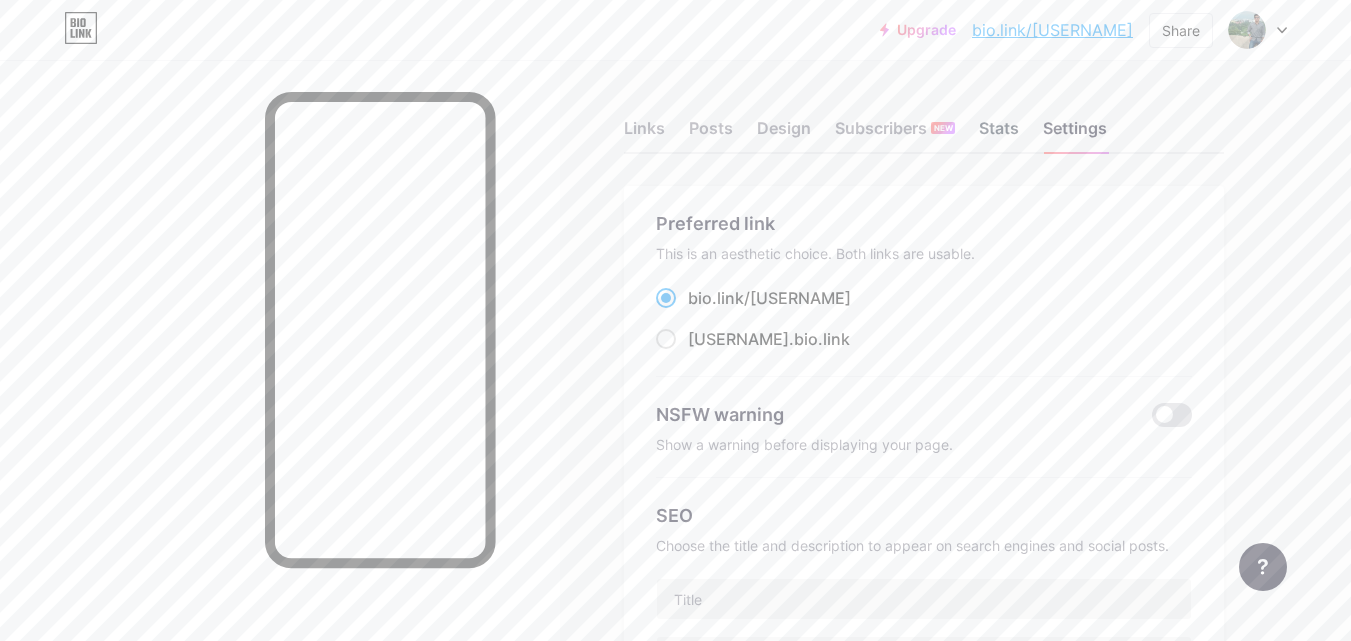 click on "Stats" at bounding box center [999, 134] 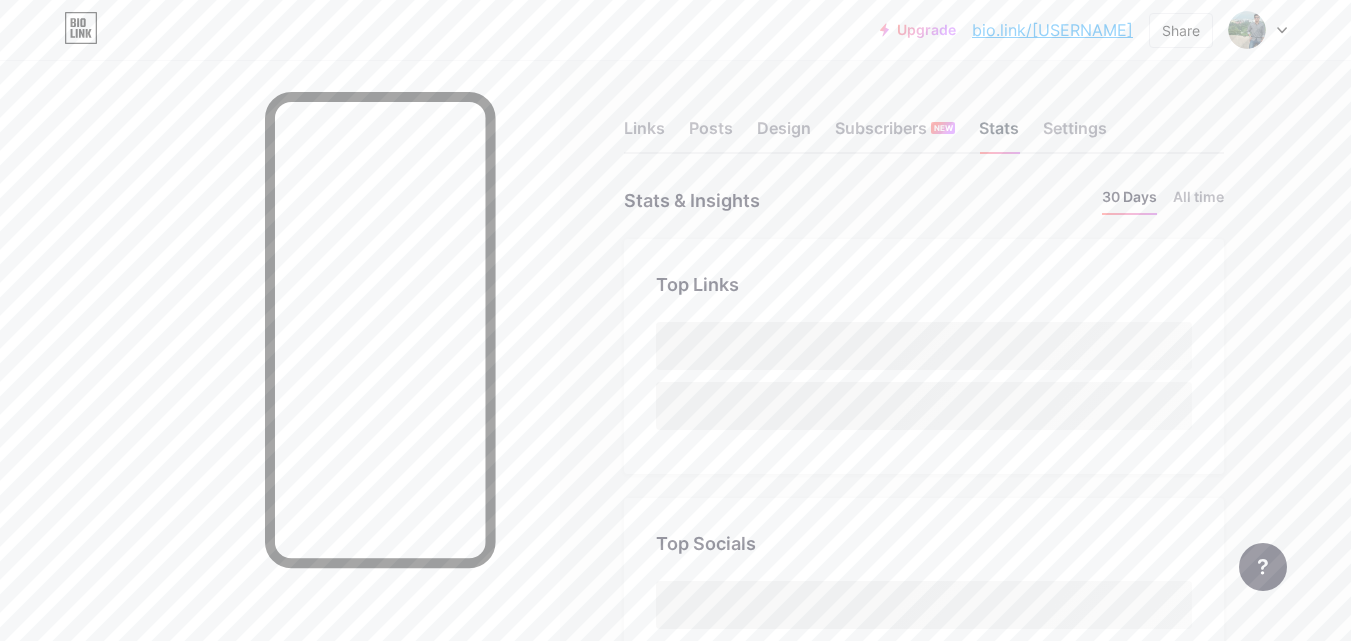 scroll, scrollTop: 999359, scrollLeft: 998649, axis: both 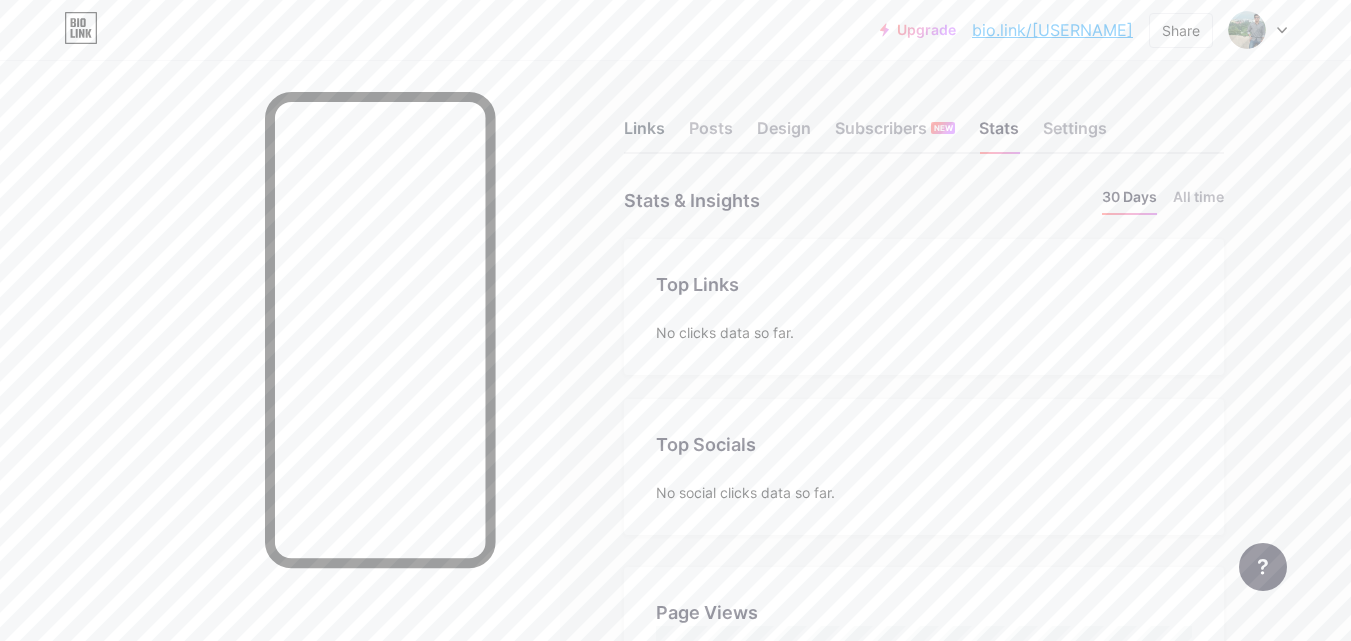 click on "Links" at bounding box center [644, 134] 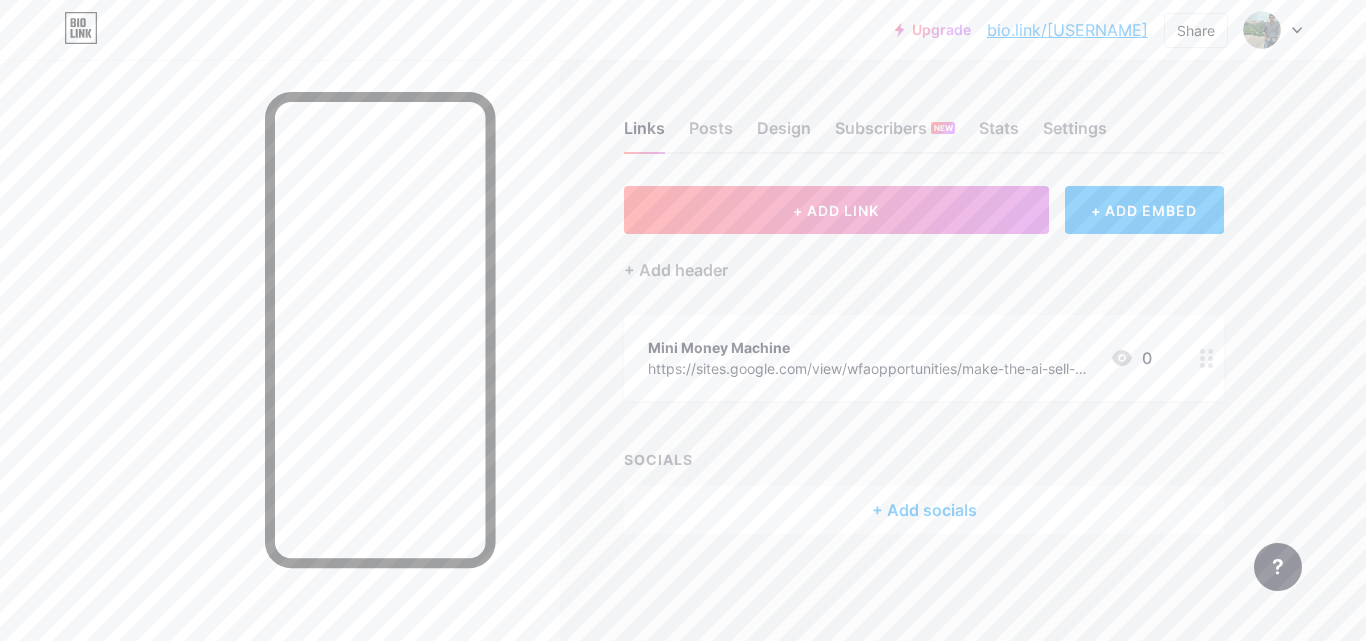 click 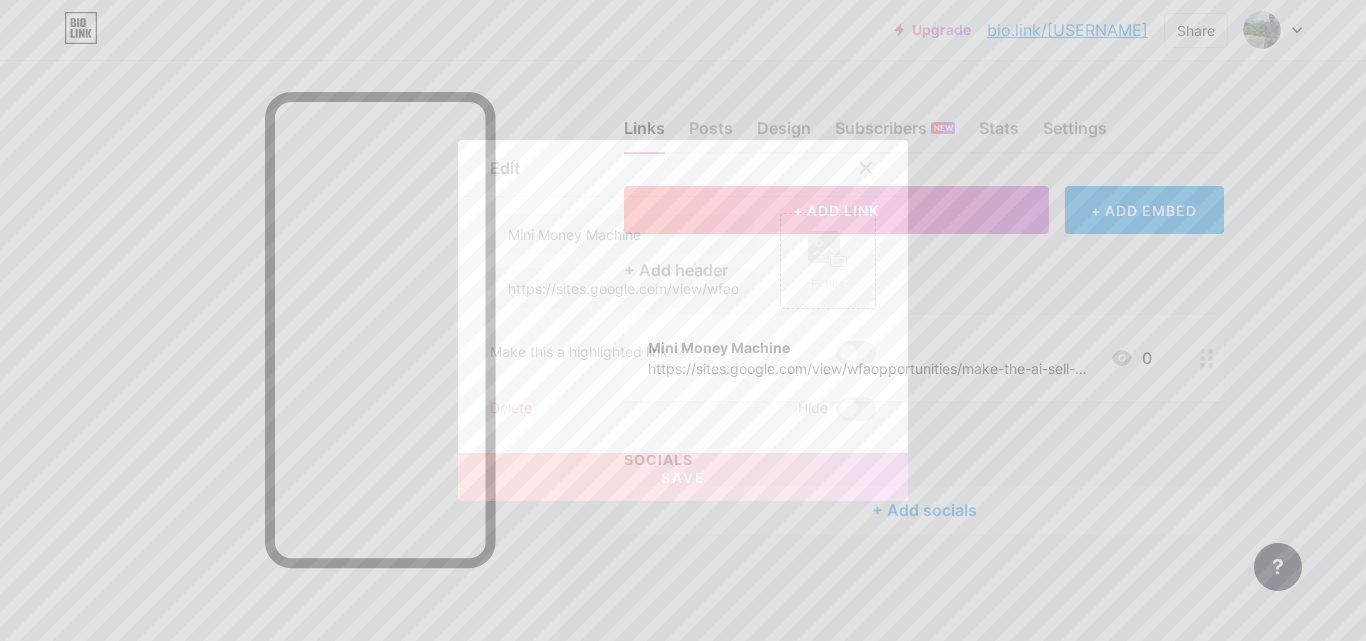 click 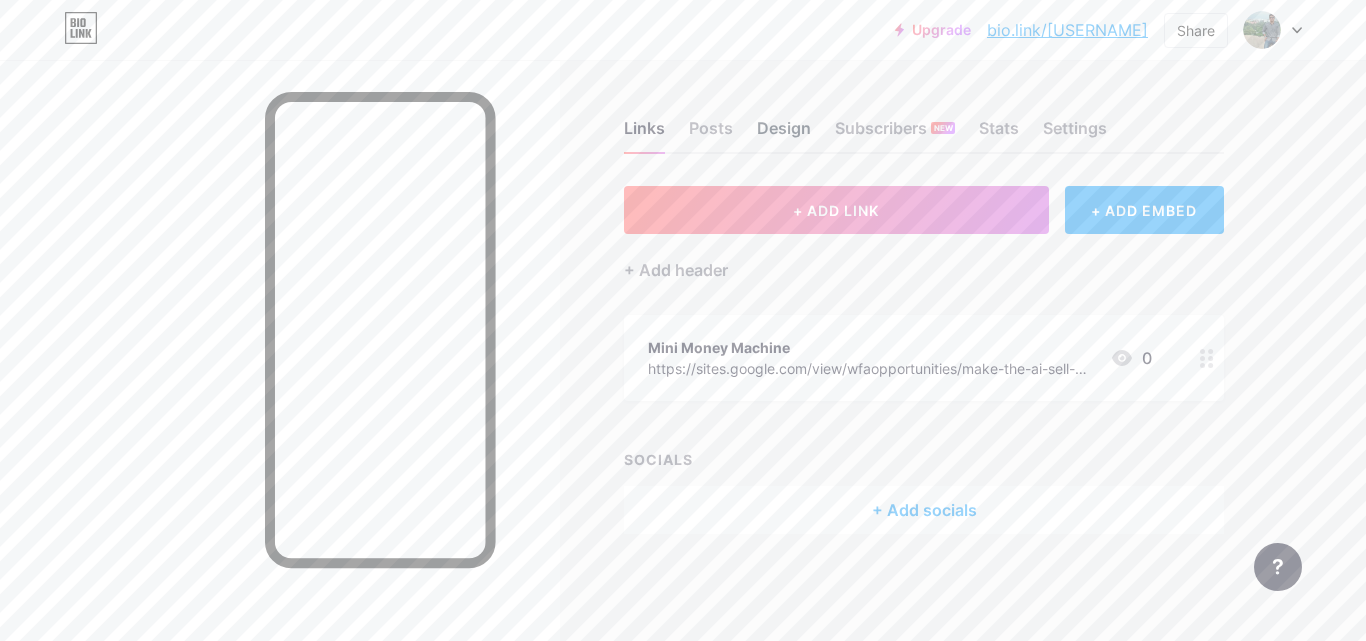 click on "Design" at bounding box center [784, 134] 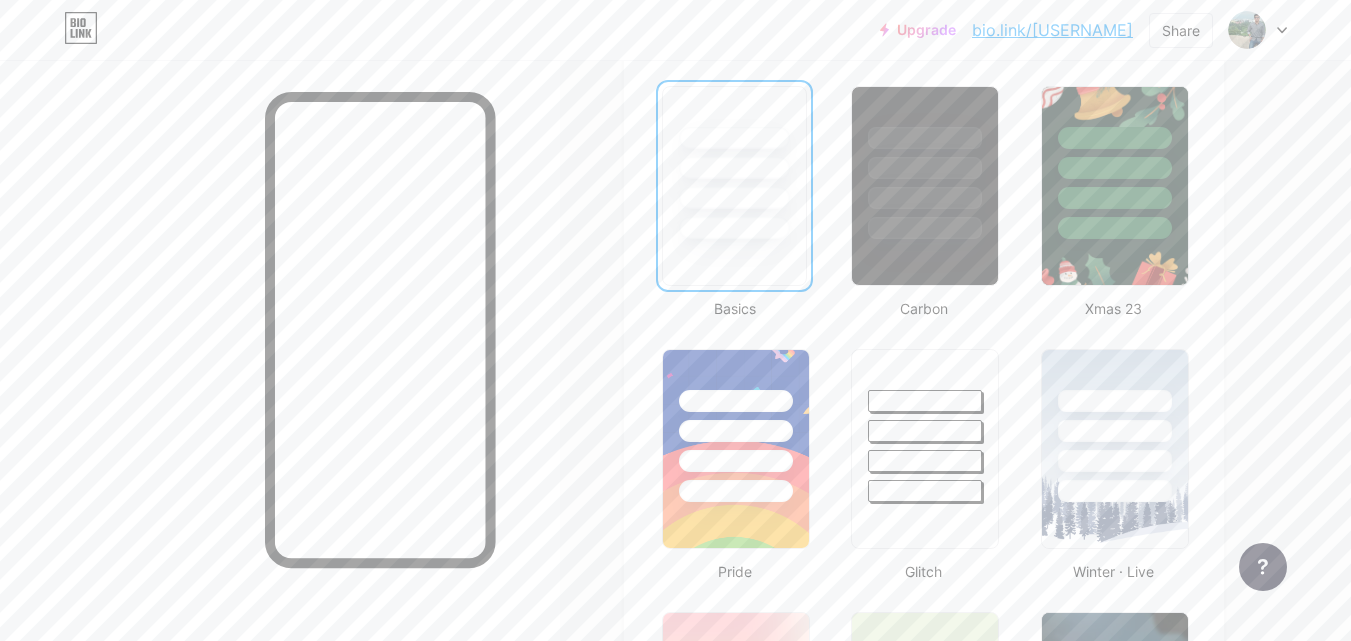 scroll, scrollTop: 0, scrollLeft: 0, axis: both 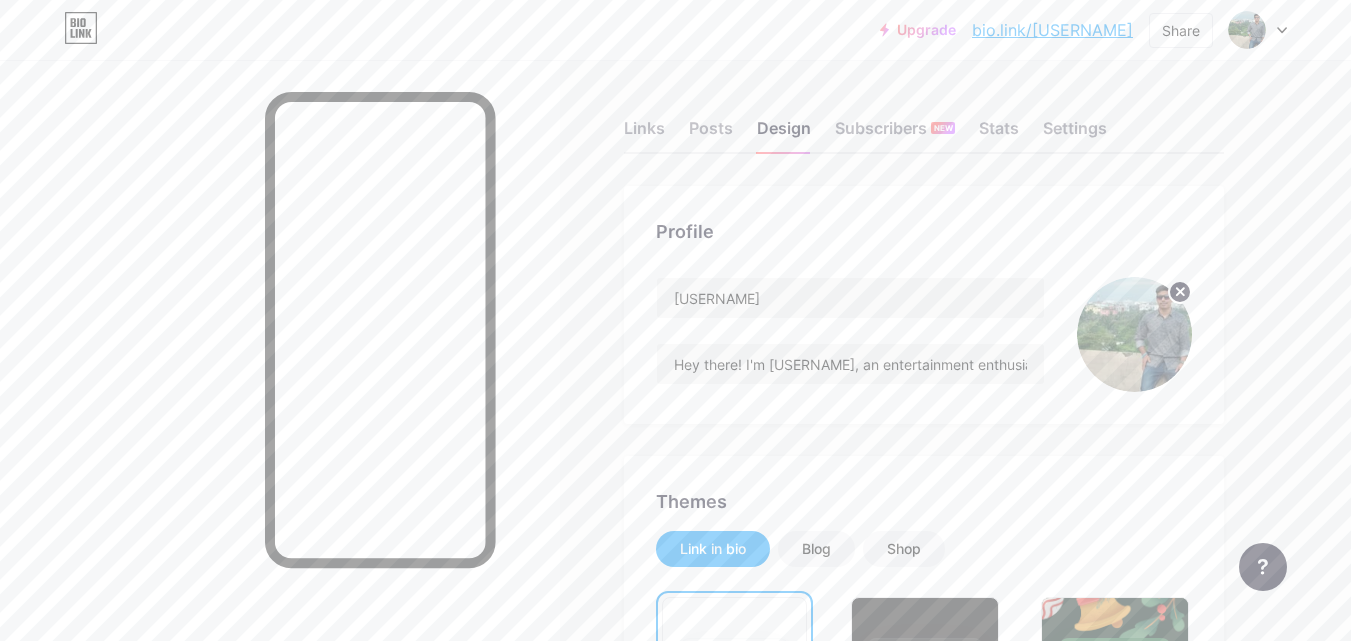 click on "Upgrade   bio.link/[USERNAME]   bio.link/[USERNAME]   Share               Switch accounts     [USERNAME]   bio.link/[USERNAME]       + Add a new page        Account settings   Logout" at bounding box center [675, 30] 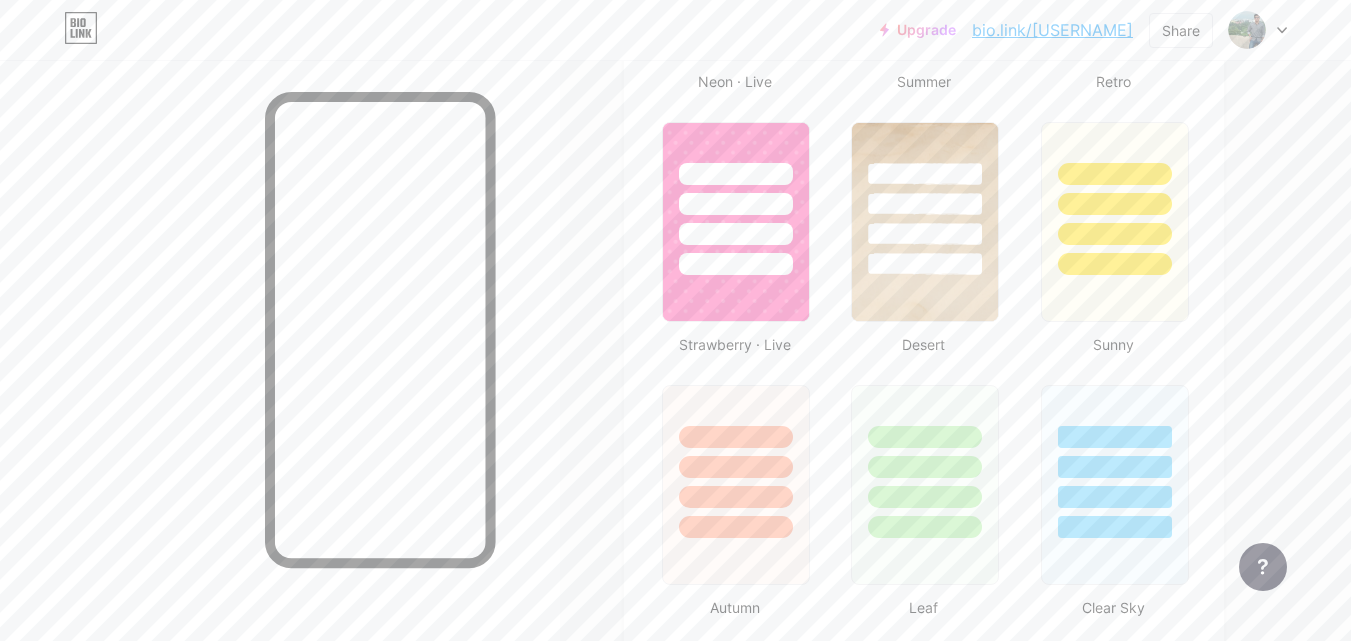 scroll, scrollTop: 1544, scrollLeft: 0, axis: vertical 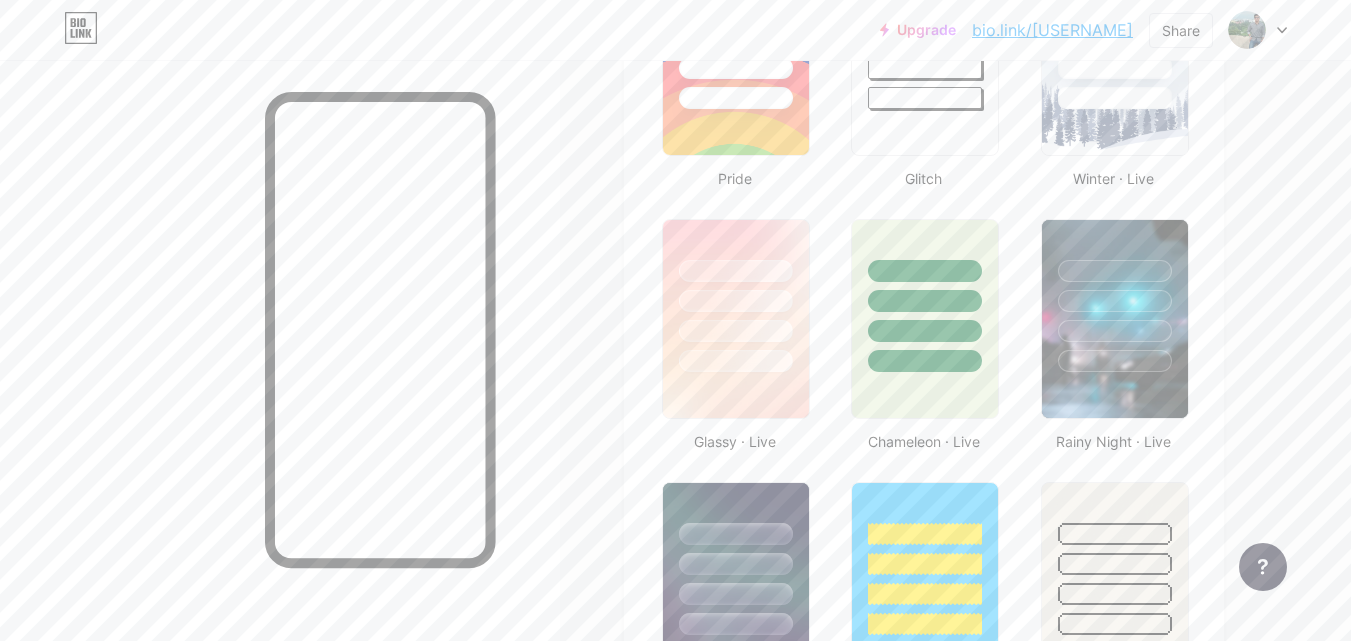 click on "Links
Posts
Design
Subscribers
NEW
Stats
Settings     Profile   [USERNAME]     Hey there! I'm [USERNAME], an entertainment enthusiast, and online money-making expert. Let's connect and make some money together! 💰💻                   Themes   Link in bio   Blog   Shop       Basics       Carbon       Xmas 23       Pride       Glitch       Winter · Live       Glassy · Live       Chameleon · Live       Rainy Night · Live       Neon · Live       Summer       Retro       Strawberry · Live       Desert       Sunny       Autumn       Leaf       Clear Sky       Blush       Unicorn       Minimal       Cloudy       Shadow     Create your own           Changes saved       Position to display socials                 Top                     Bottom
Disable Bio Link branding
Will hide the Bio Link branding from homepage     Display Share button
Changes saved" at bounding box center [654, 824] 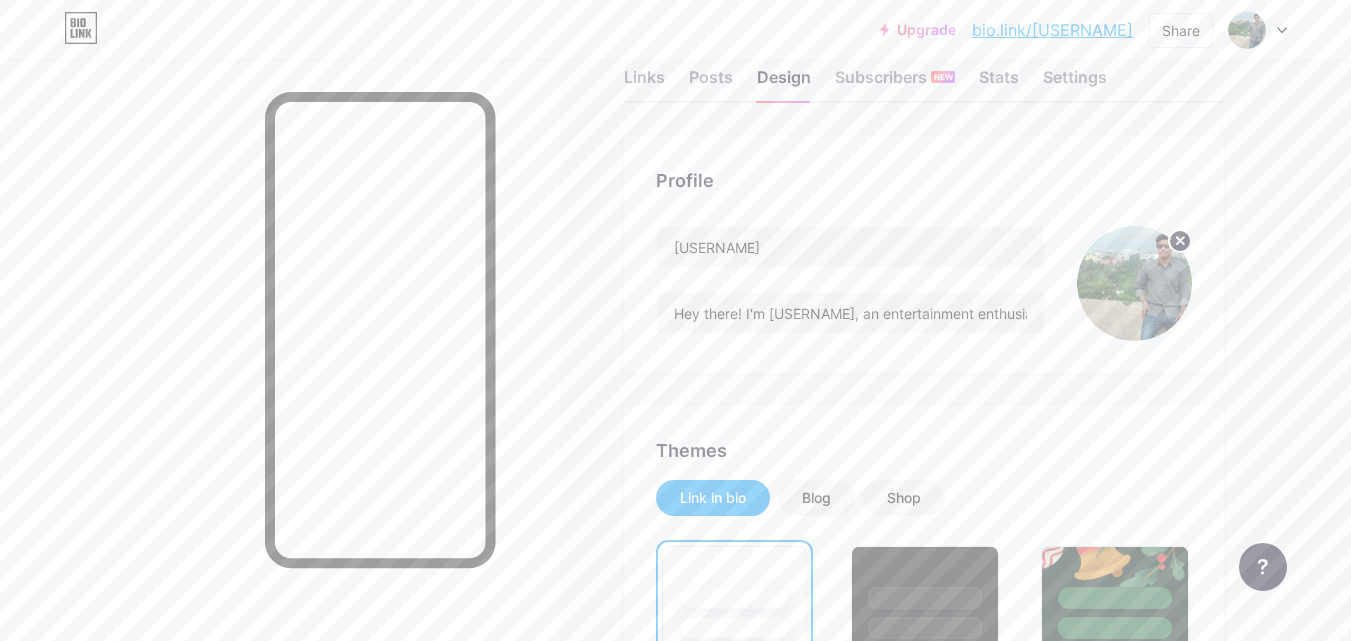 scroll, scrollTop: 0, scrollLeft: 0, axis: both 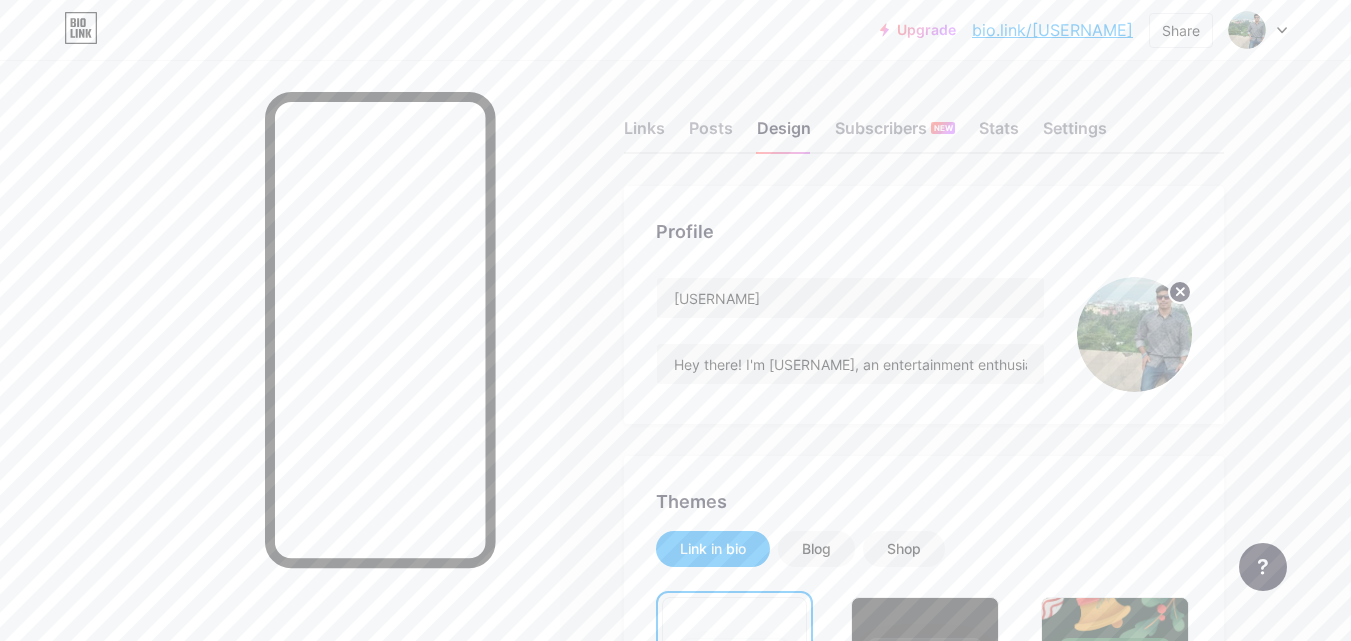 click on "Upgrade   bio.link/[USERNAME]   bio.link/[USERNAME]   Share               Switch accounts     [USERNAME]   bio.link/[USERNAME]       + Add a new page        Account settings   Logout" at bounding box center [675, 30] 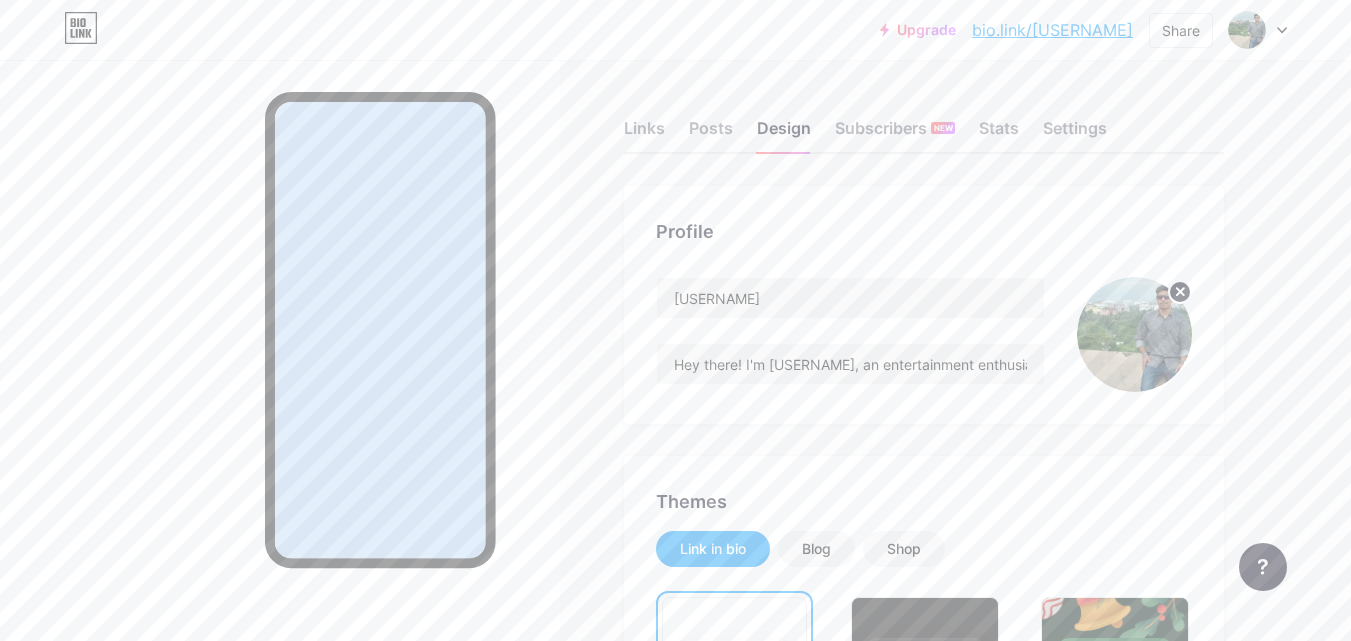 click at bounding box center [280, 380] 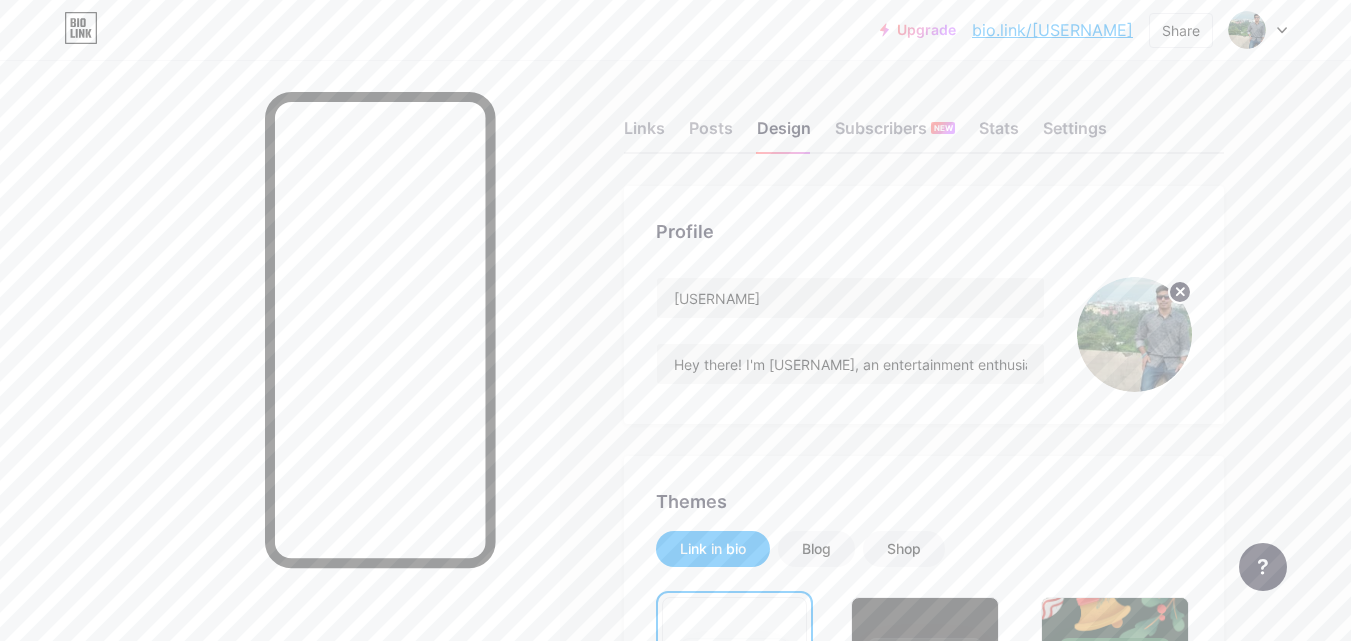 click on "Upgrade   bio.link/[USERNAME]   bio.link/[USERNAME]   Share               Switch accounts     [USERNAME]   bio.link/[USERNAME]       + Add a new page        Account settings   Logout" at bounding box center (675, 30) 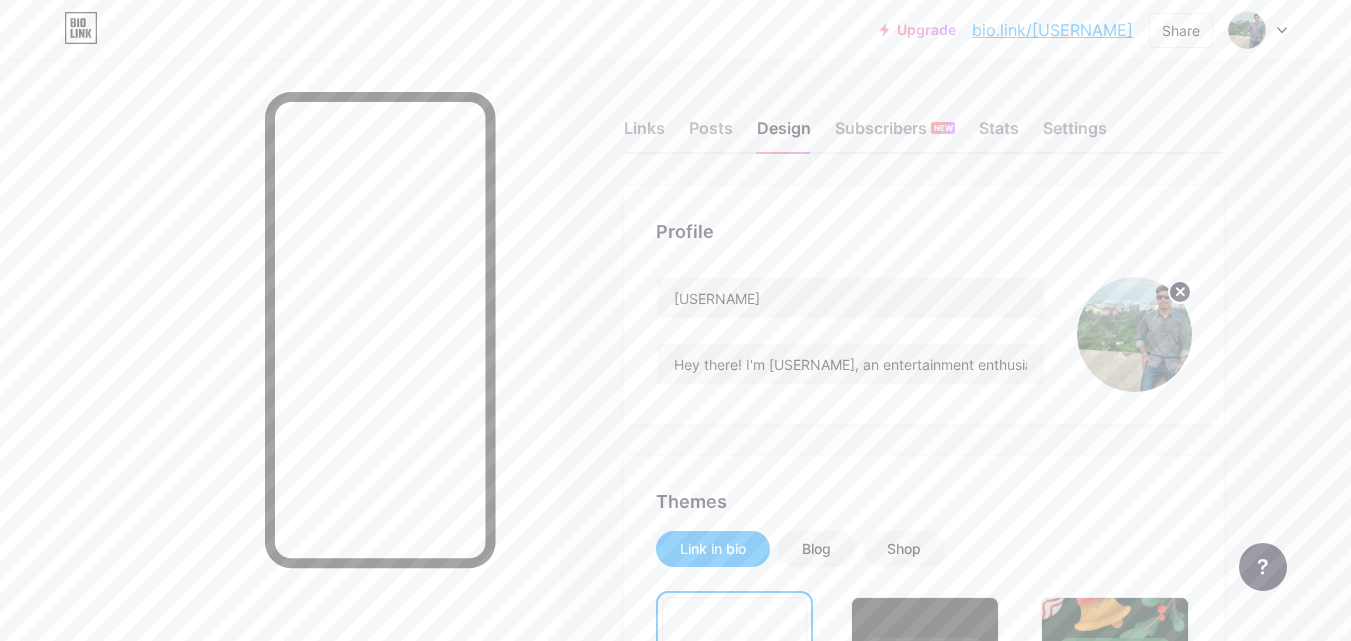 click on "Upgrade   bio.link/[USERNAME]   bio.link/[USERNAME]   Share               Switch accounts     [USERNAME]   bio.link/[USERNAME]       + Add a new page        Account settings   Logout" at bounding box center (675, 30) 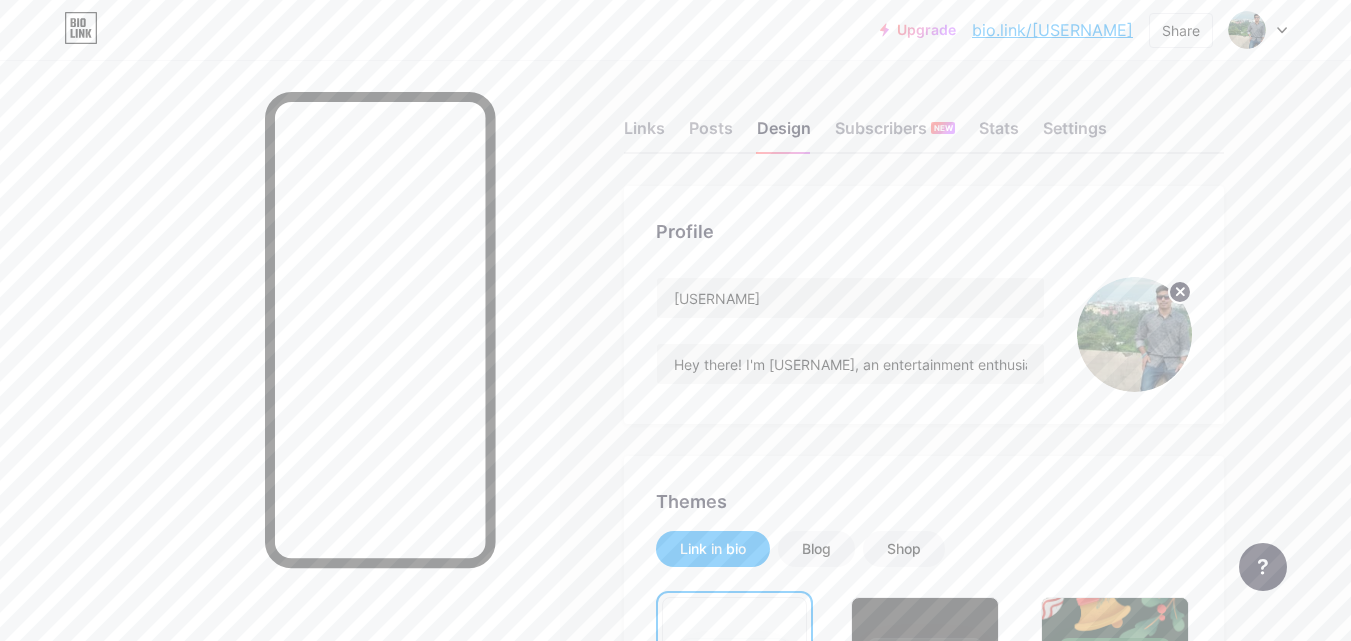 click at bounding box center (280, 380) 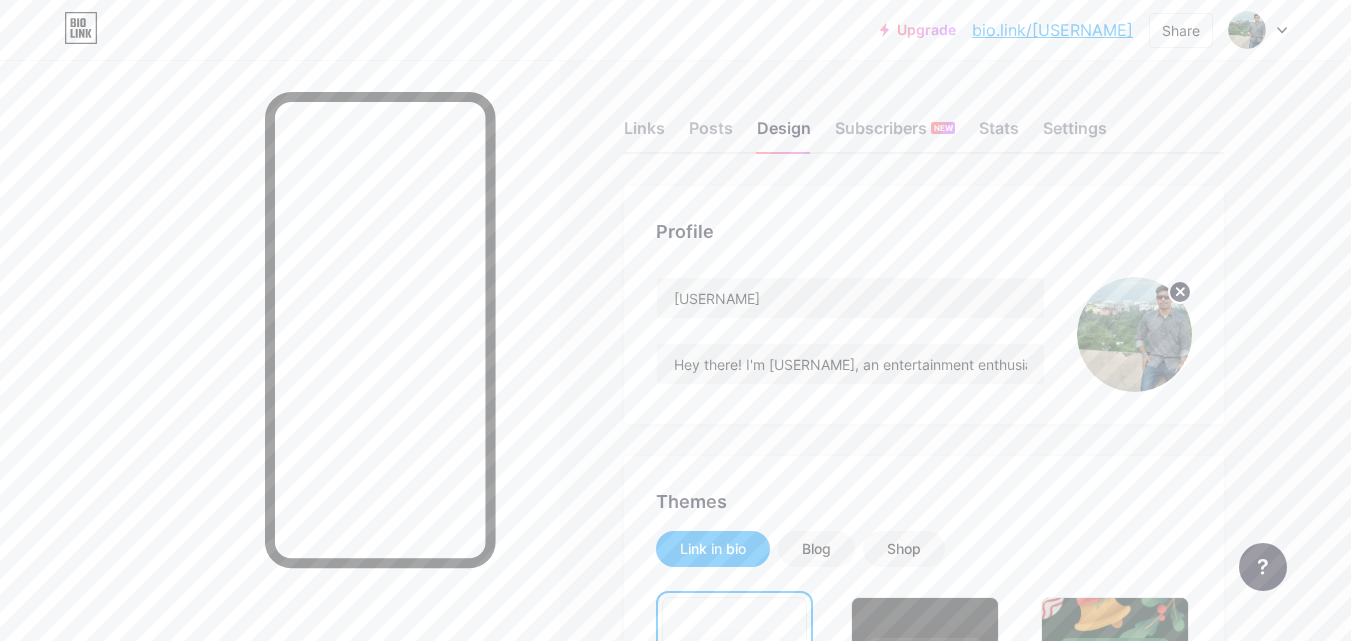 drag, startPoint x: 1197, startPoint y: 102, endPoint x: 1263, endPoint y: 119, distance: 68.154236 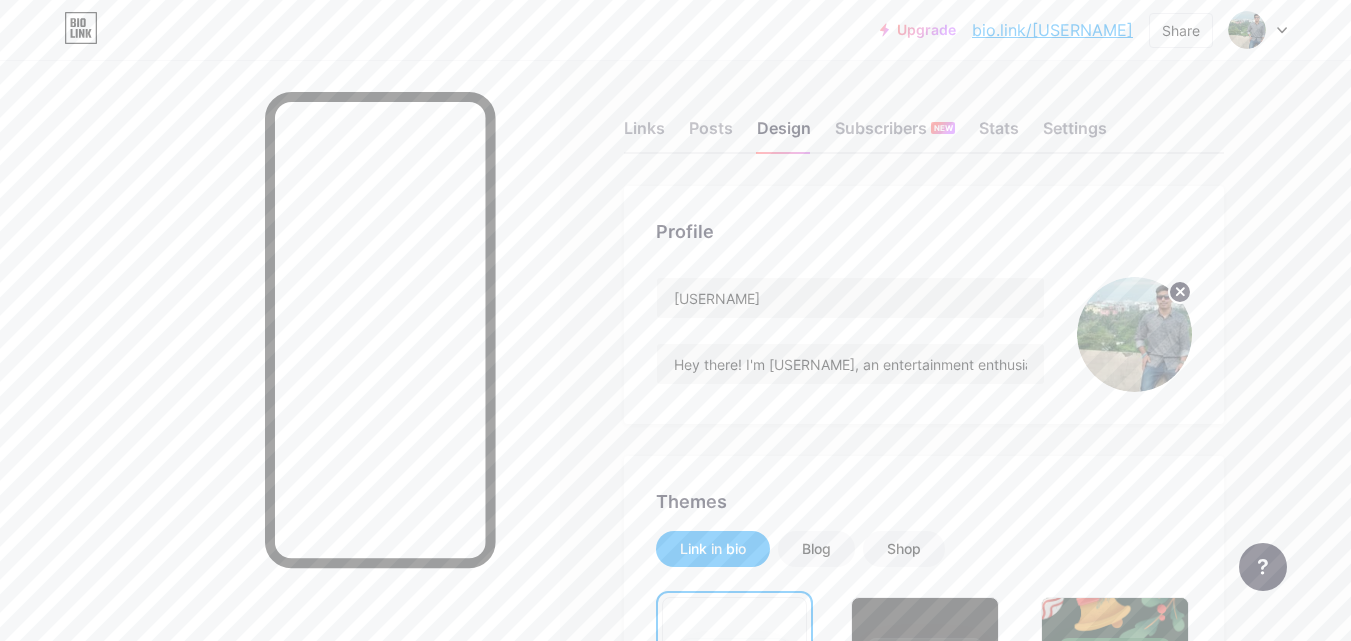 click on "Links
Posts
Design
Subscribers
NEW
Stats
Settings" at bounding box center [924, 119] 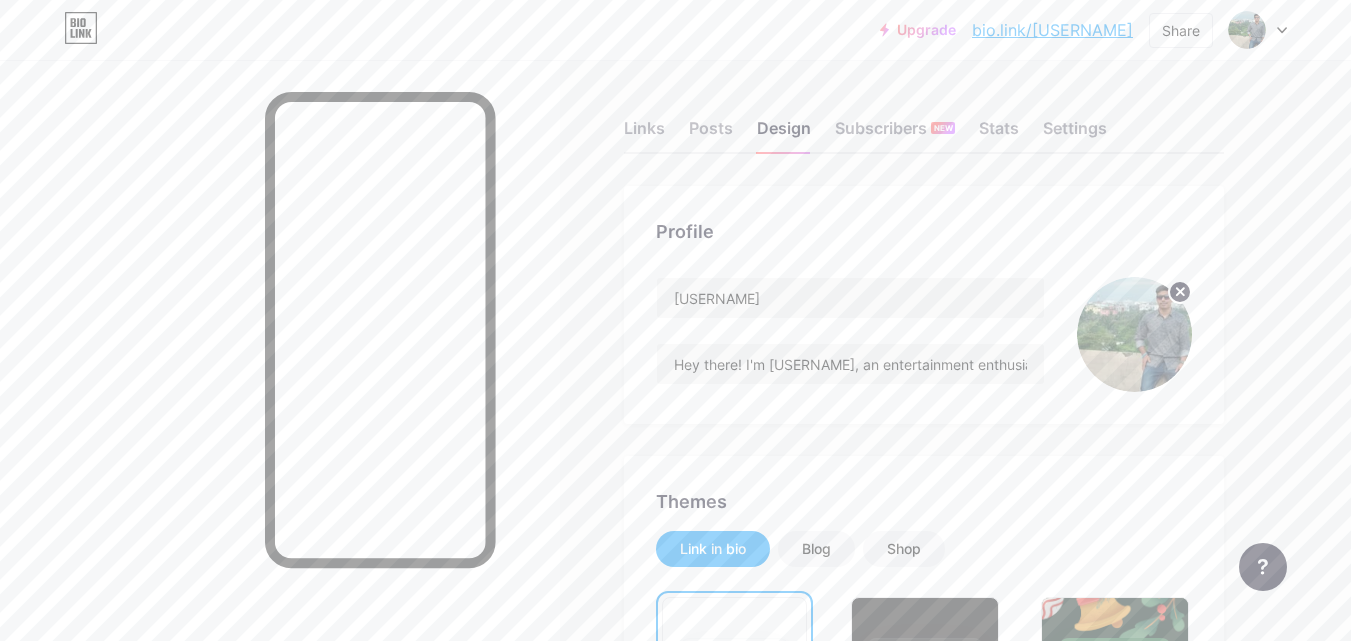 click on "Links
Posts
Design
Subscribers
NEW
Stats
Settings     Profile   [USERNAME]     Hey there! I'm [USERNAME], an entertainment enthusiast, and online money-making expert. Let's connect and make some money together! 💰💻                   Themes   Link in bio   Blog   Shop       Basics       Carbon       Xmas 23       Pride       Glitch       Winter · Live       Glassy · Live       Chameleon · Live       Rainy Night · Live       Neon · Live       Summer       Retro       Strawberry · Live       Desert       Sunny       Autumn       Leaf       Clear Sky       Blush       Unicorn       Minimal       Cloudy       Shadow     Create your own           Changes saved       Position to display socials                 Top                     Bottom
Disable Bio Link branding
Will hide the Bio Link branding from homepage     Display Share button
Changes saved" at bounding box center [654, 1728] 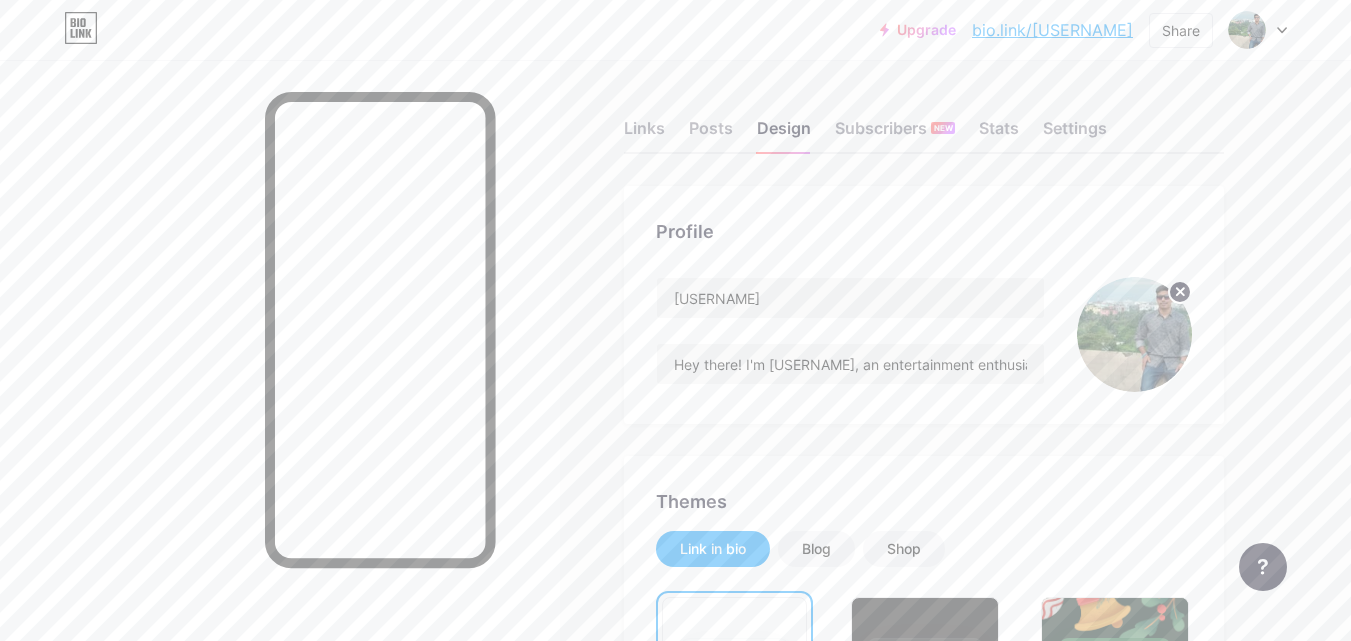 click on "Links
Posts
Design
Subscribers
NEW
Stats
Settings     Profile   [USERNAME]     Hey there! I'm [USERNAME], an entertainment enthusiast, and online money-making expert. Let's connect and make some money together! 💰💻                   Themes   Link in bio   Blog   Shop       Basics       Carbon       Xmas 23       Pride       Glitch       Winter · Live       Glassy · Live       Chameleon · Live       Rainy Night · Live       Neon · Live       Summer       Retro       Strawberry · Live       Desert       Sunny       Autumn       Leaf       Clear Sky       Blush       Unicorn       Minimal       Cloudy       Shadow     Create your own           Changes saved       Position to display socials                 Top                     Bottom
Disable Bio Link branding
Will hide the Bio Link branding from homepage     Display Share button
Changes saved" at bounding box center (654, 1728) 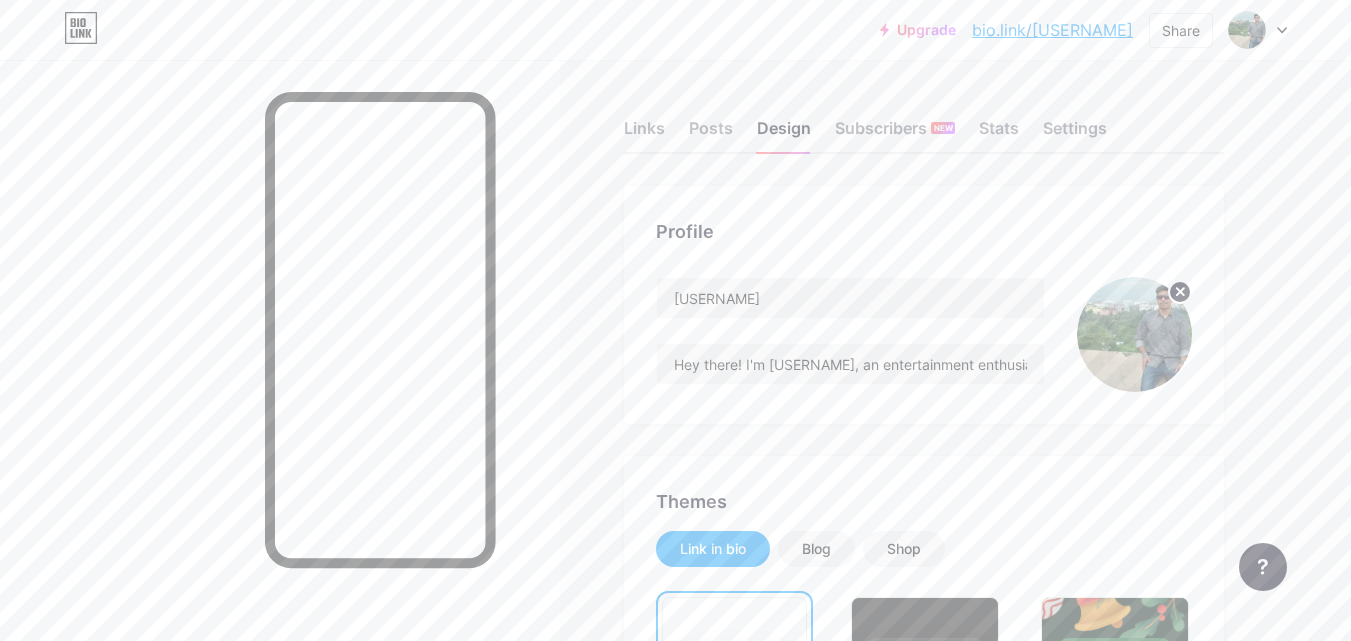 click at bounding box center [280, 380] 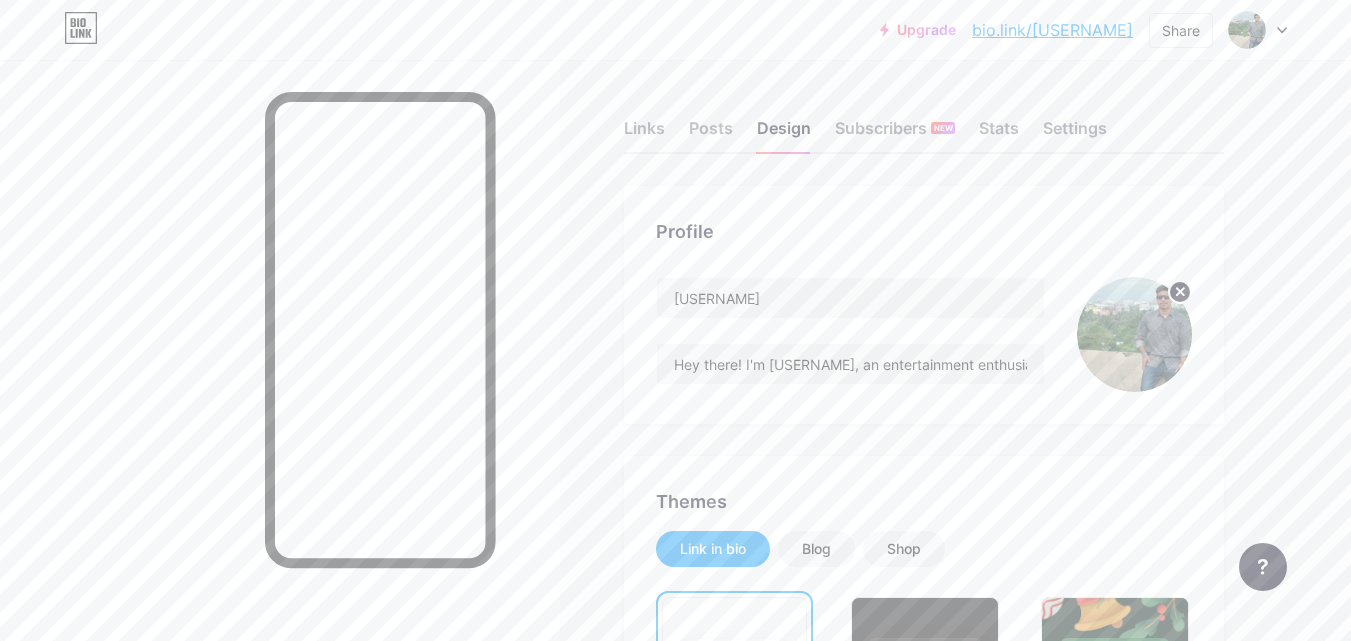 click at bounding box center [280, 380] 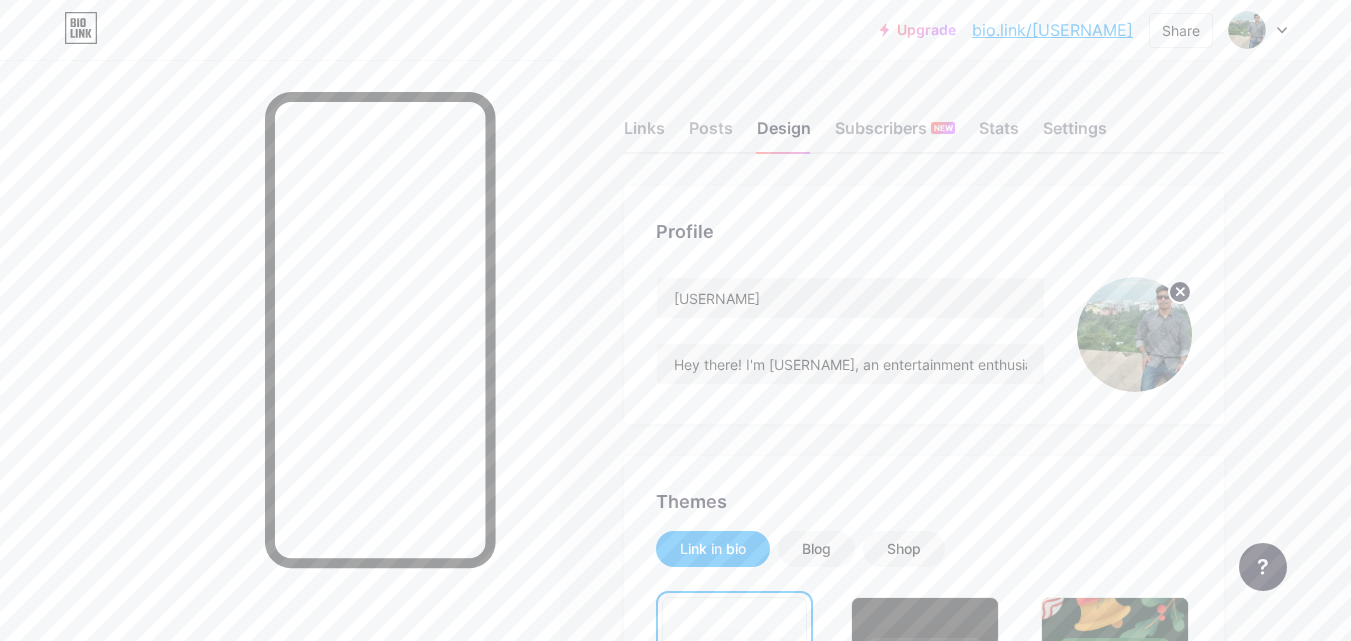 click on "Links
Posts
Design
Subscribers
NEW
Stats
Settings     Profile   [USERNAME]     Hey there! I'm [USERNAME], an entertainment enthusiast, and online money-making expert. Let's connect and make some money together! 💰💻                   Themes   Link in bio   Blog   Shop       Basics       Carbon       Xmas 23       Pride       Glitch       Winter · Live       Glassy · Live       Chameleon · Live       Rainy Night · Live       Neon · Live       Summer       Retro       Strawberry · Live       Desert       Sunny       Autumn       Leaf       Clear Sky       Blush       Unicorn       Minimal       Cloudy       Shadow     Create your own           Changes saved       Position to display socials                 Top                     Bottom
Disable Bio Link branding
Will hide the Bio Link branding from homepage     Display Share button
Changes saved" at bounding box center (654, 1728) 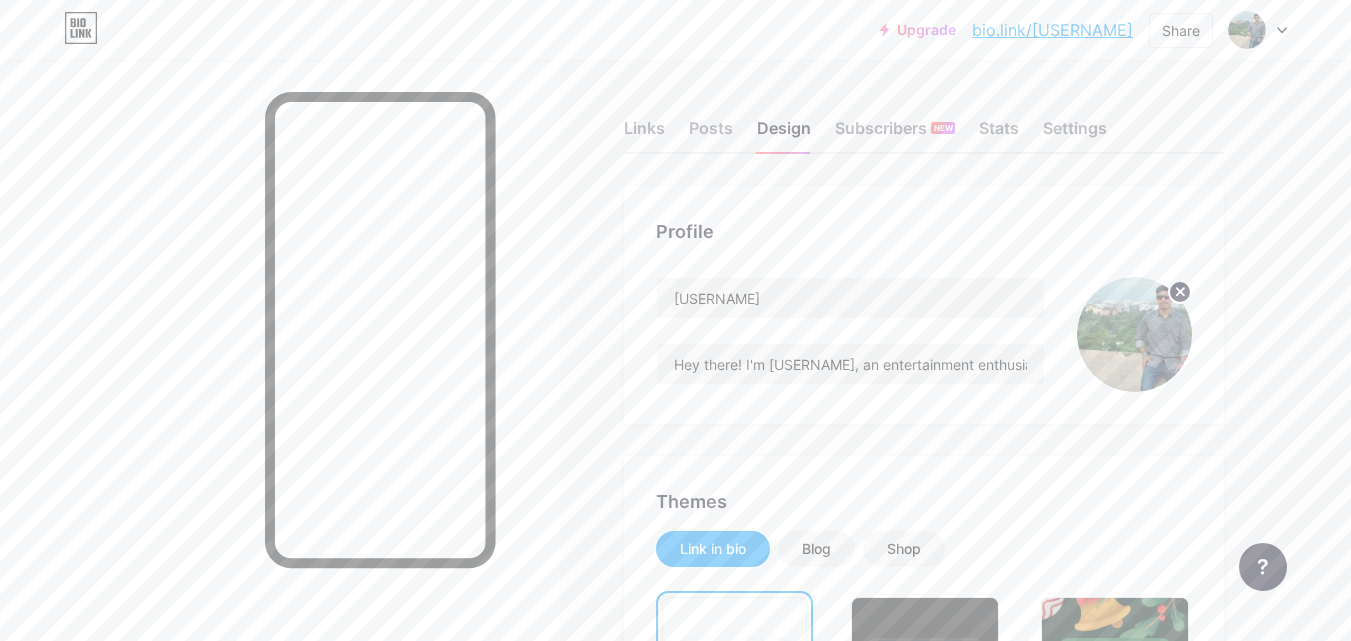 click on "Links
Posts
Design
Subscribers
NEW
Stats
Settings     Profile   [USERNAME]     Hey there! I'm [USERNAME], an entertainment enthusiast, and online money-making expert. Let's connect and make some money together! 💰💻                   Themes   Link in bio   Blog   Shop       Basics       Carbon       Xmas 23       Pride       Glitch       Winter · Live       Glassy · Live       Chameleon · Live       Rainy Night · Live       Neon · Live       Summer       Retro       Strawberry · Live       Desert       Sunny       Autumn       Leaf       Clear Sky       Blush       Unicorn       Minimal       Cloudy       Shadow     Create your own           Changes saved       Position to display socials                 Top                     Bottom
Disable Bio Link branding
Will hide the Bio Link branding from homepage     Display Share button
Changes saved" at bounding box center (654, 1728) 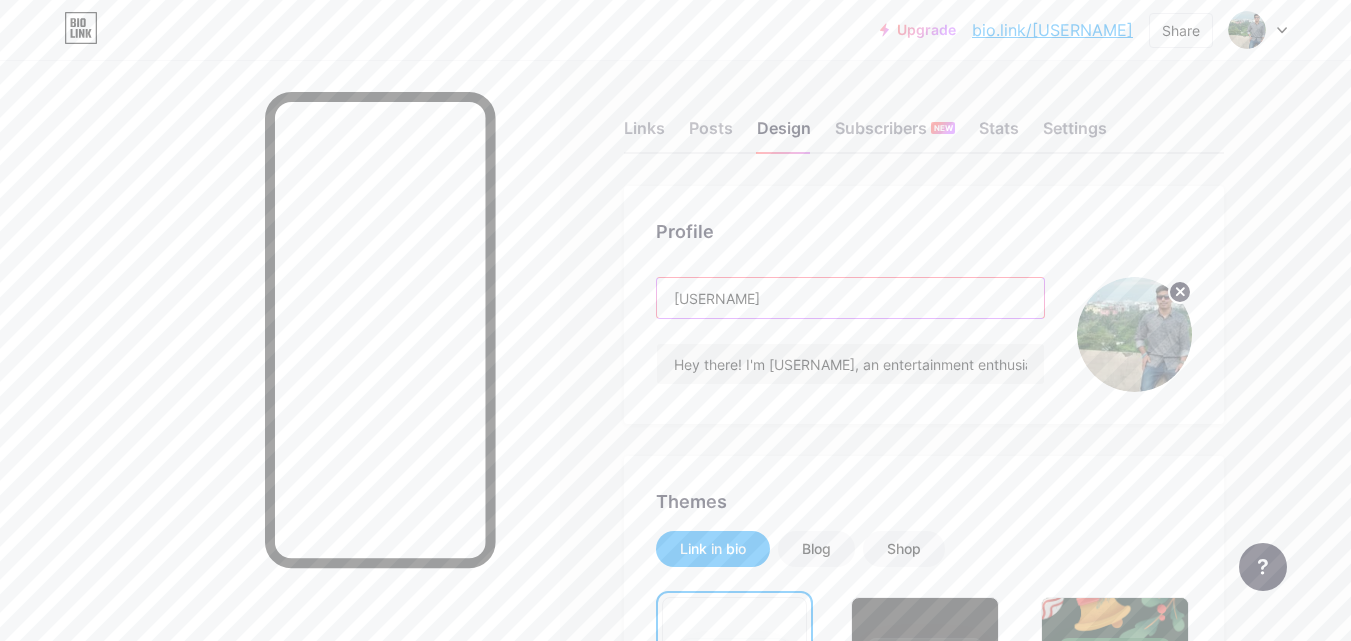 click on "[USERNAME]" at bounding box center (850, 298) 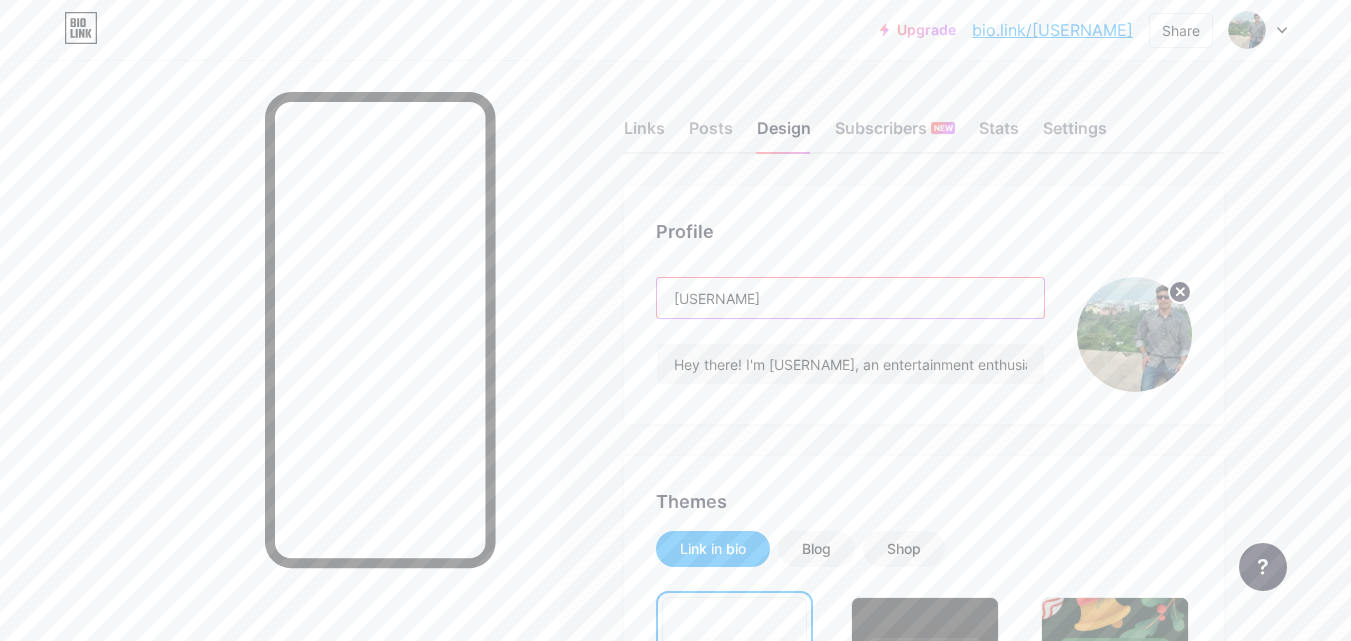 click on "[USERNAME]" at bounding box center [850, 298] 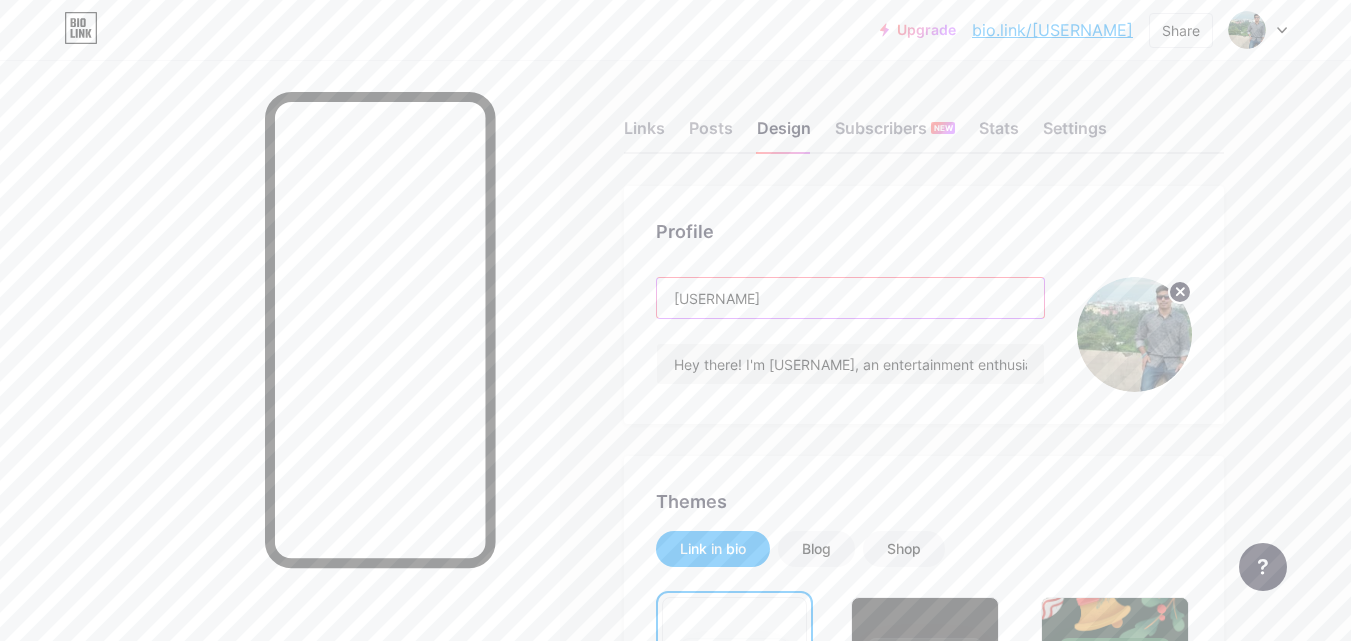 click on "[USERNAME]" at bounding box center [850, 298] 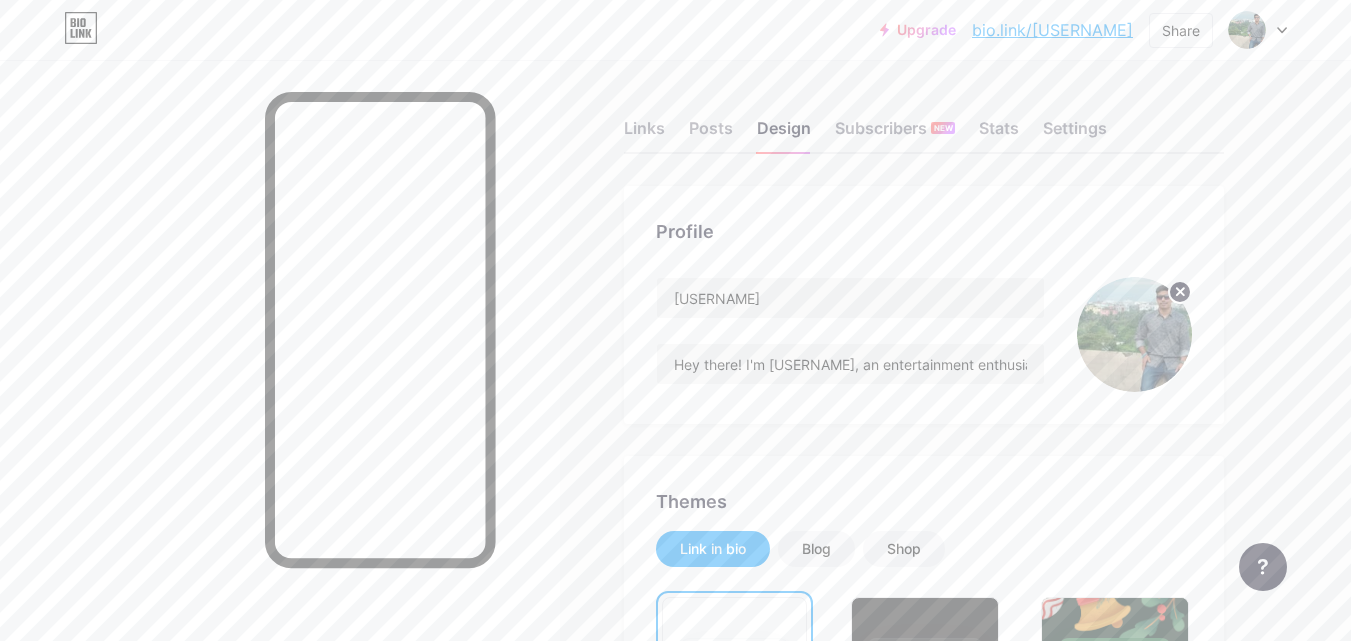 click on "Upgrade   bio.link/[USERNAME]   bio.link/[USERNAME]   Share               Switch accounts     [USERNAME]   bio.link/[USERNAME]       + Add a new page        Account settings   Logout" at bounding box center [675, 30] 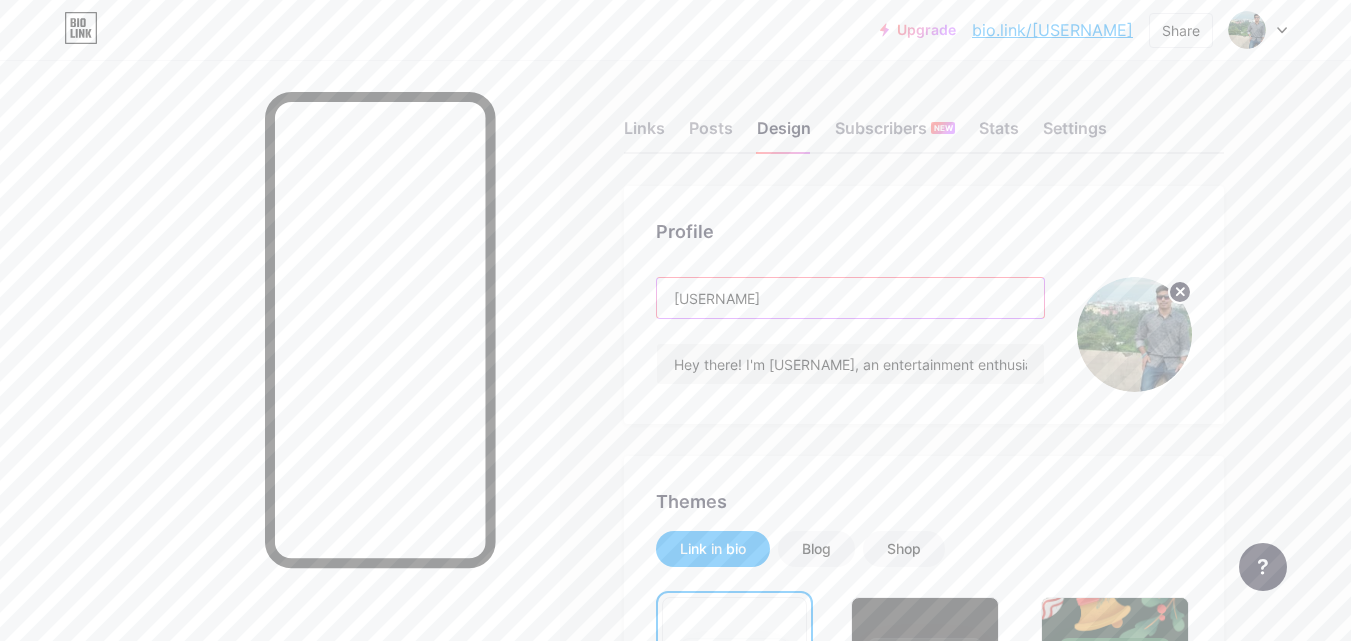 click on "[USERNAME]" at bounding box center [850, 298] 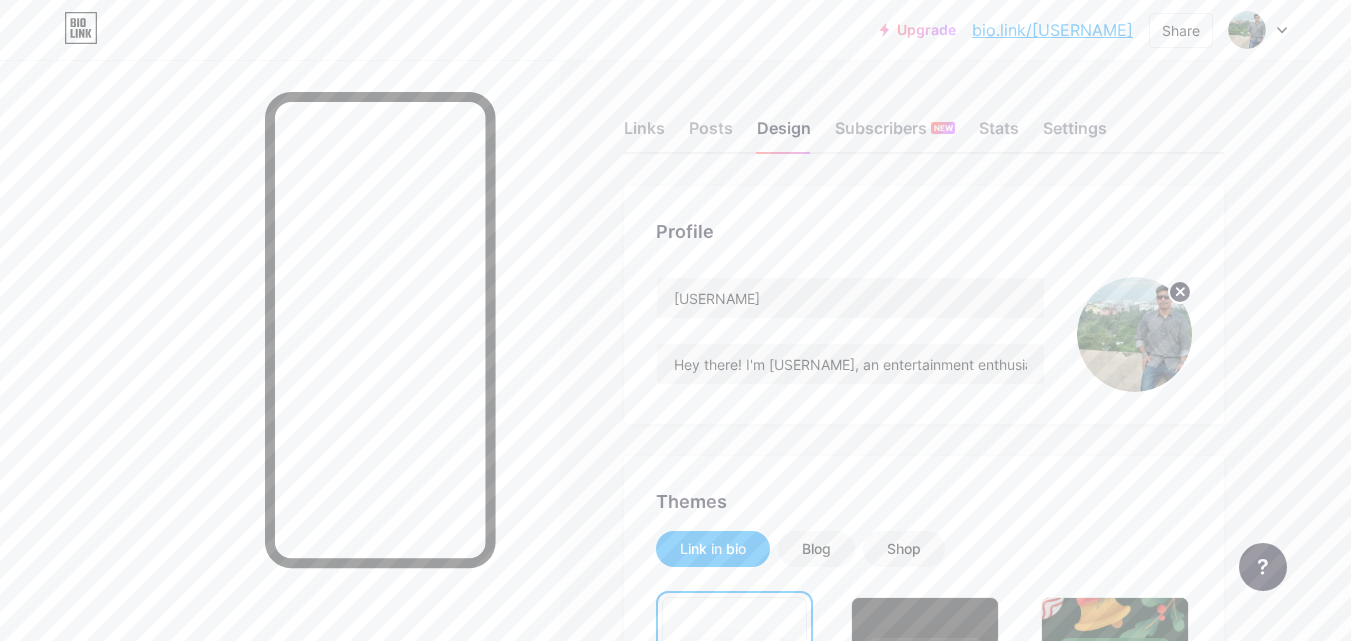 click on "Links
Posts
Design
Subscribers
NEW
Stats
Settings     Profile   [USERNAME]     Hey there! I'm [USERNAME], an entertainment enthusiast, and online money-making expert. Let's connect and make some money together! 💰💻                   Themes   Link in bio   Blog   Shop       Basics       Carbon       Xmas 23       Pride       Glitch       Winter · Live       Glassy · Live       Chameleon · Live       Rainy Night · Live       Neon · Live       Summer       Retro       Strawberry · Live       Desert       Sunny       Autumn       Leaf       Clear Sky       Blush       Unicorn       Minimal       Cloudy       Shadow     Create your own           Changes saved       Position to display socials                 Top                     Bottom
Disable Bio Link branding
Will hide the Bio Link branding from homepage     Display Share button
Changes saved" at bounding box center [654, 1728] 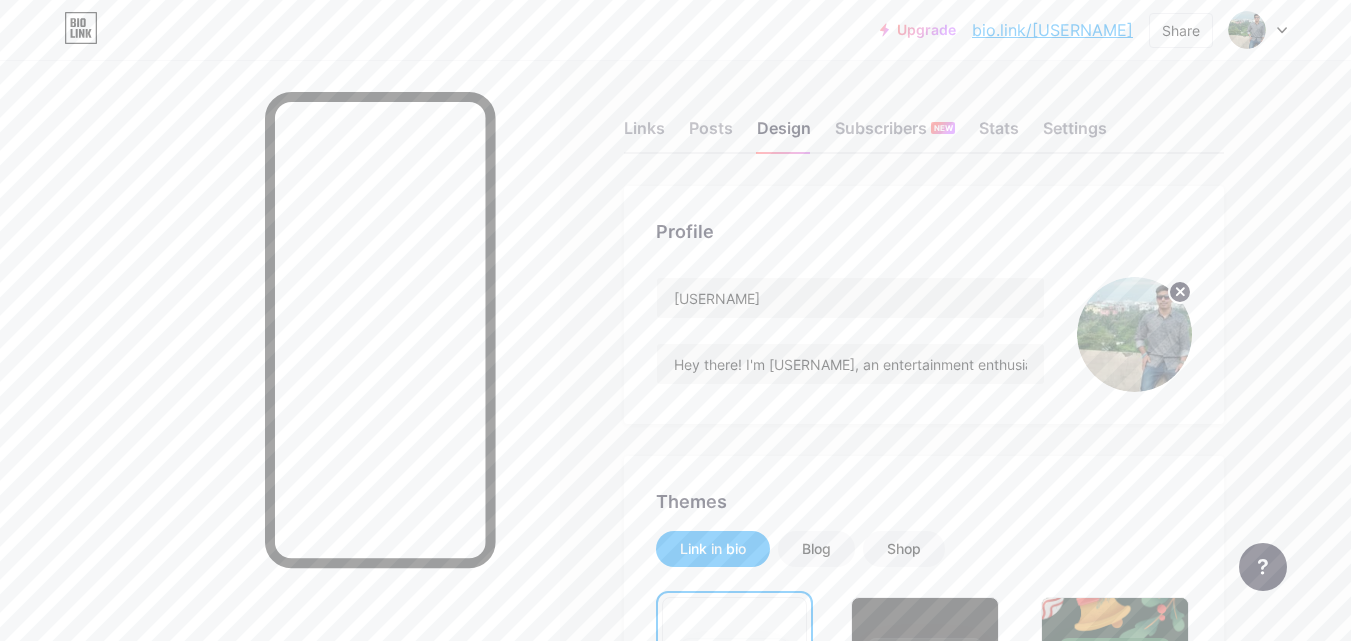 scroll, scrollTop: 247, scrollLeft: 0, axis: vertical 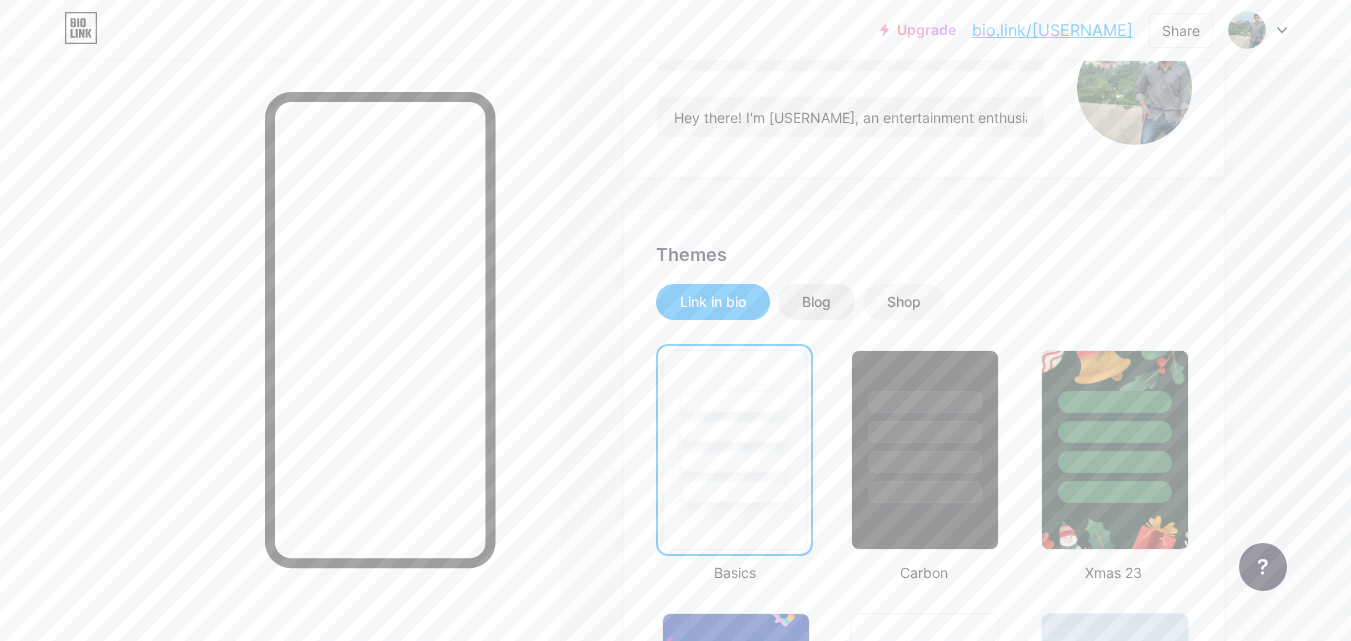 click on "Blog" at bounding box center [816, 302] 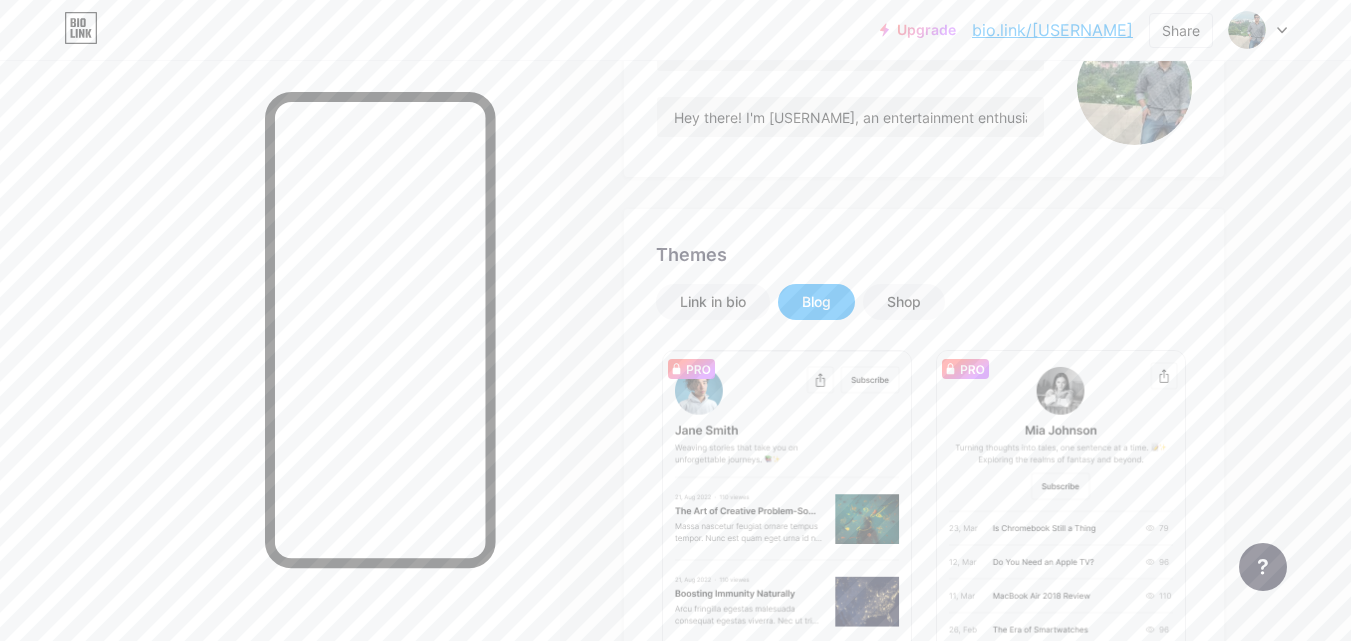 click on "Themes   Link in bio   Blog   Shop         Minimal read               Plain text               Newsletter                   Changes saved" at bounding box center (924, 719) 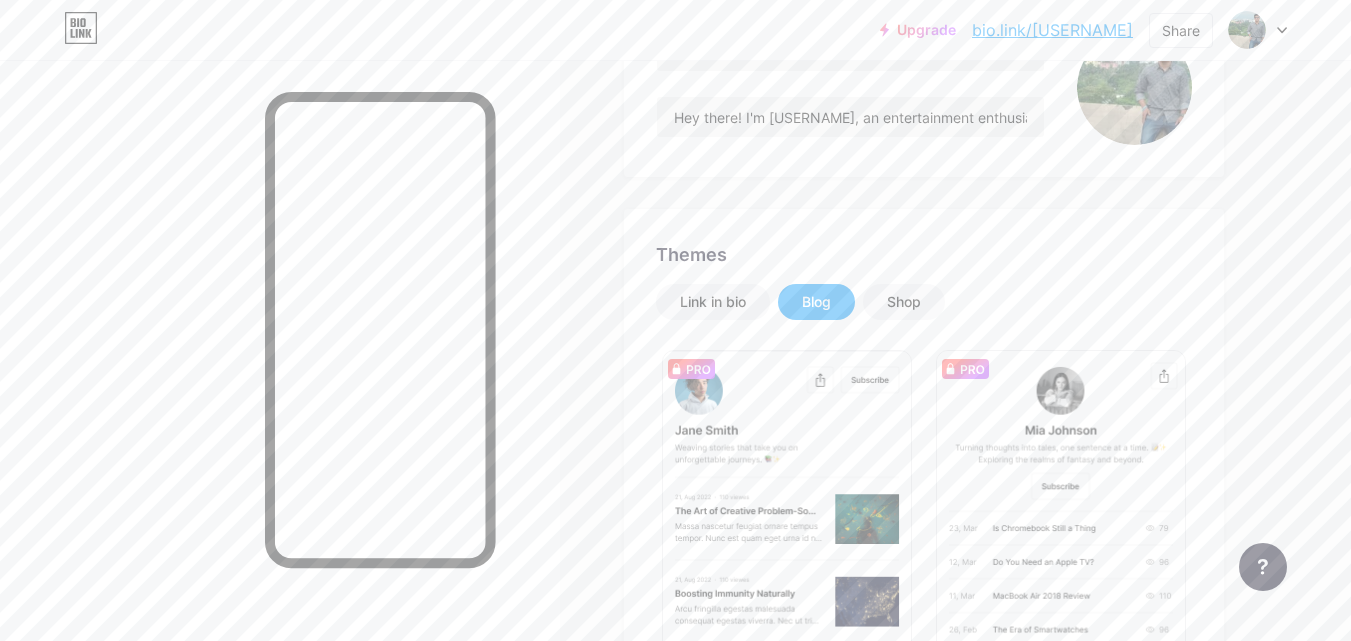 click on "Links
Posts
Design
Subscribers
NEW
Stats
Settings     Profile   [USERNAME]     Hey there! I'm [USERNAME], an entertainment enthusiast, and online money-making expert. Let's connect and make some money together! 💰💻                   Themes   Link in bio   Blog   Shop         Minimal read               Plain text               Newsletter                   Changes saved       Position to display socials                 Top                     Bottom
Disable Bio Link branding
Will hide the Bio Link branding from homepage     Display Share button
Enables social sharing options on your page including a QR code.   Changes saved           Feature requests             Help center         Contact support" at bounding box center [654, 868] 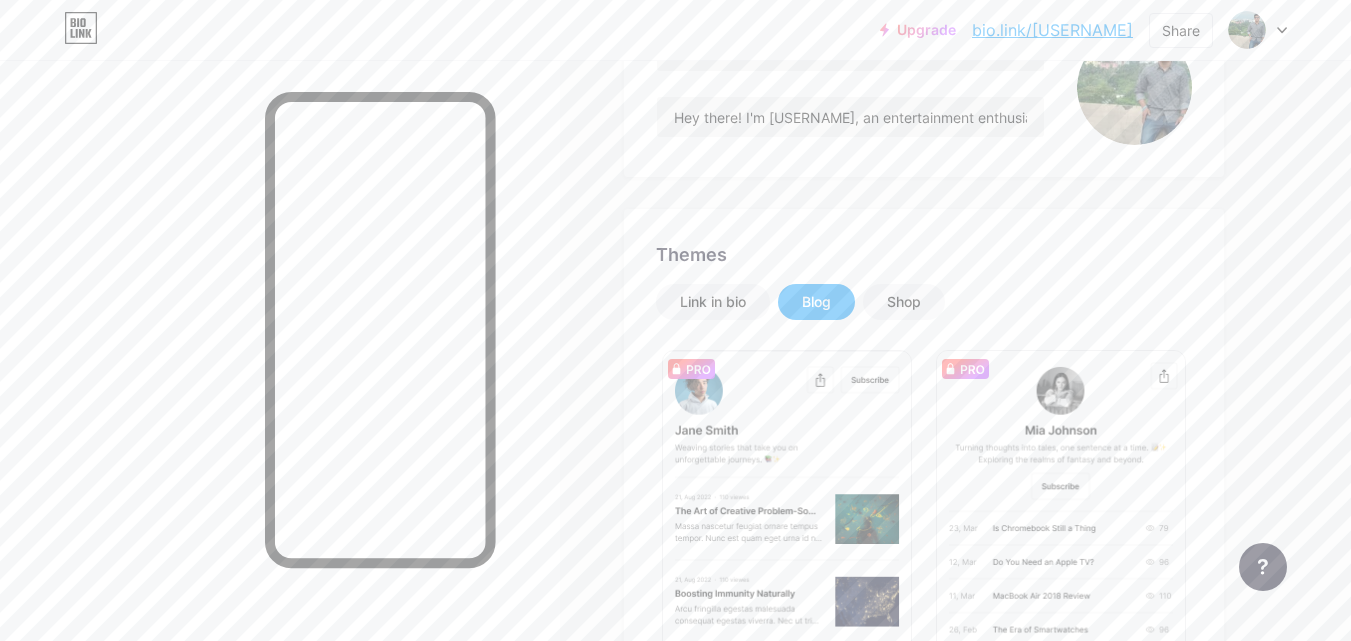 click on "Themes" at bounding box center (924, 254) 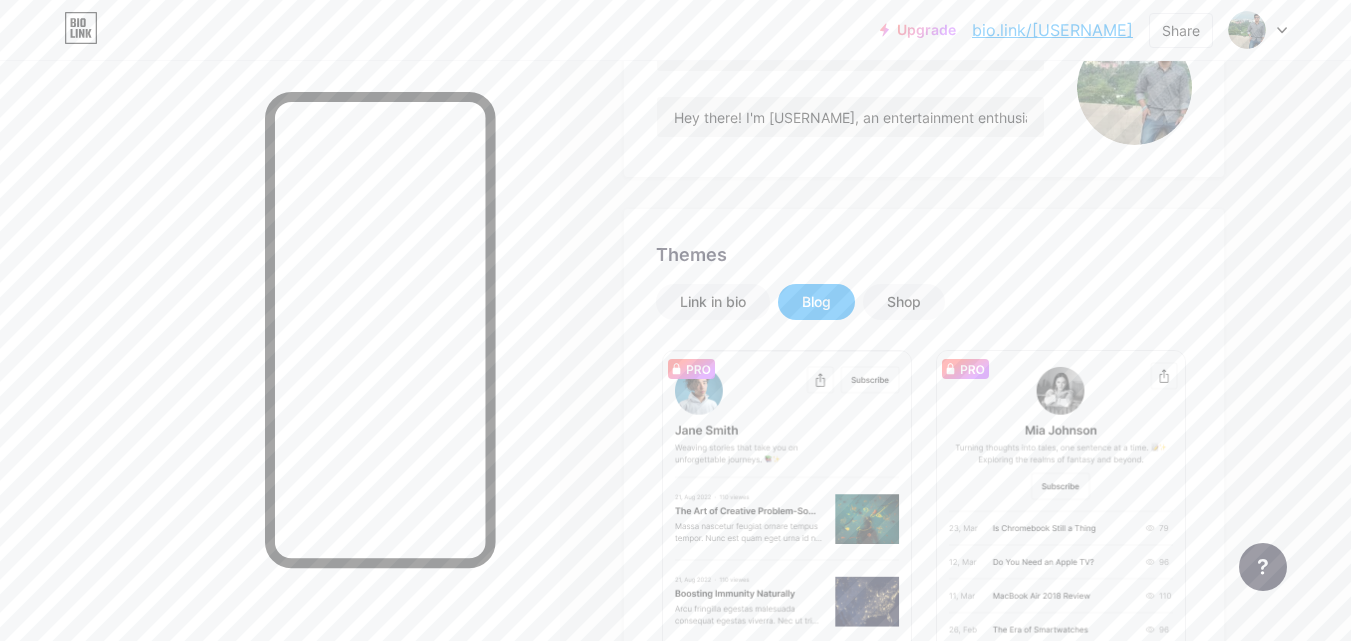 click on "Themes" at bounding box center (924, 254) 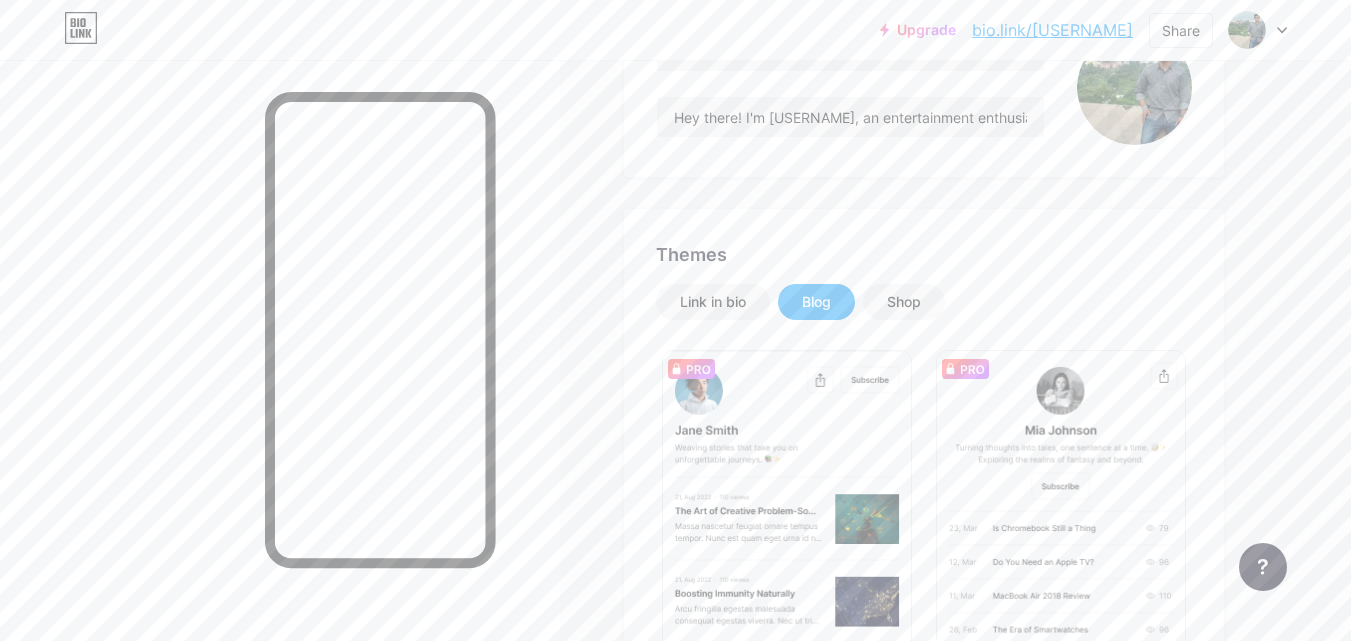 click on "Themes   Link in bio   Blog   Shop         Minimal read               Plain text               Newsletter                   Changes saved" at bounding box center (924, 719) 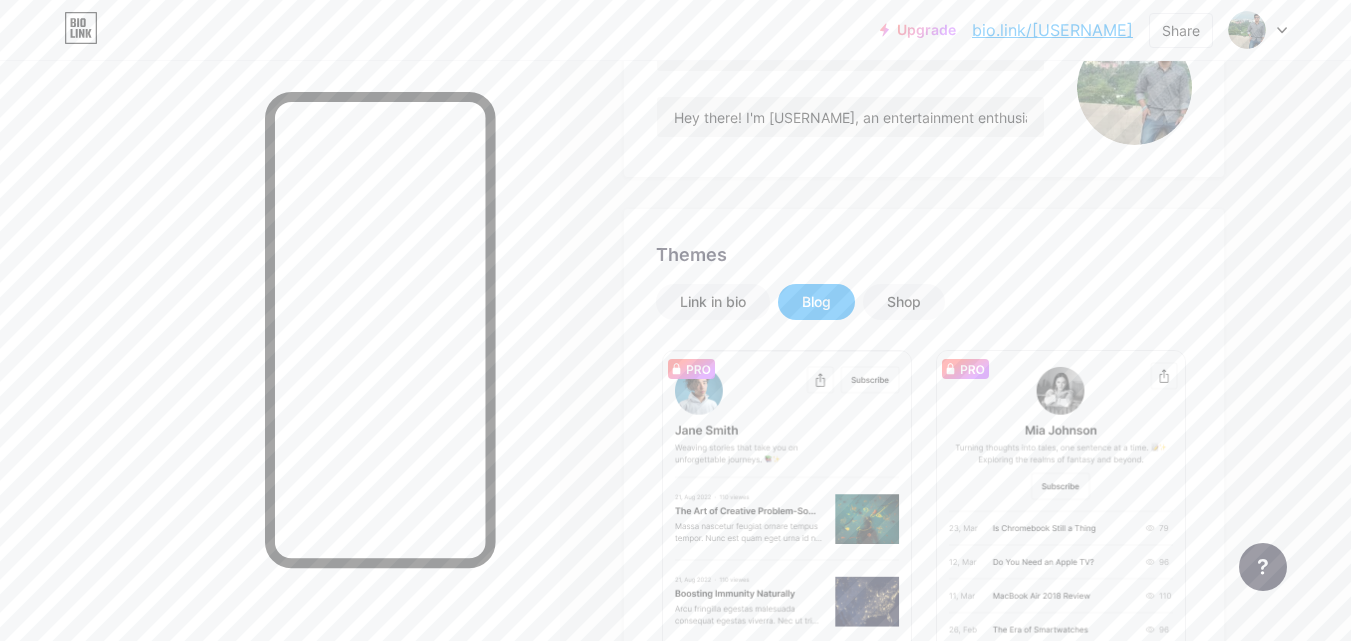 drag, startPoint x: 826, startPoint y: 254, endPoint x: 950, endPoint y: 250, distance: 124.0645 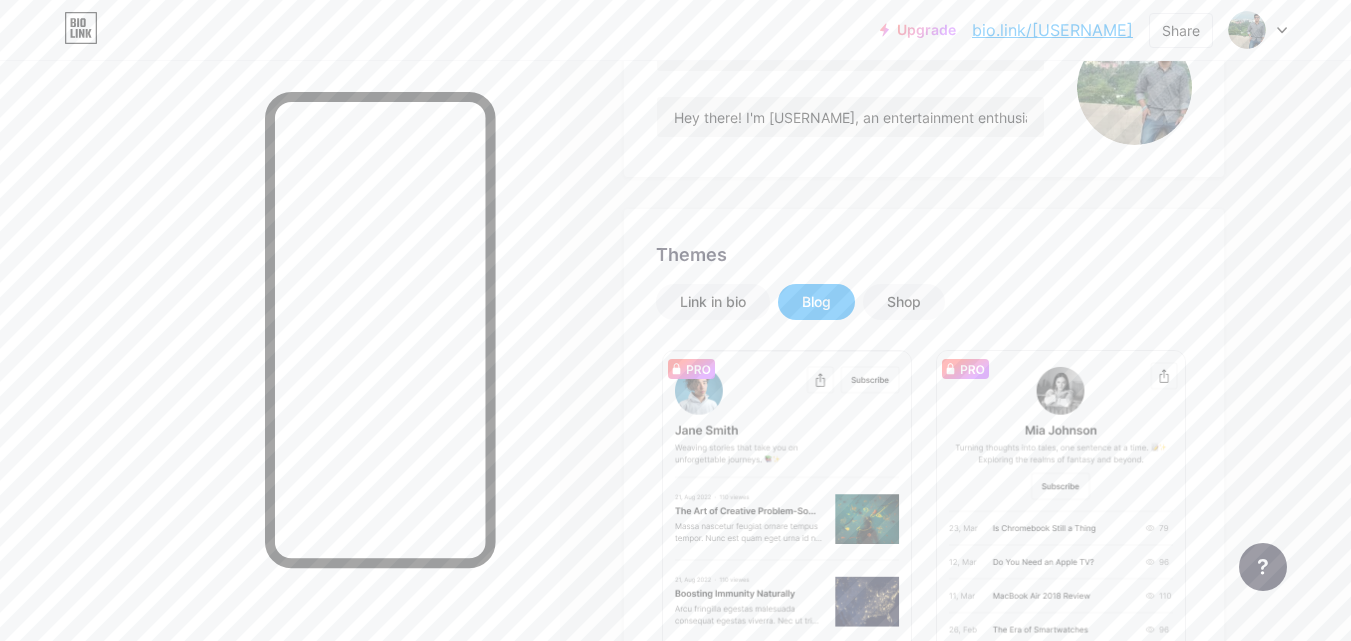 click on "Links
Posts
Design
Subscribers
NEW
Stats
Settings     Profile   [USERNAME]     Hey there! I'm [USERNAME], an entertainment enthusiast, and online money-making expert. Let's connect and make some money together! 💰💻                   Themes   Link in bio   Blog   Shop         Minimal read               Plain text               Newsletter                   Changes saved       Position to display socials                 Top                     Bottom
Disable Bio Link branding
Will hide the Bio Link branding from homepage     Display Share button
Enables social sharing options on your page including a QR code.   Changes saved           Feature requests             Help center         Contact support" at bounding box center (654, 868) 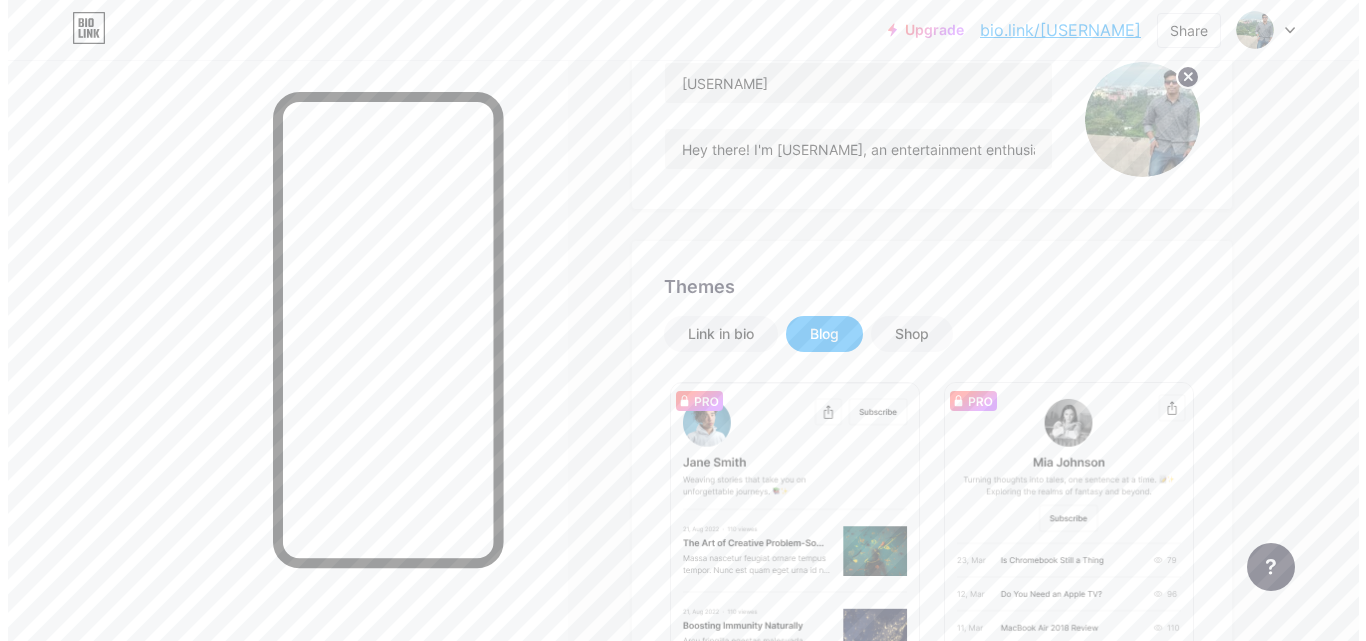 scroll, scrollTop: 0, scrollLeft: 0, axis: both 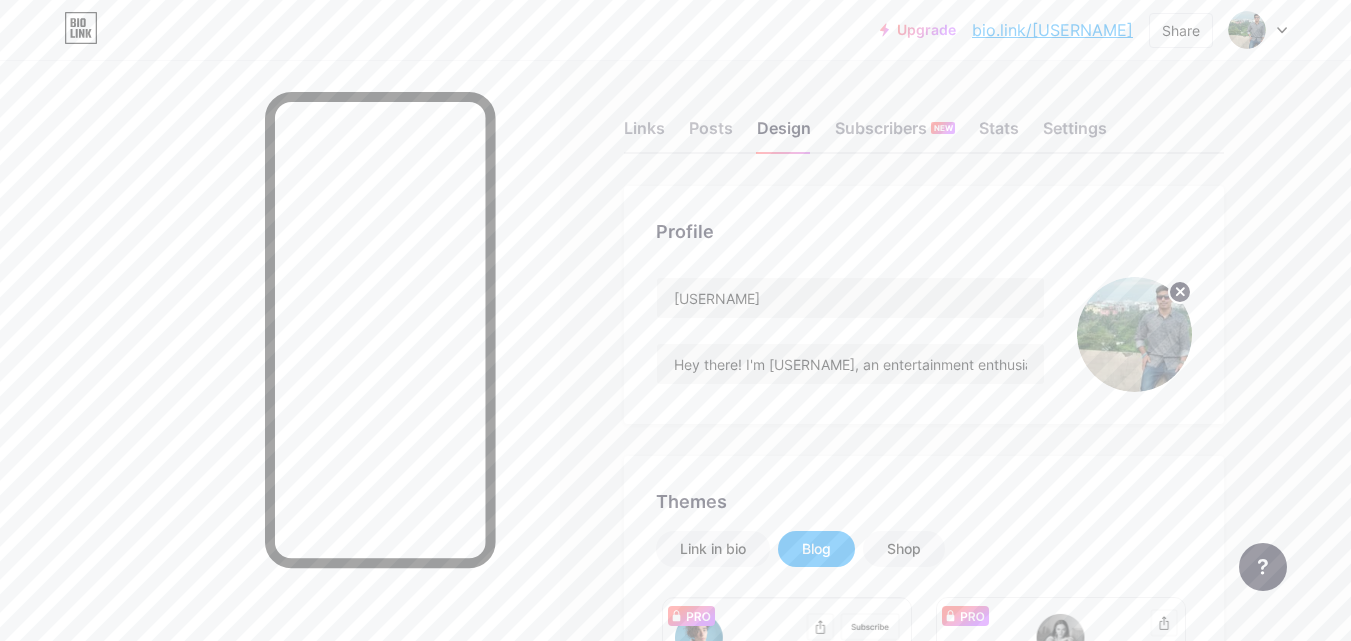 click on "Upgrade   bio.link/[USERNAME]   bio.link/[USERNAME]   Share               Switch accounts     [USERNAME]   bio.link/[USERNAME]       + Add a new page        Account settings   Logout" at bounding box center (675, 30) 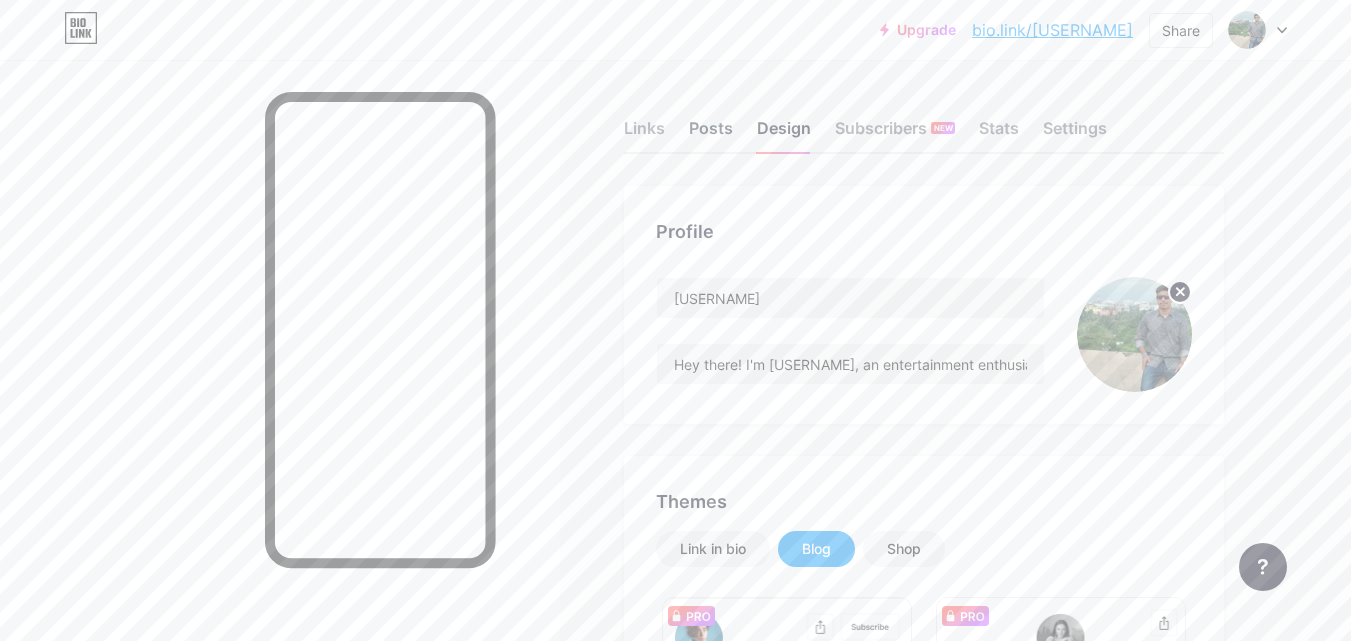 click on "Posts" at bounding box center (711, 134) 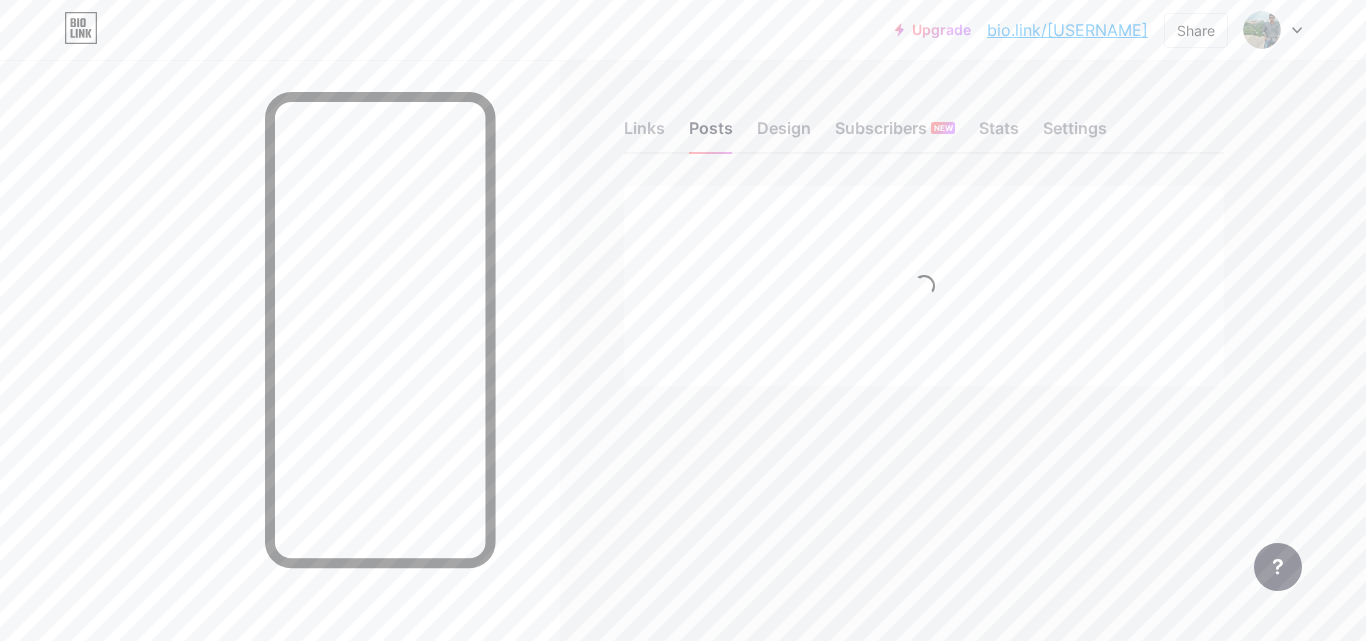 click on "Upgrade   bio.link/[USERNAME]   bio.link/[USERNAME]   Share               Switch accounts     [USERNAME]   bio.link/[USERNAME]       + Add a new page        Account settings   Logout" at bounding box center (683, 30) 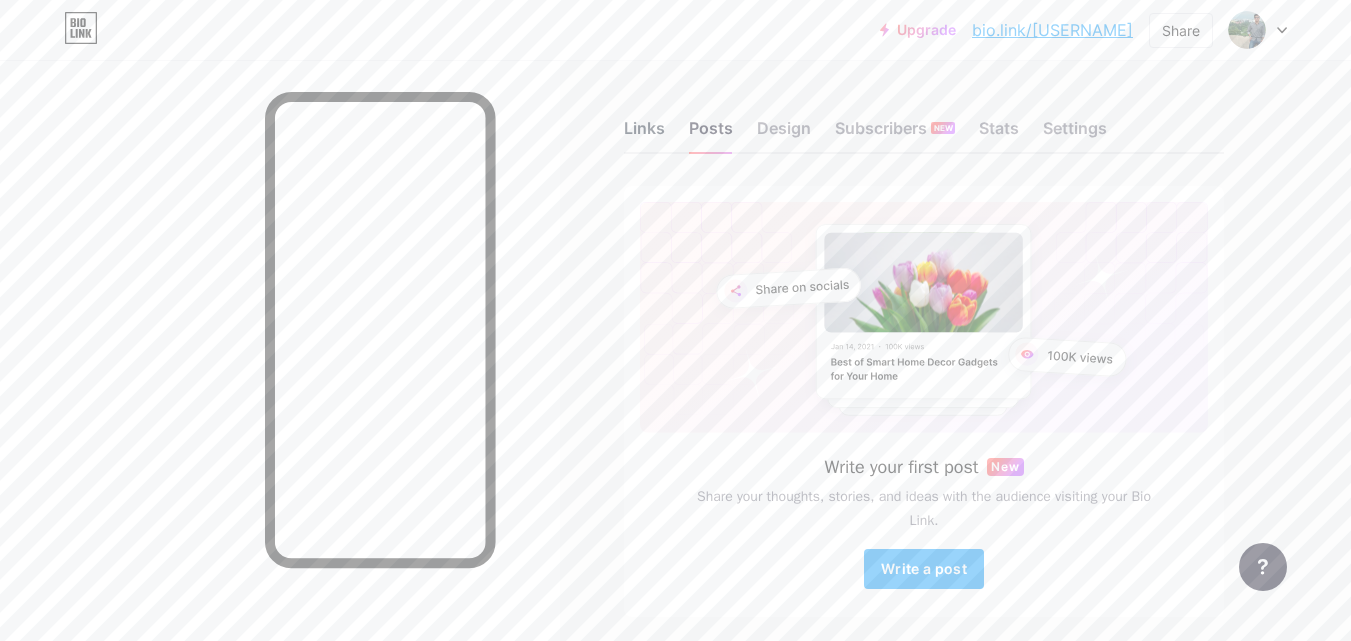 click on "Links" at bounding box center (644, 134) 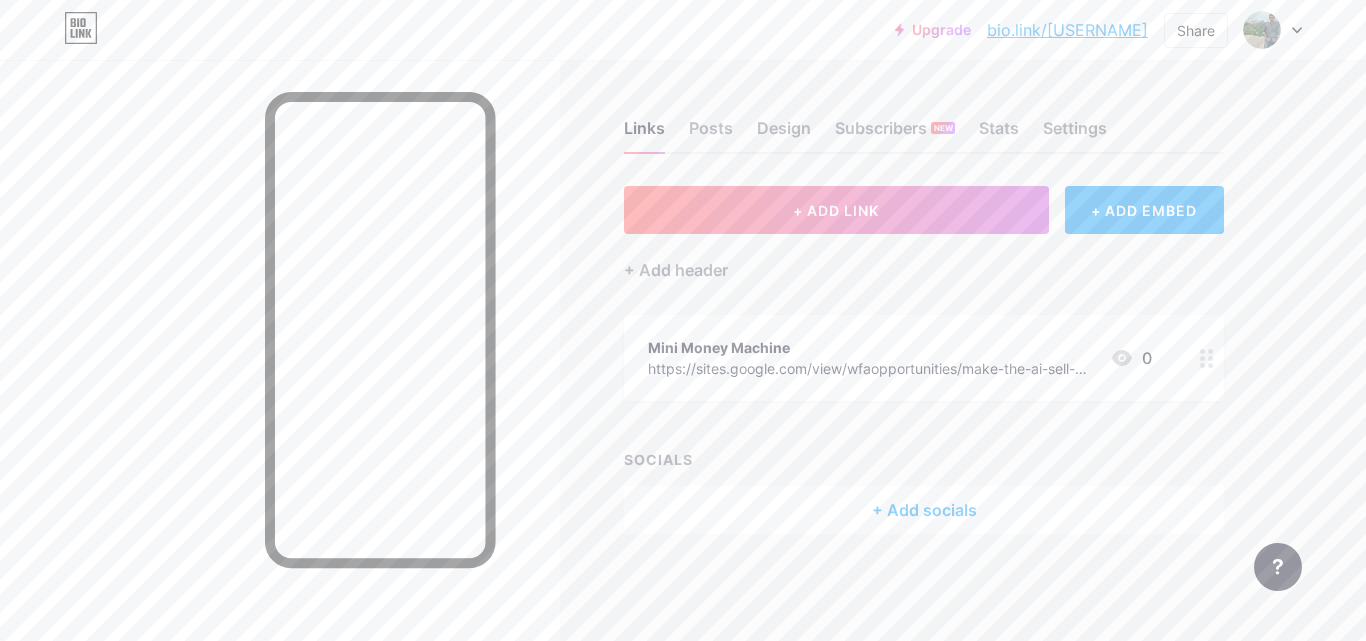 click 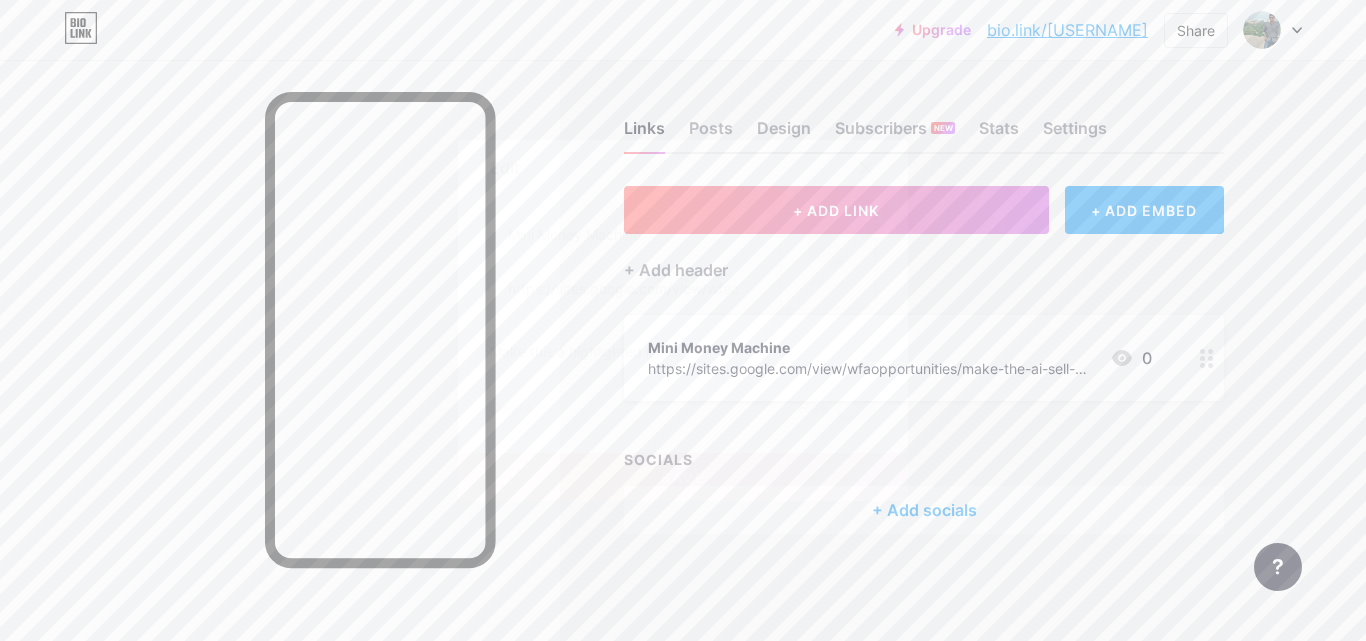 drag, startPoint x: 858, startPoint y: 165, endPoint x: 827, endPoint y: 154, distance: 32.89377 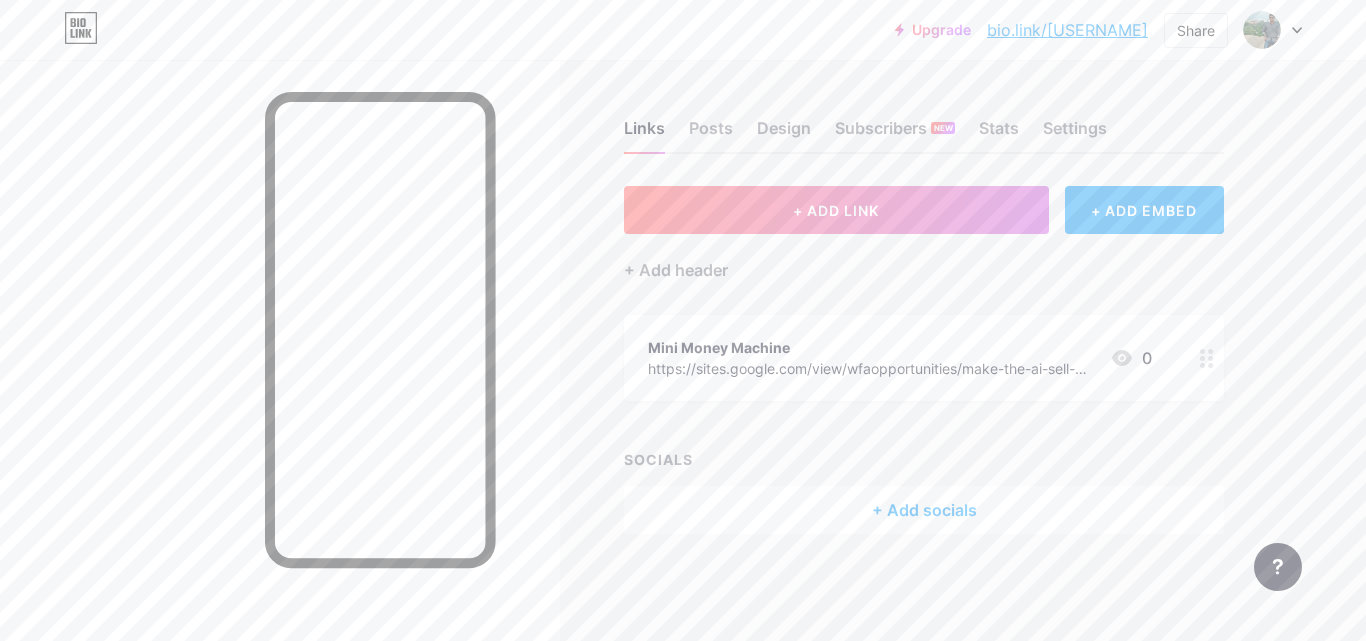 click on "Links
Posts
Design
Subscribers
NEW
Stats
Settings       + ADD LINK     + ADD EMBED
+ Add header
Mini Money Machine
https://sites.google.com/view/wfaopportunities/make-the-ai-sell-you-chill
0
SOCIALS     + Add socials                       Feature requests             Help center         Contact support" at bounding box center [654, 347] 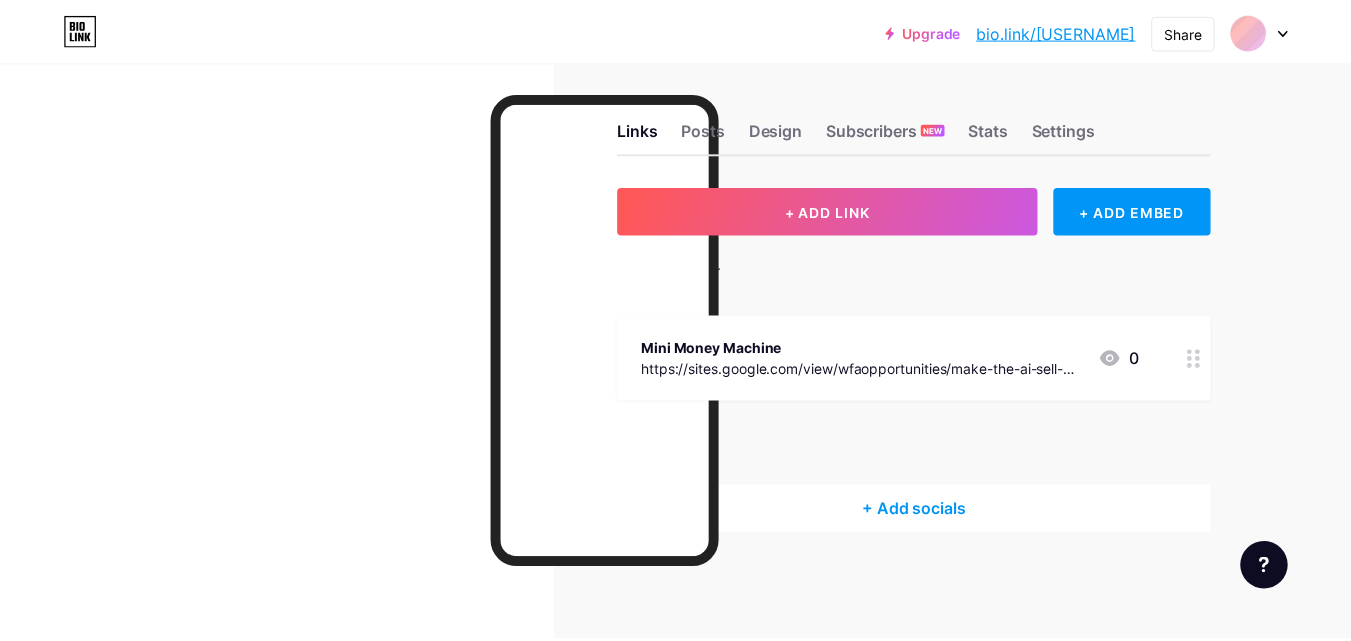 scroll, scrollTop: 0, scrollLeft: 0, axis: both 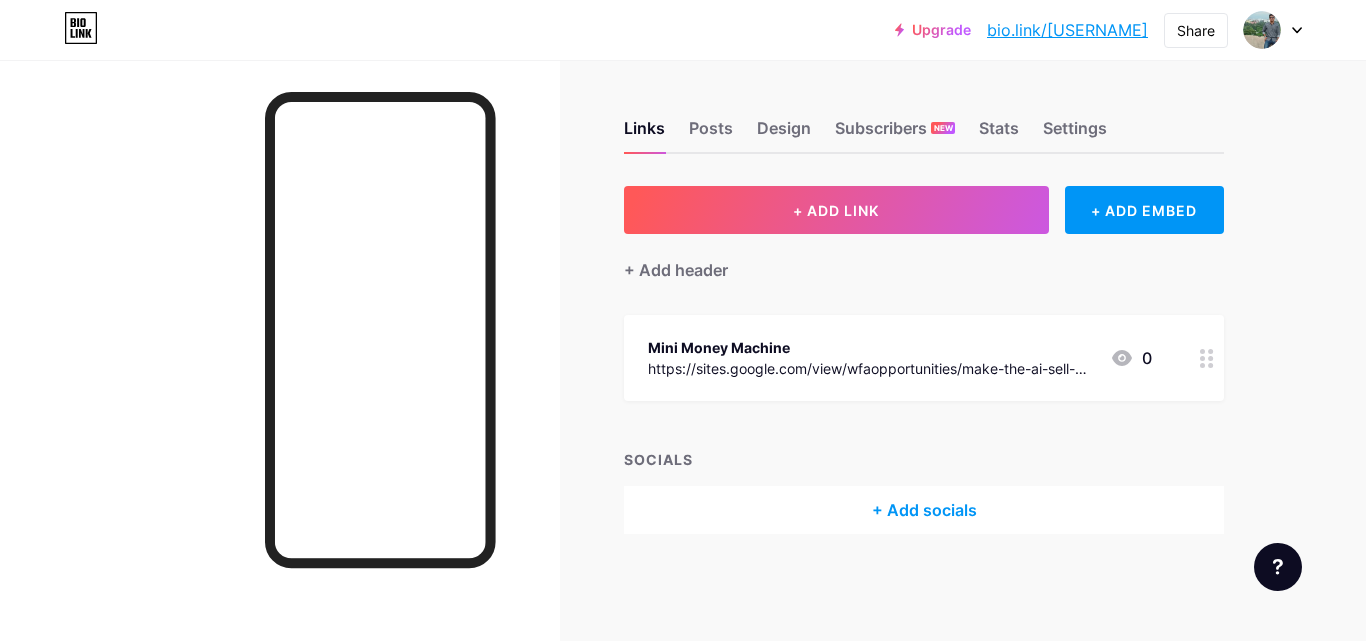 click 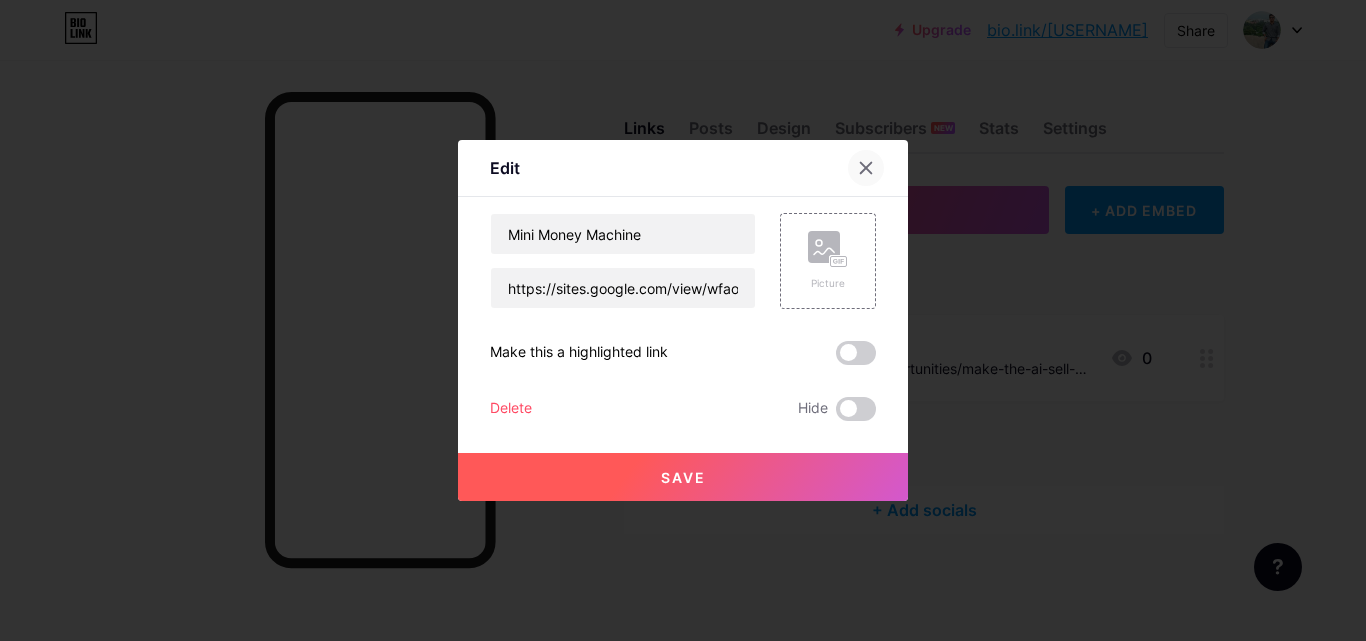 click 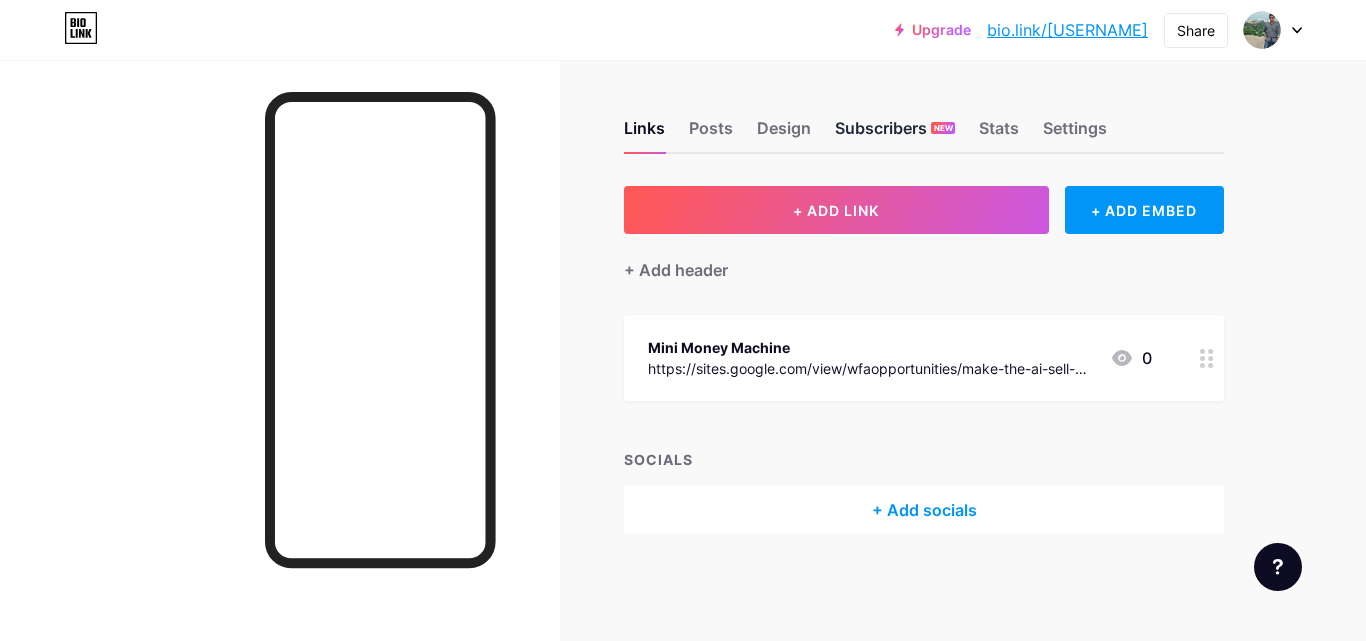 click on "Subscribers
NEW" at bounding box center (895, 134) 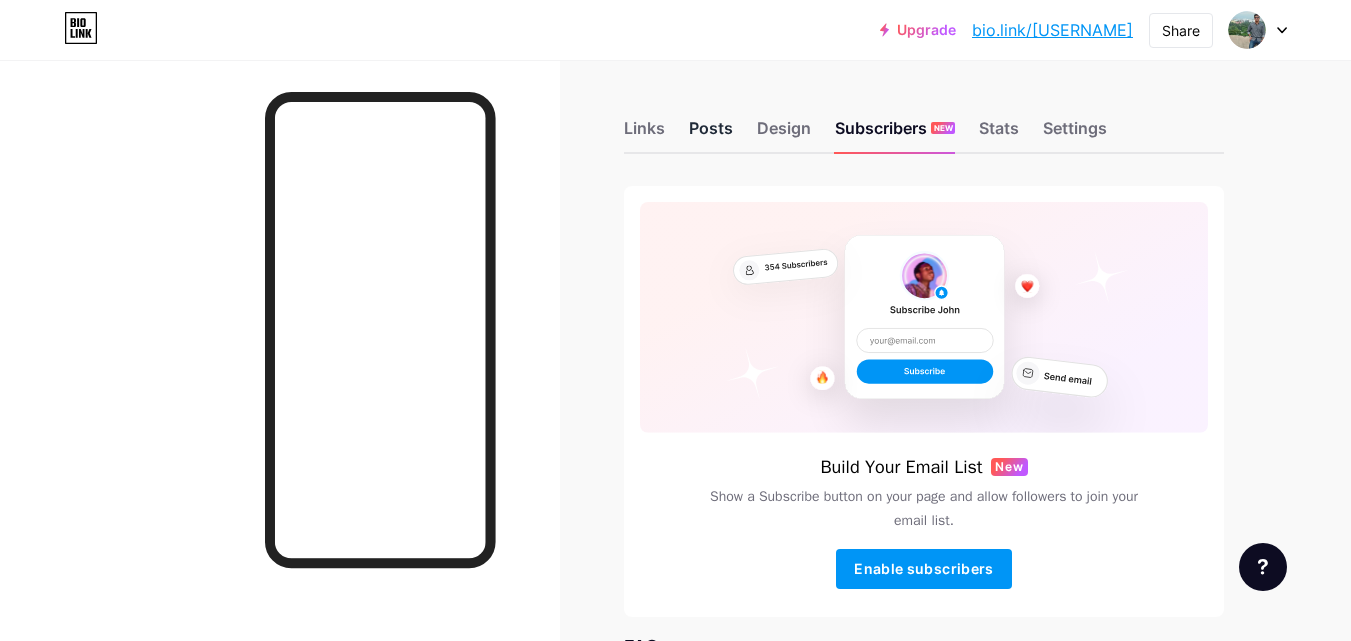 click on "Posts" at bounding box center (711, 134) 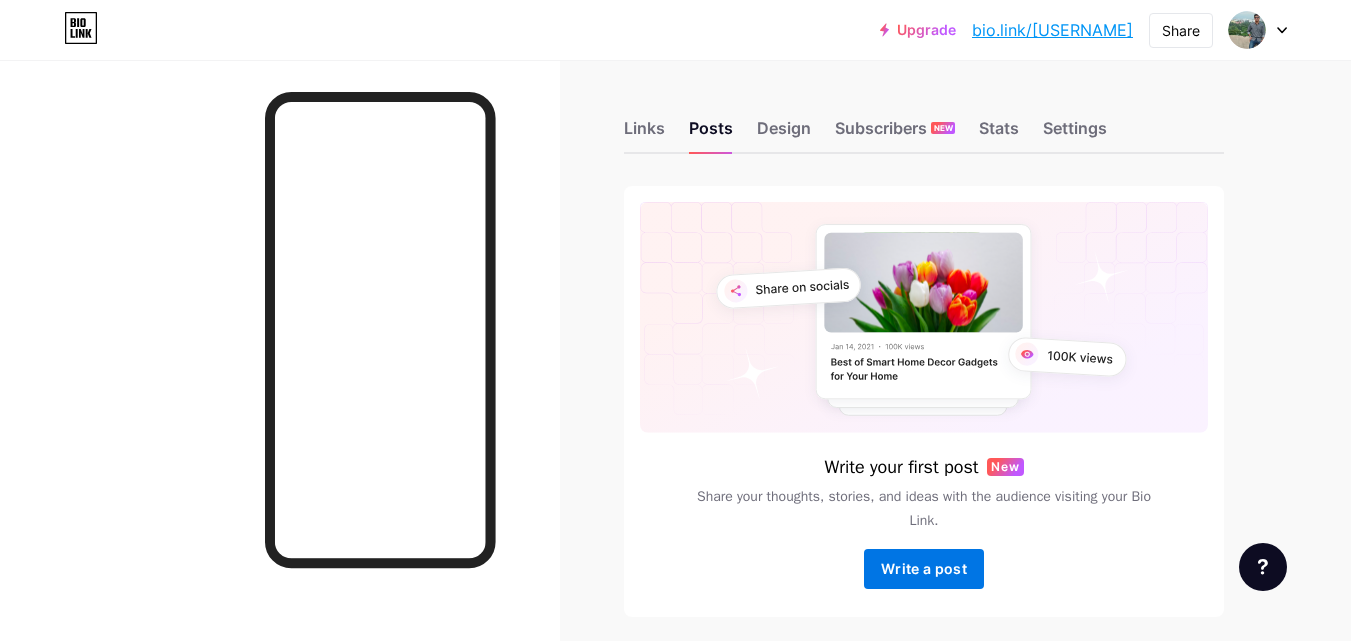 click on "Write a post" at bounding box center (924, 568) 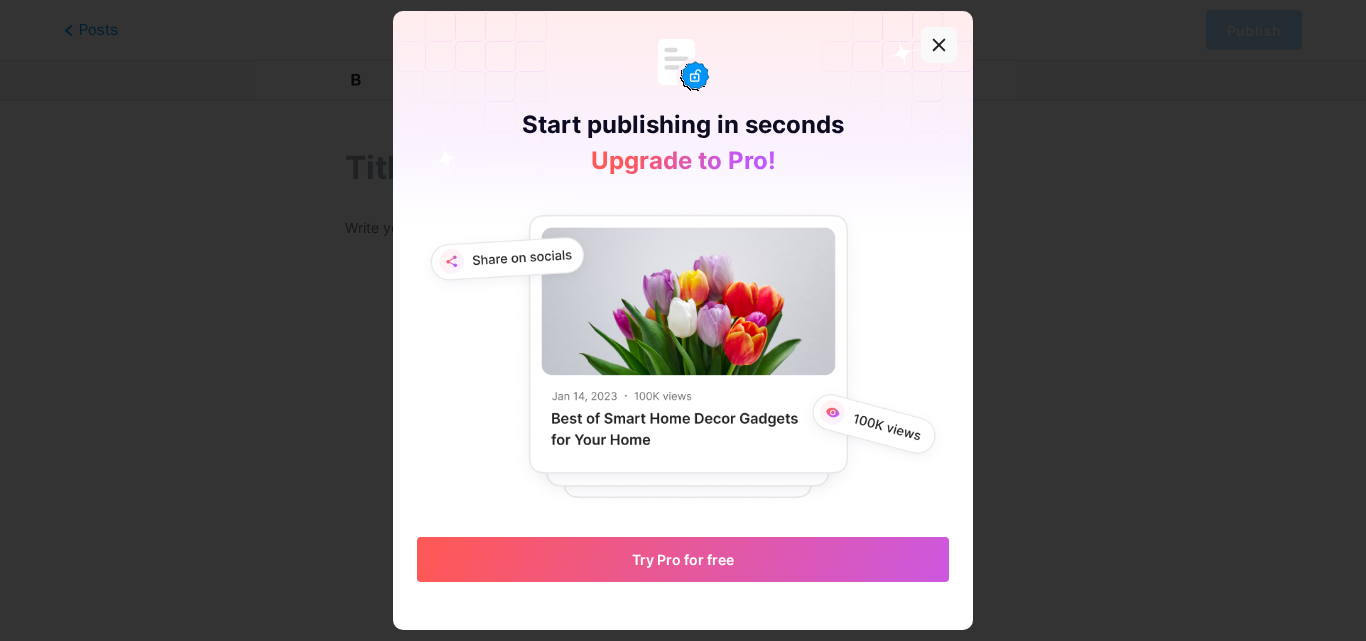 click 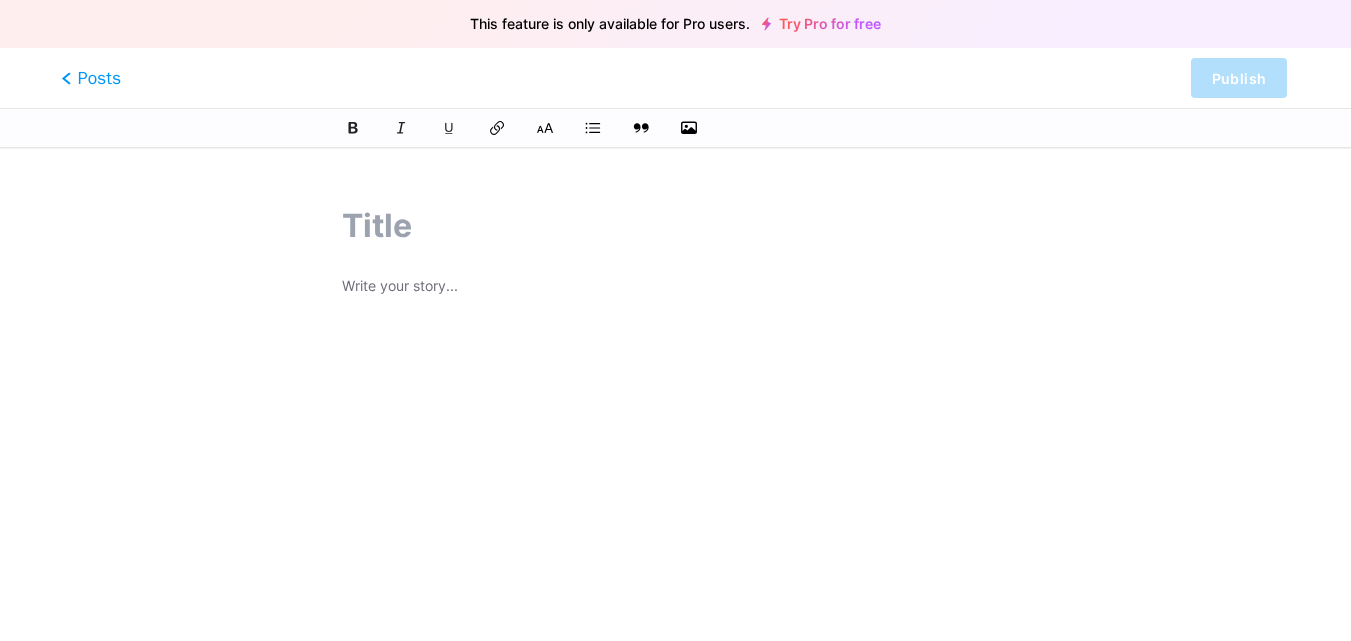 click on "Posts" at bounding box center [91, 78] 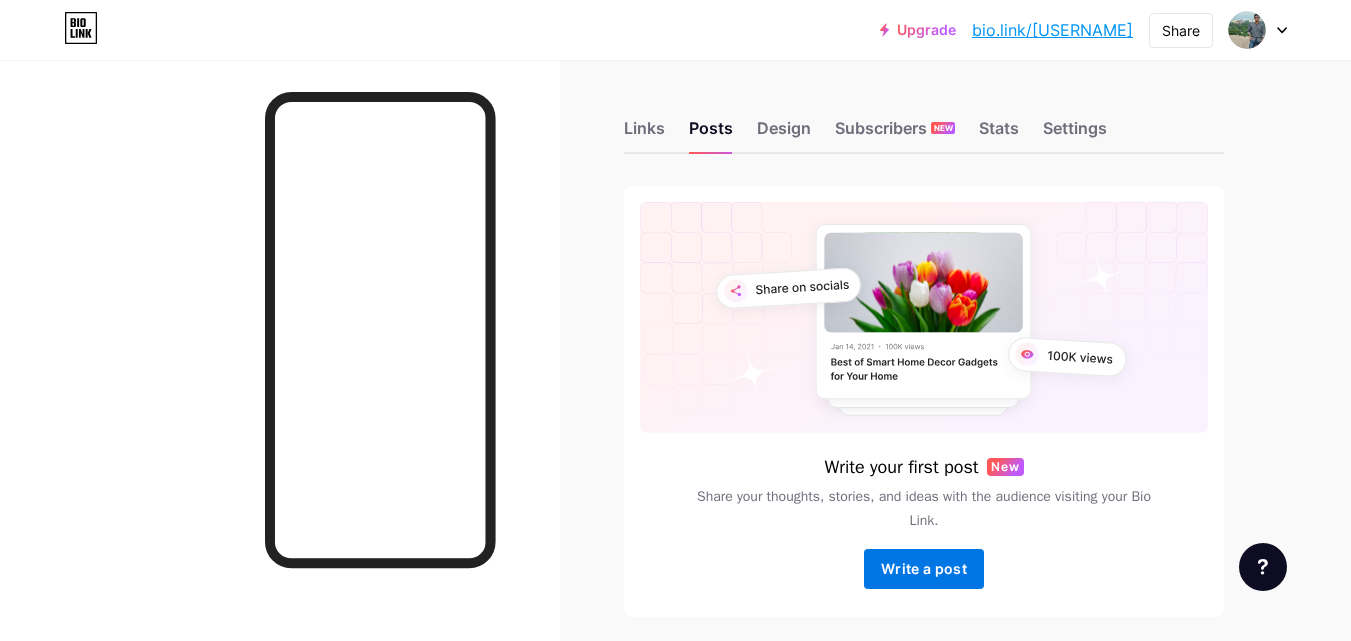 click on "Write a post" at bounding box center (924, 569) 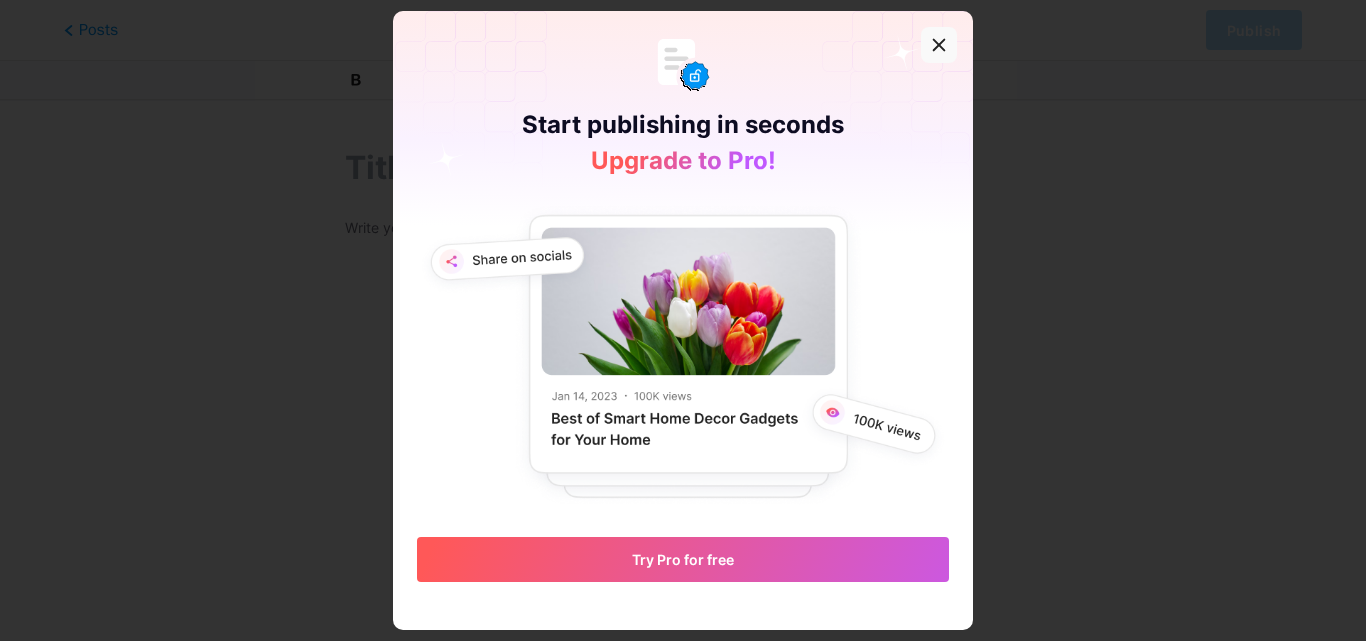 click 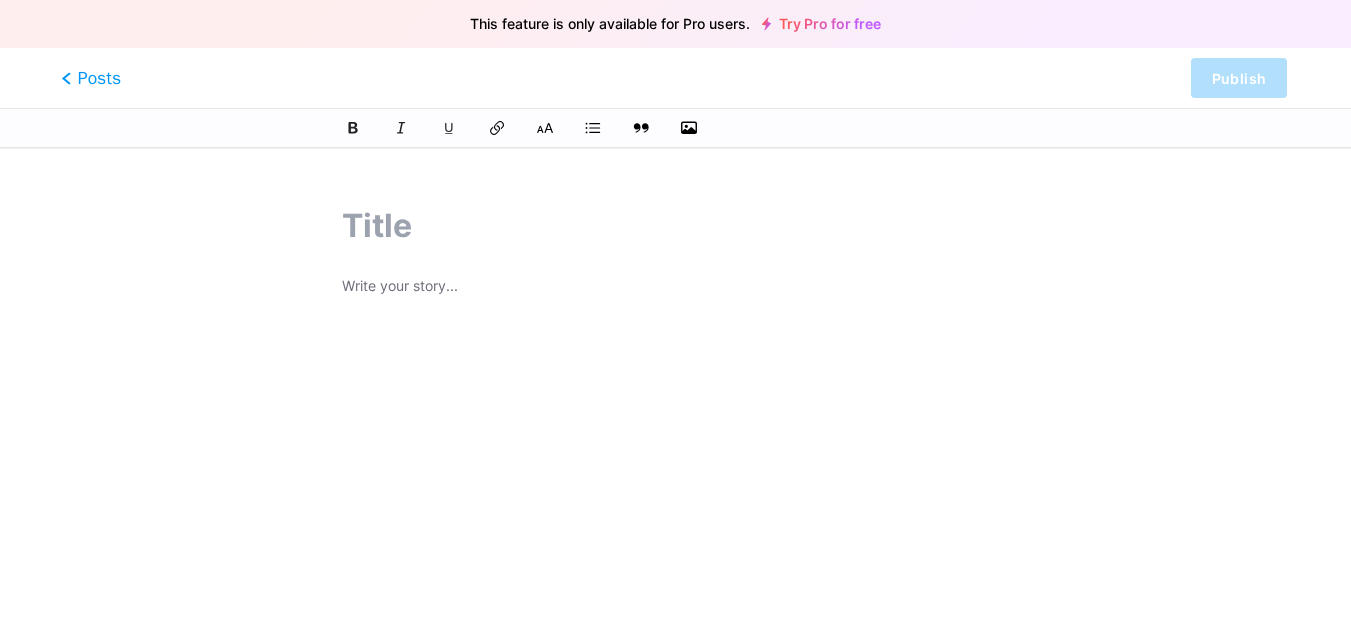 click 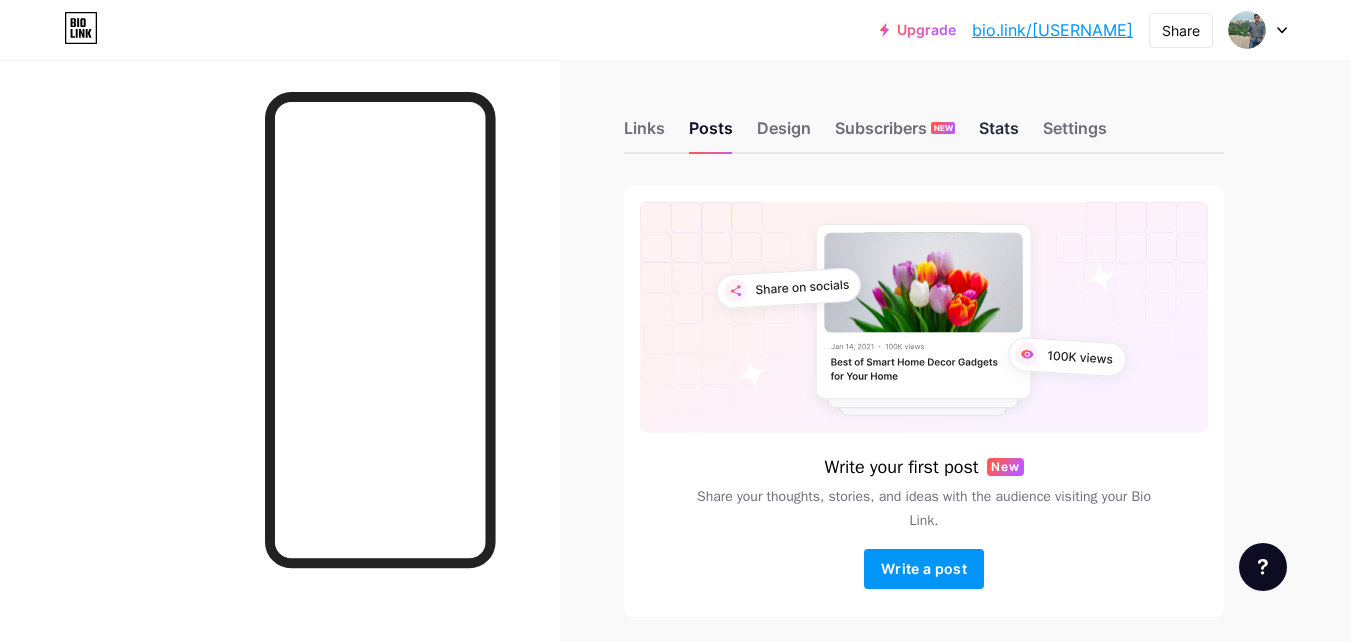 click on "Stats" at bounding box center [999, 134] 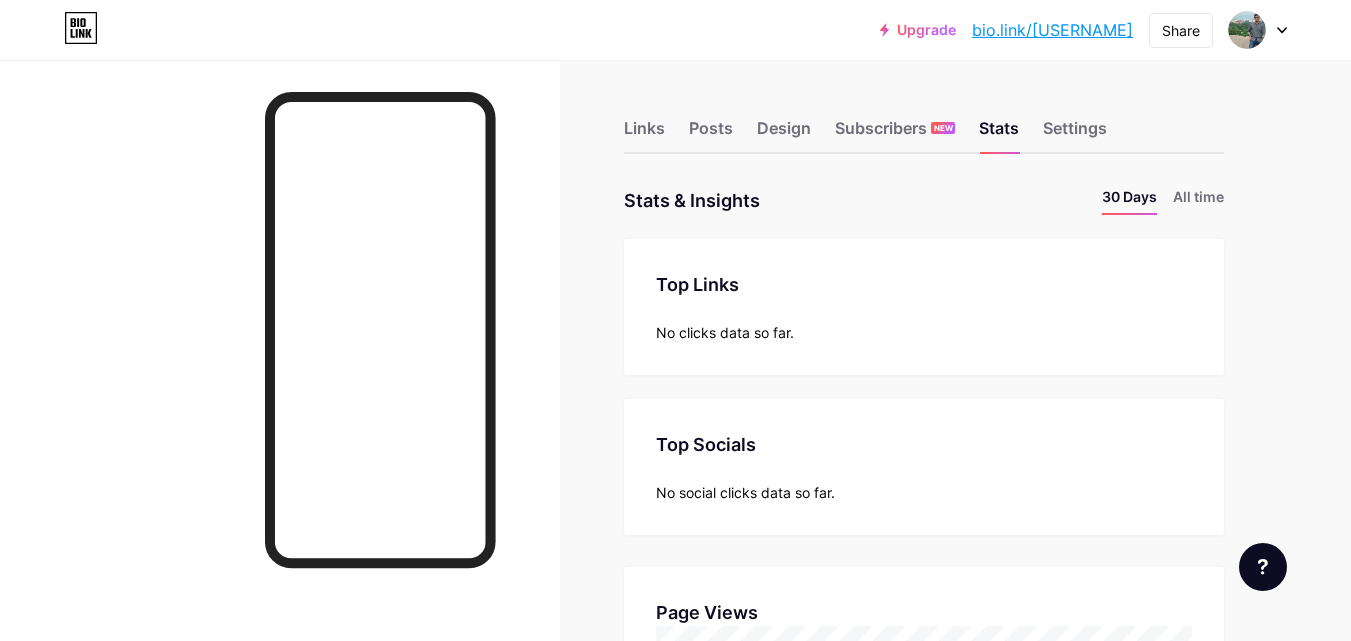 scroll, scrollTop: 999359, scrollLeft: 998649, axis: both 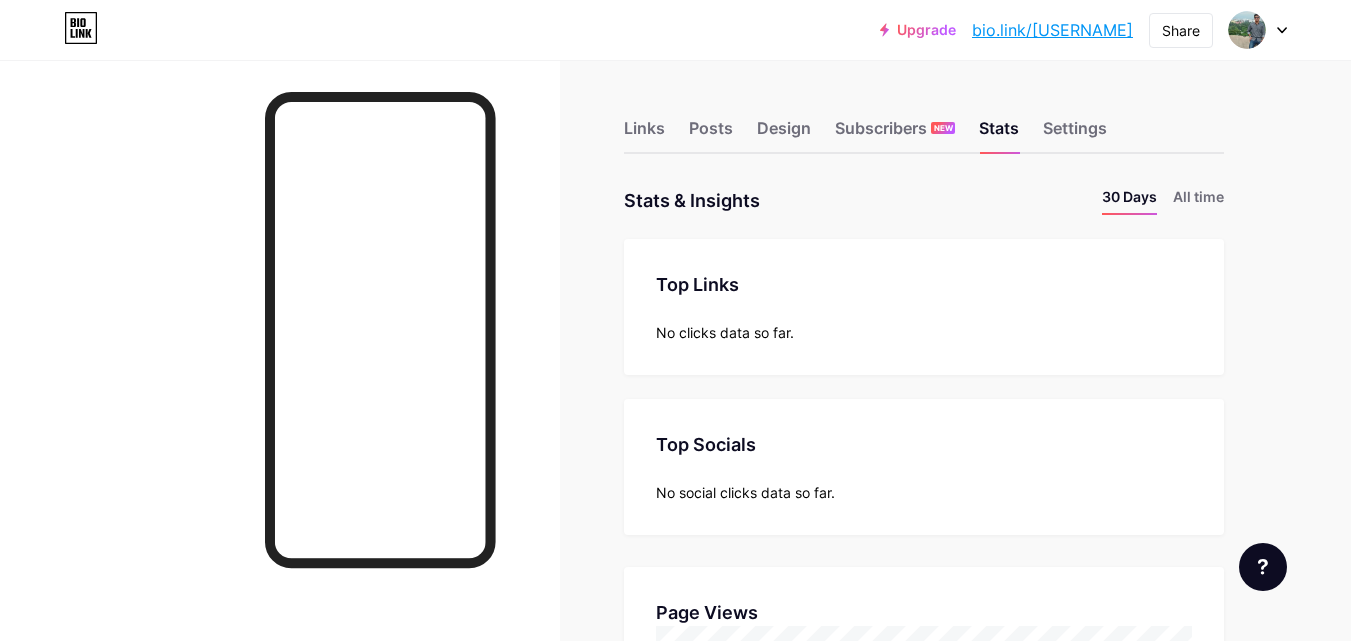click on "Upgrade   bio.link/[USERNAME]   bio.link/[USERNAME]   Share               Switch accounts     [FIRST] [LAST]   bio.link/[USERNAME]       + Add a new page        Account settings   Logout" at bounding box center [675, 30] 